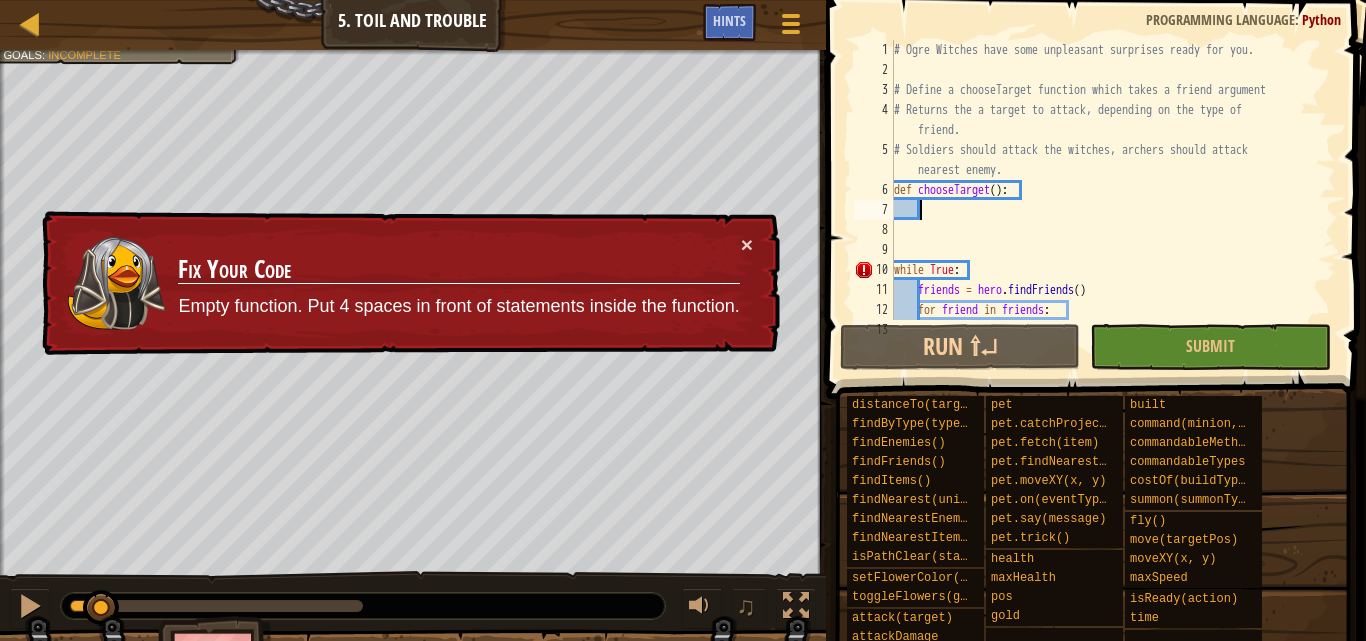scroll, scrollTop: 0, scrollLeft: 0, axis: both 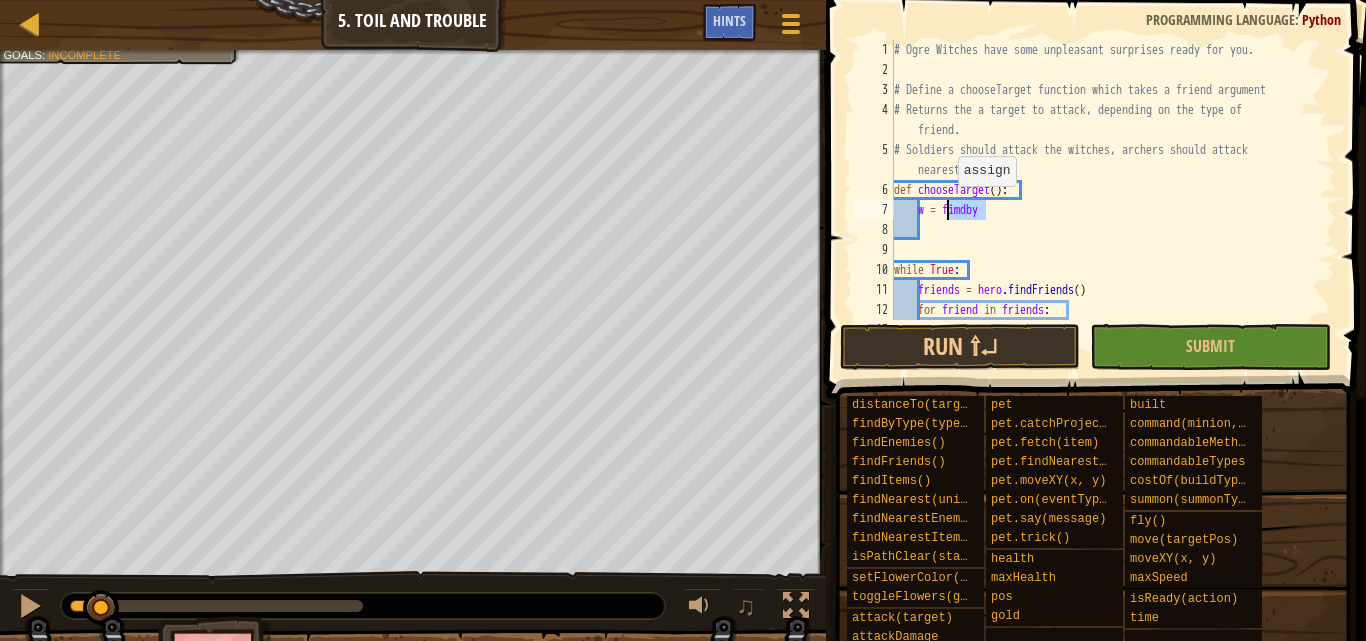drag, startPoint x: 1012, startPoint y: 212, endPoint x: 948, endPoint y: 206, distance: 64.28063 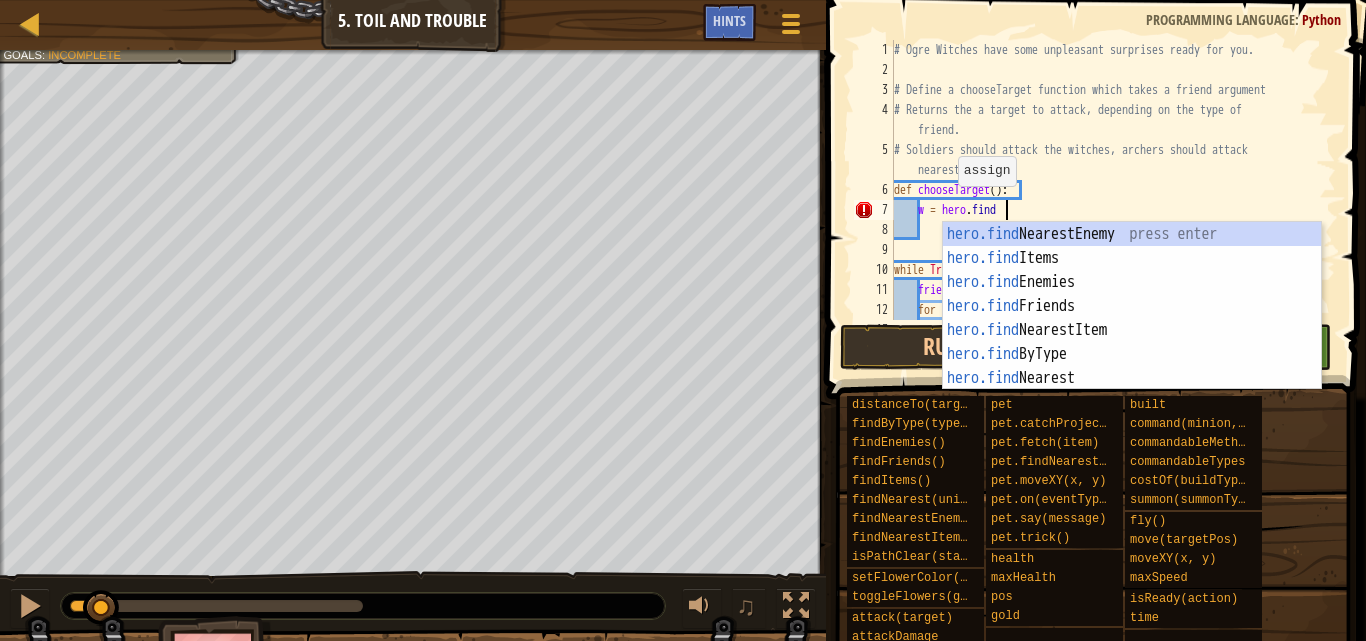 scroll, scrollTop: 9, scrollLeft: 8, axis: both 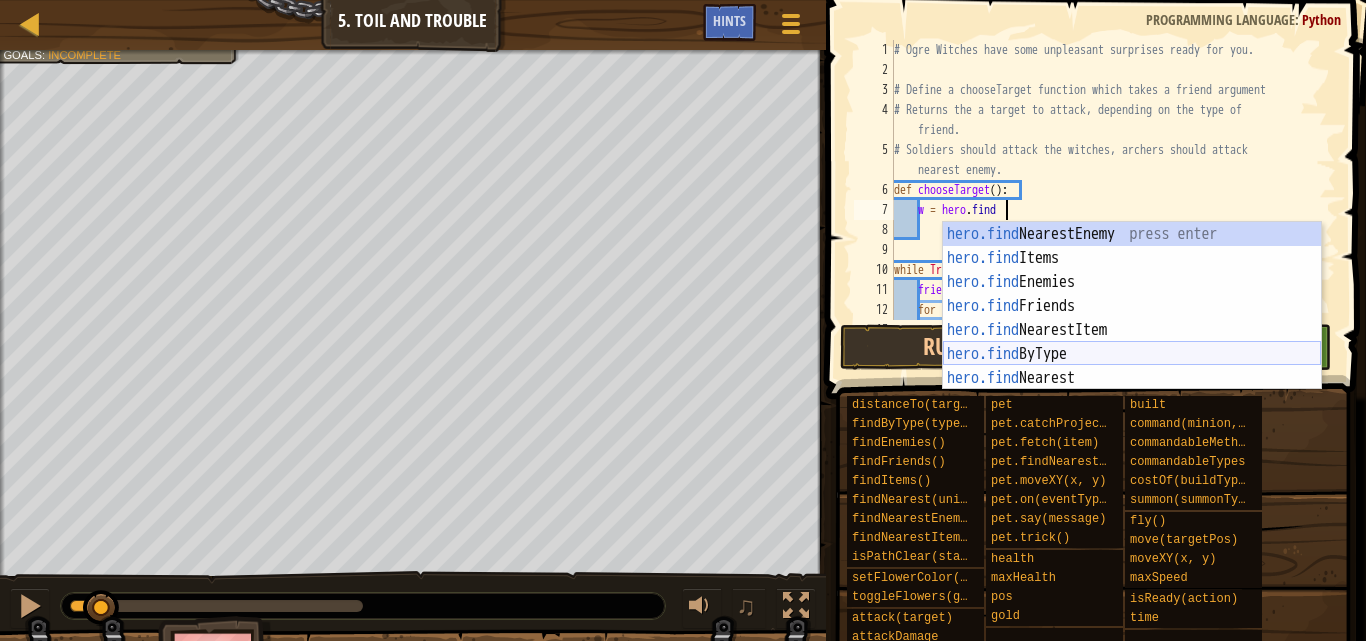 click on "hero.find NearestEnemy press enter hero.find Items press enter hero.find Enemies press enter hero.find Friends press enter hero.find NearestItem press enter hero.find ByType press enter hero.find Nearest press enter" at bounding box center (1132, 330) 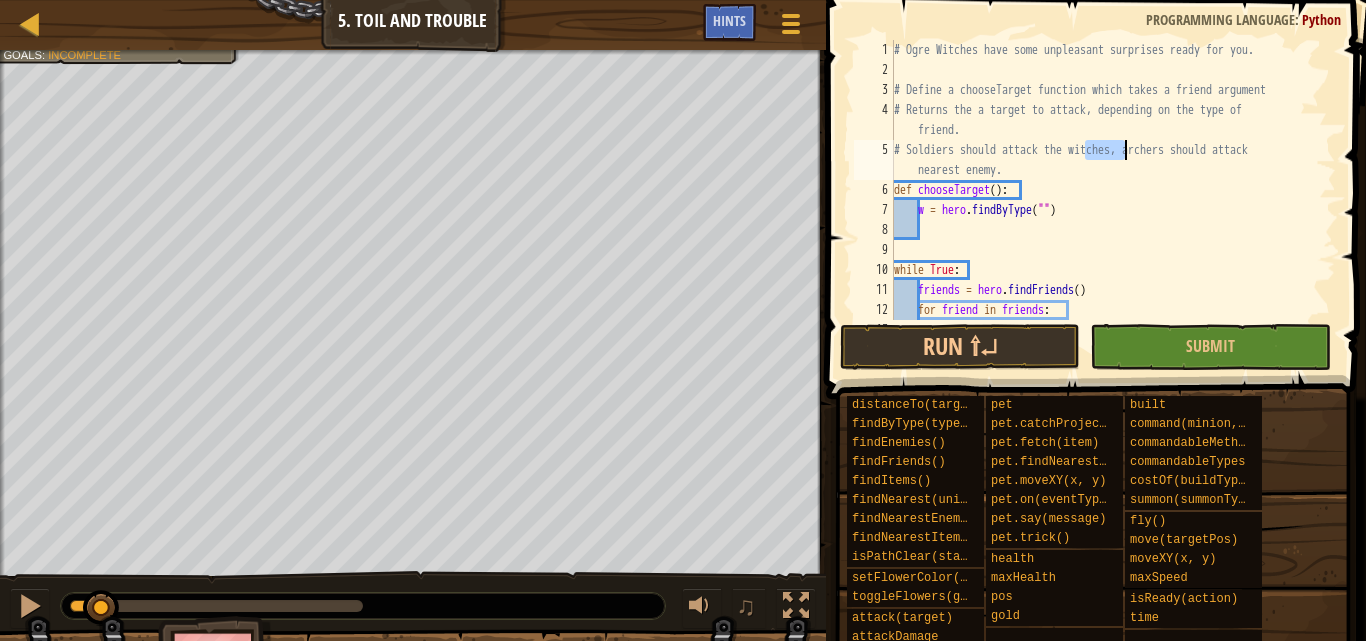 drag, startPoint x: 1084, startPoint y: 150, endPoint x: 1125, endPoint y: 146, distance: 41.19466 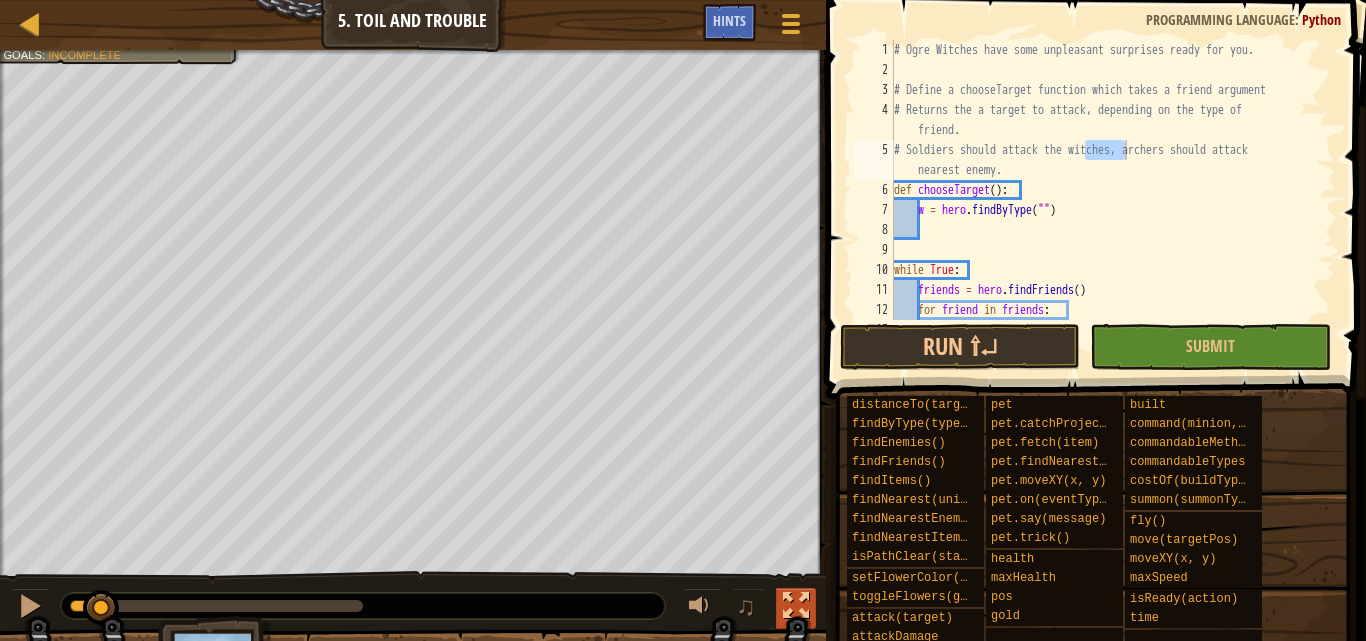 click at bounding box center (796, 606) 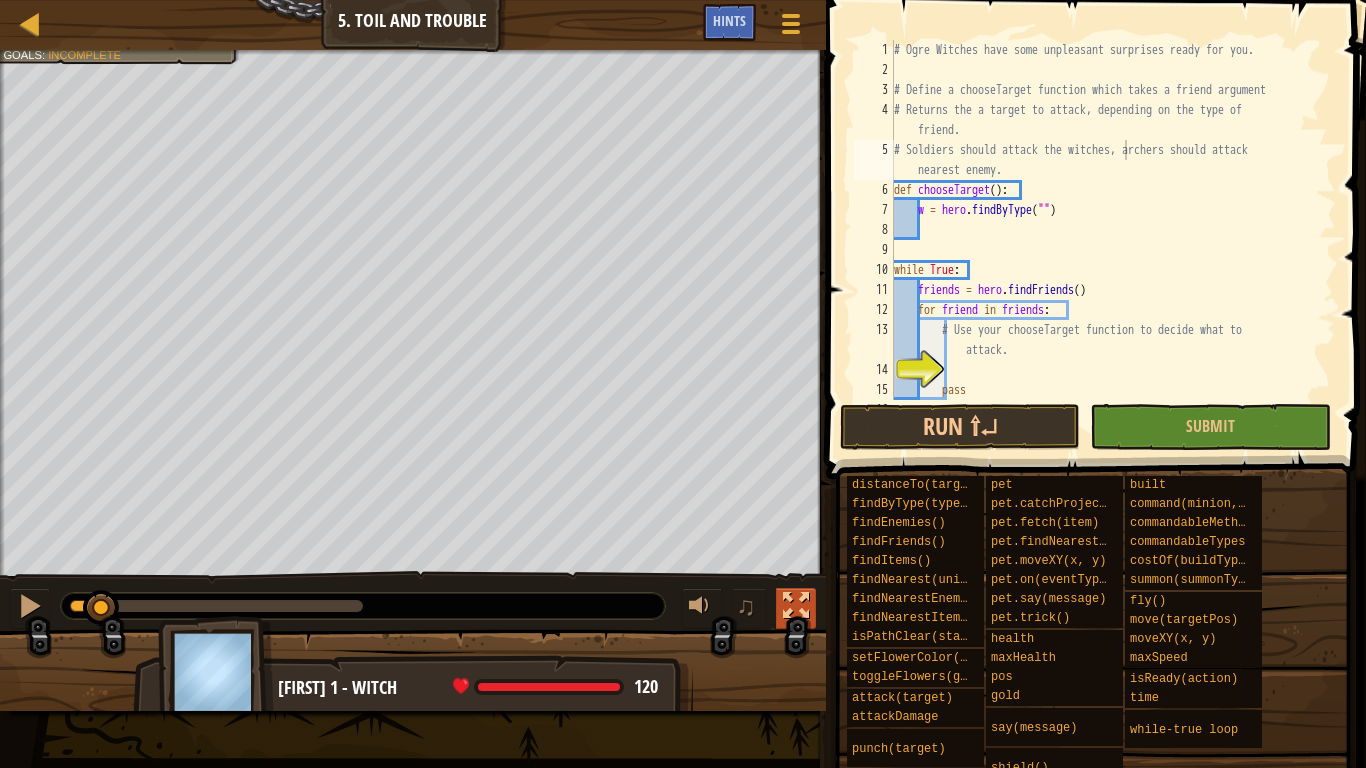 click at bounding box center (796, 606) 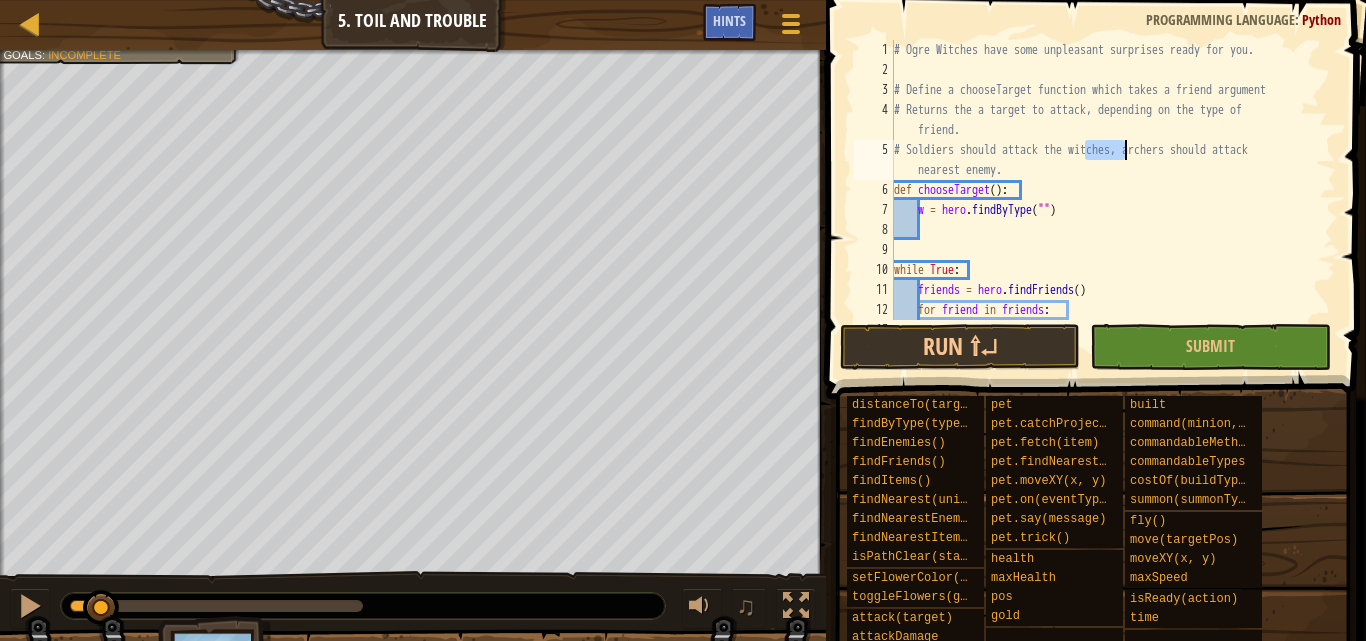 drag, startPoint x: 1082, startPoint y: 152, endPoint x: 1125, endPoint y: 155, distance: 43.104523 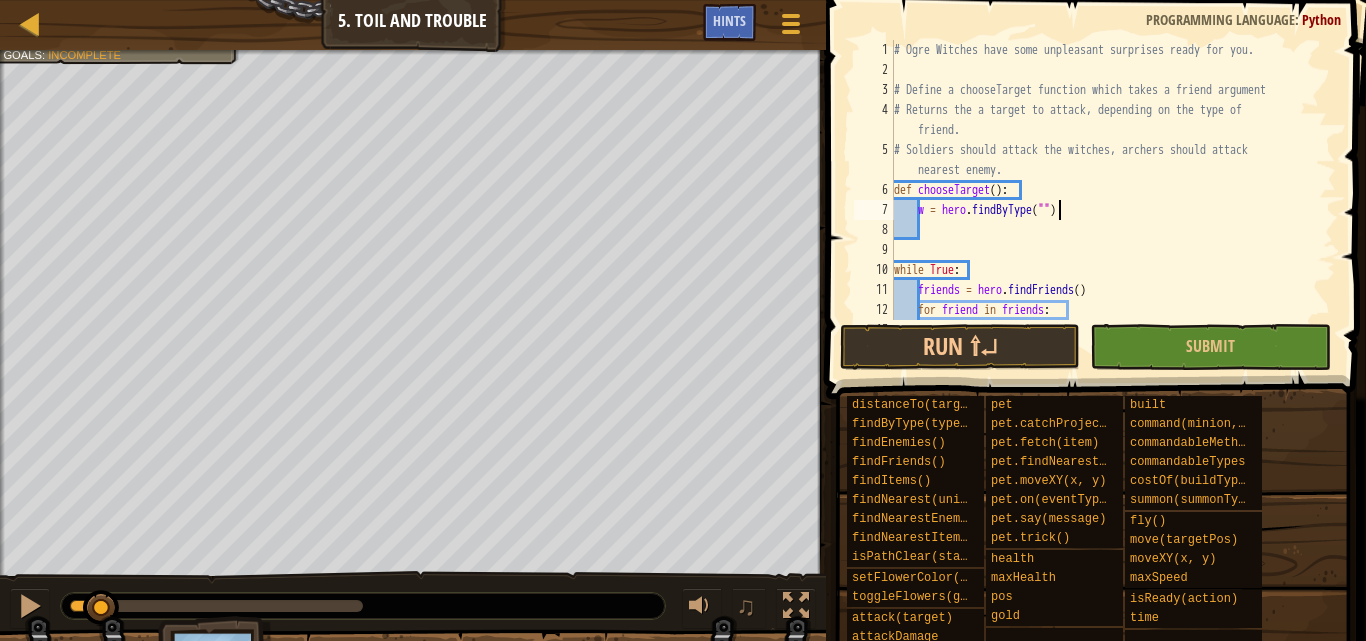 click on "# Ogre Witches have some unpleasant surprises ready for you. # Define a chooseTarget function which takes a friend argument # Returns the a target to attack, depending on the type of       friend. # Soldiers should attack the witches, archers should attack       nearest enemy. def   chooseTarget ( ) :      w   =   hero . findByType ( "" )           while   True :      friends   =   hero . findFriends ( )      for   friend   in   friends :          # Use your chooseTarget function to decide what to               attack." at bounding box center (1105, 210) 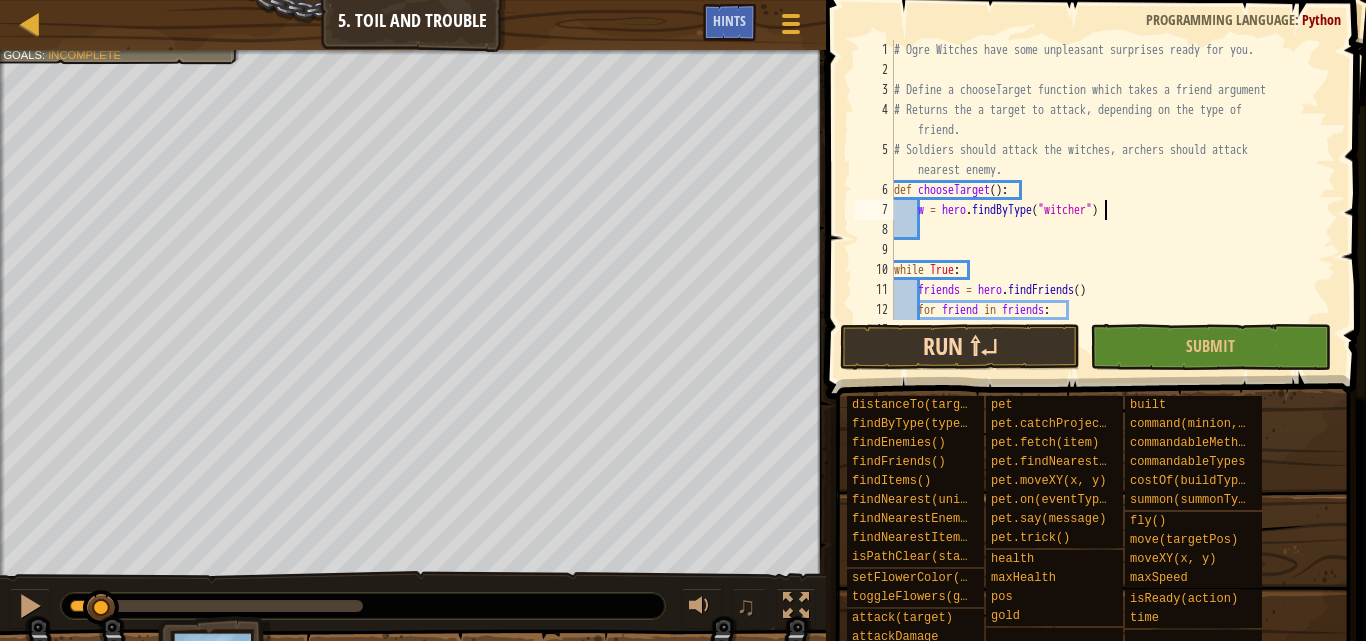 scroll, scrollTop: 9, scrollLeft: 17, axis: both 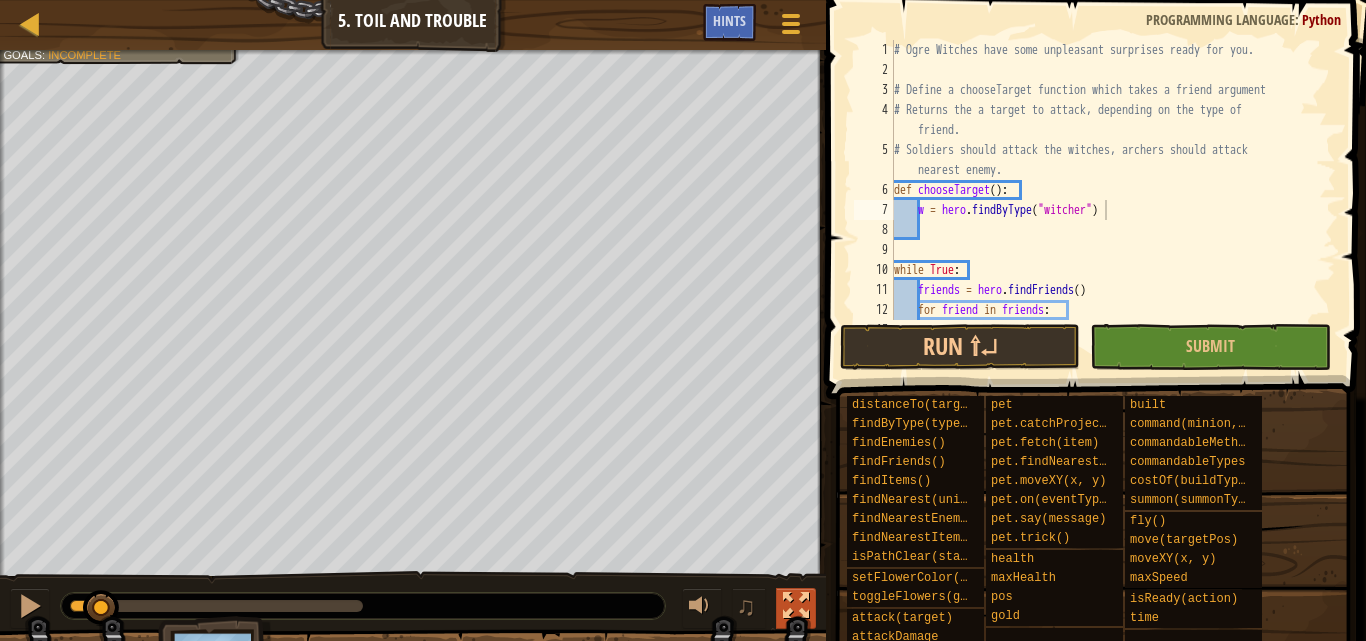 click at bounding box center [796, 606] 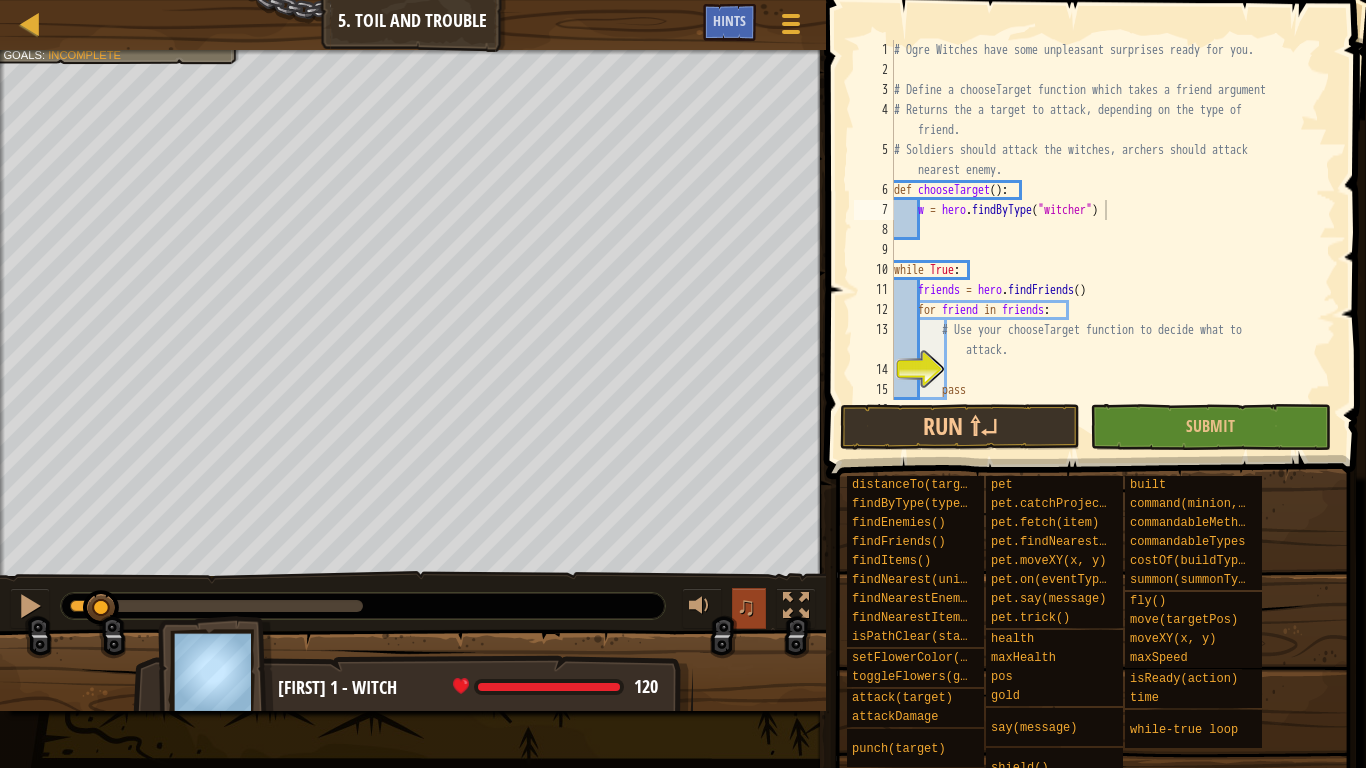 click on "♫" at bounding box center [746, 606] 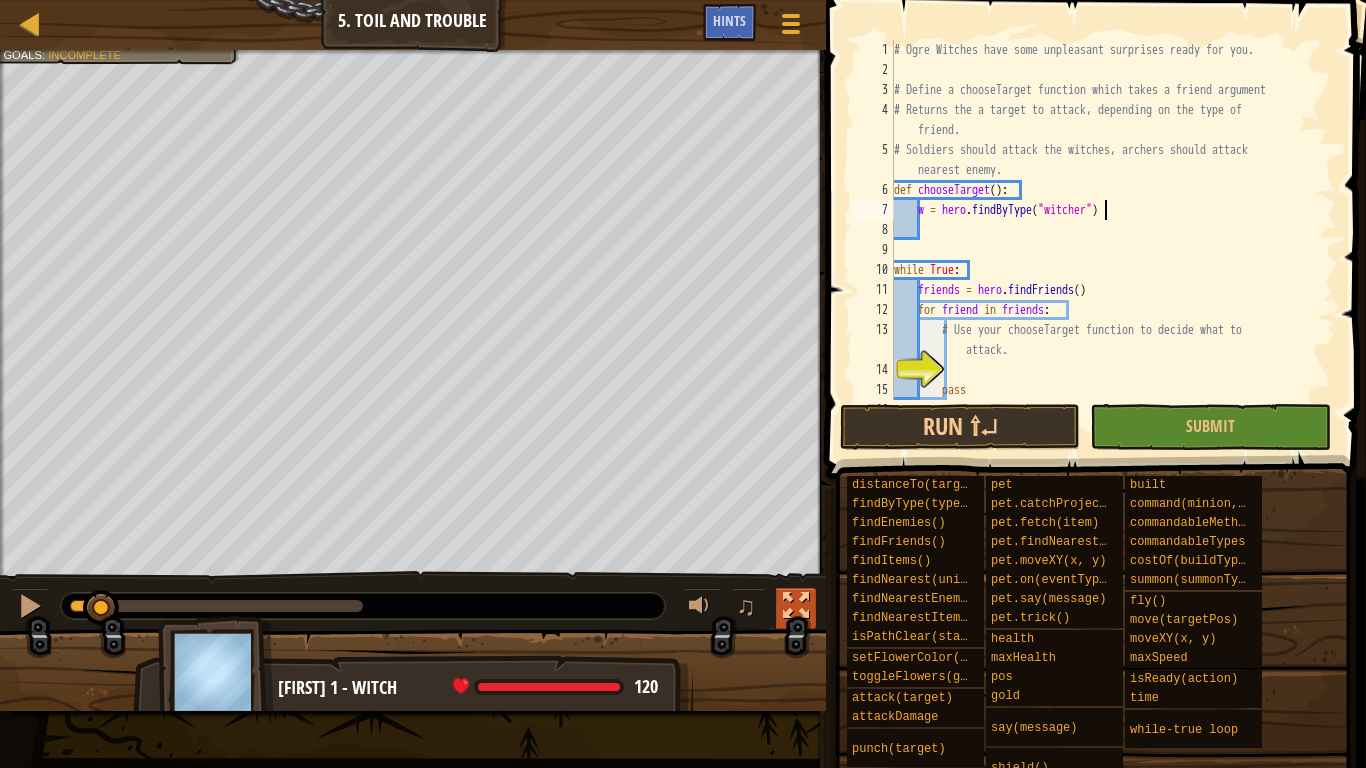 click at bounding box center (796, 606) 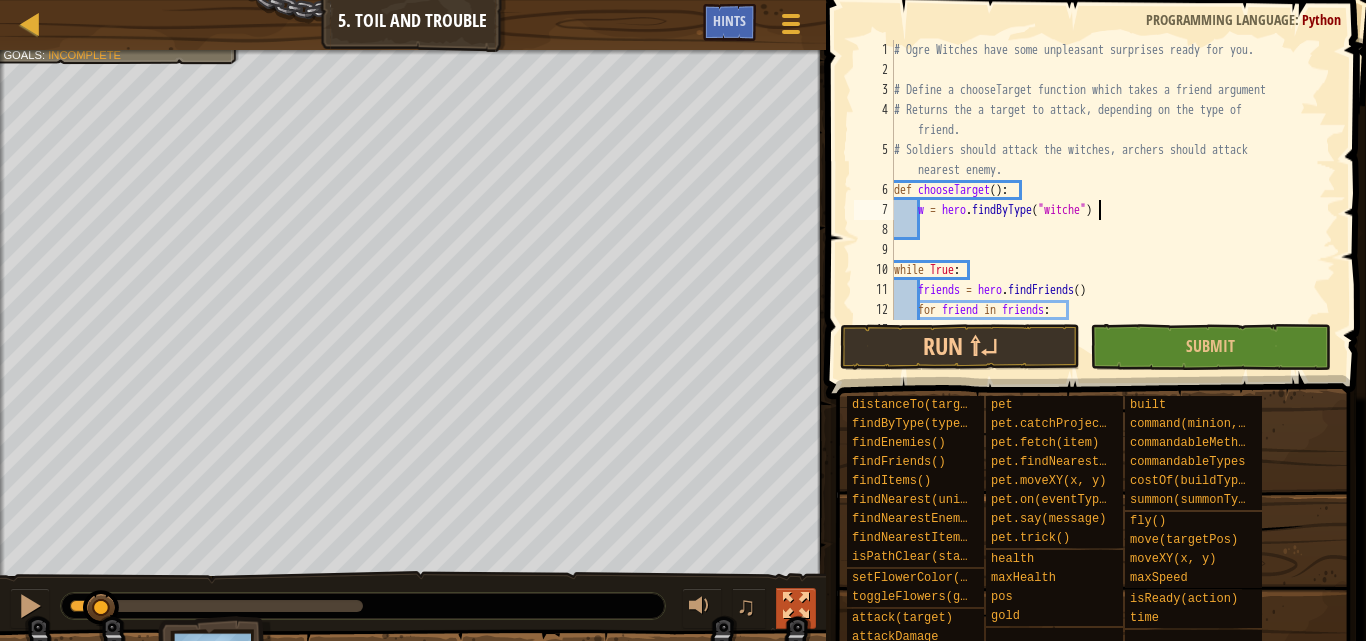click at bounding box center [796, 606] 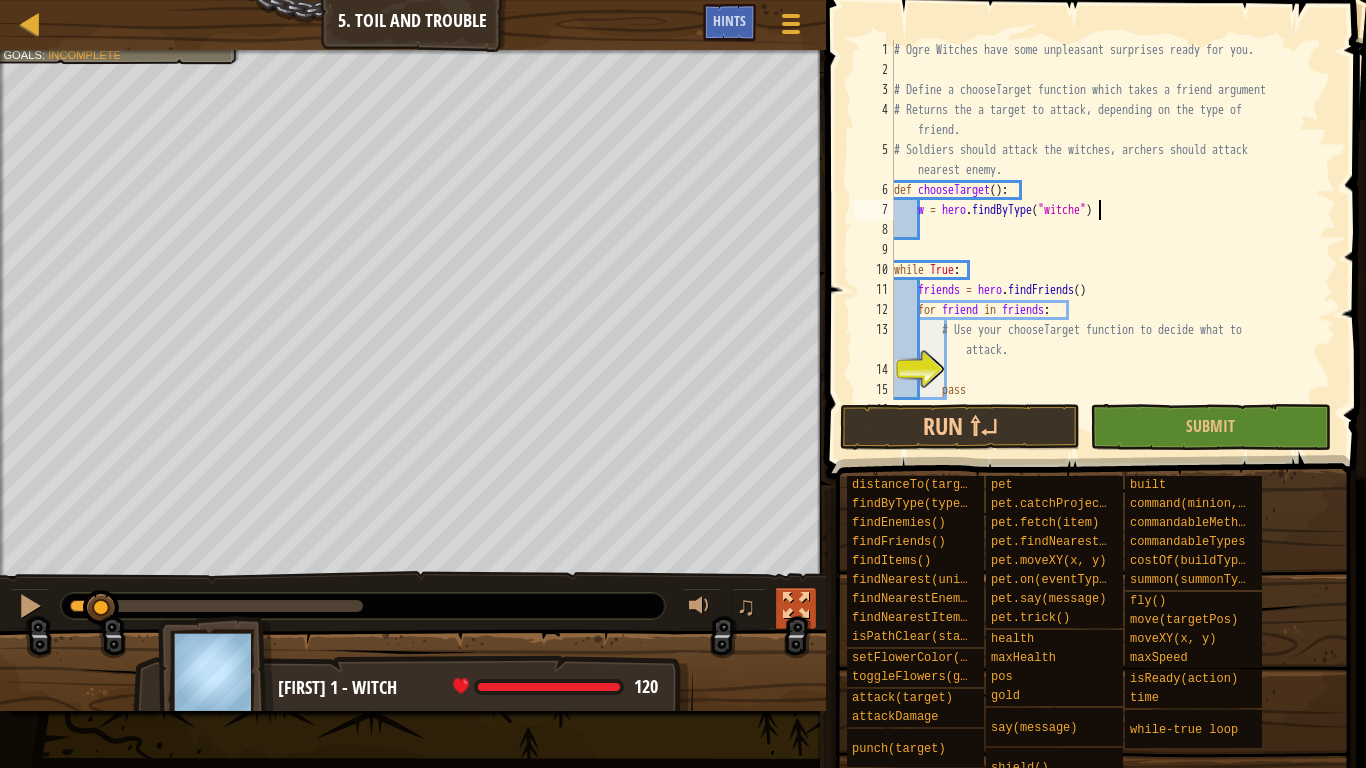 click at bounding box center [796, 608] 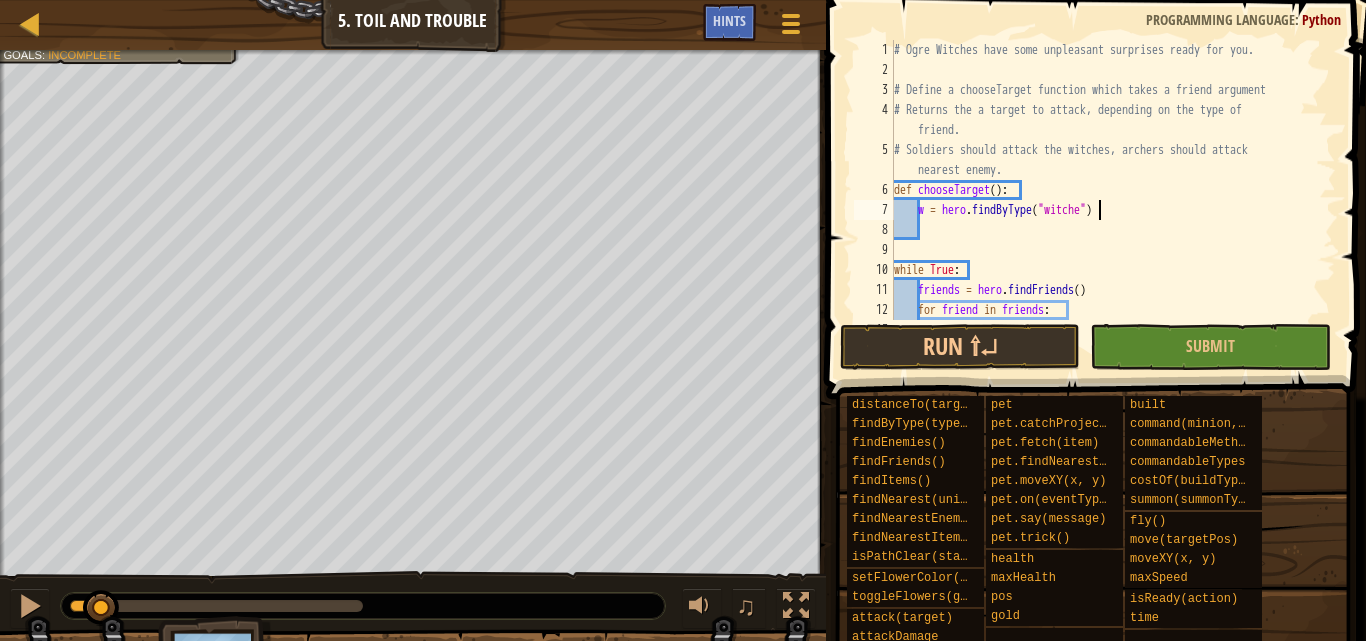 type on "w = hero.findByType("witch")" 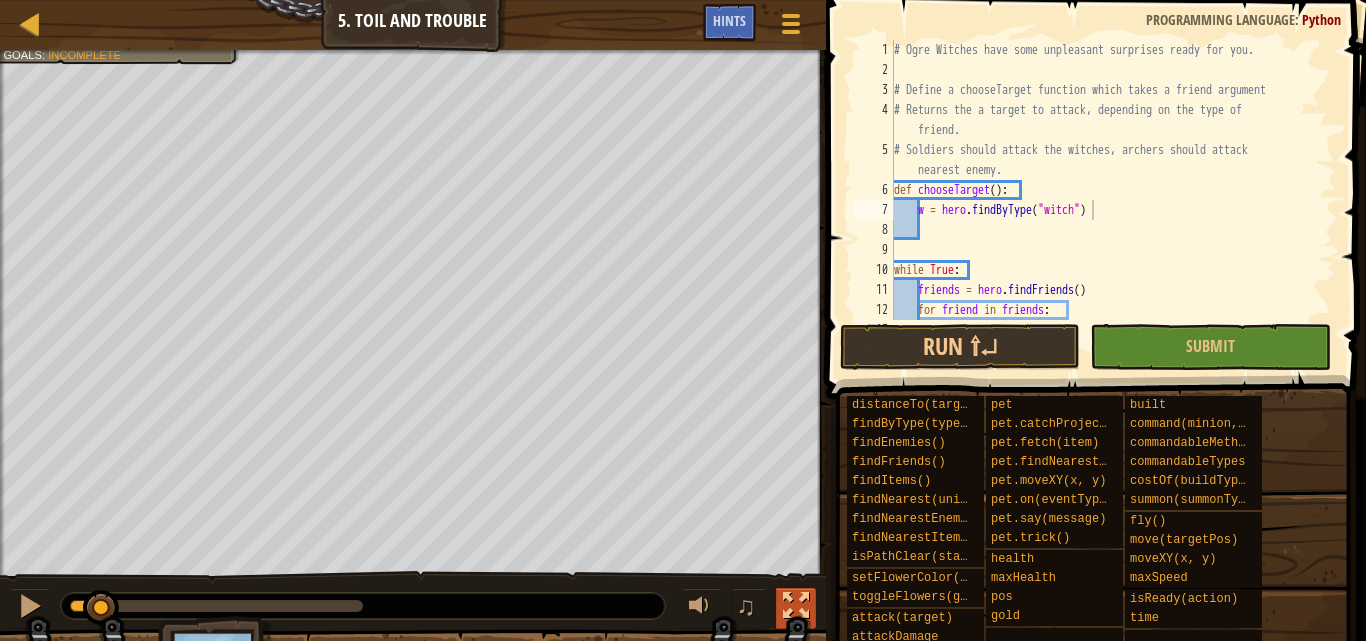 click at bounding box center (796, 606) 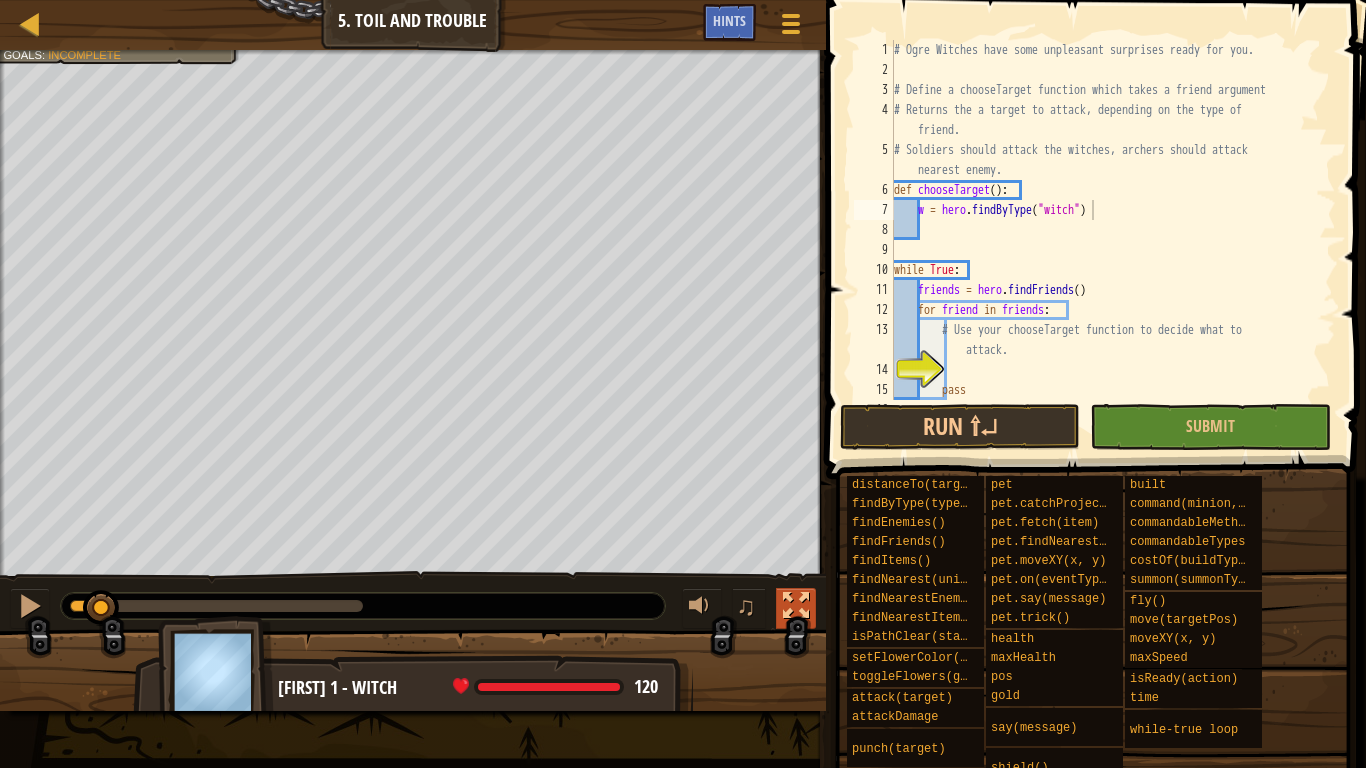 click at bounding box center [796, 606] 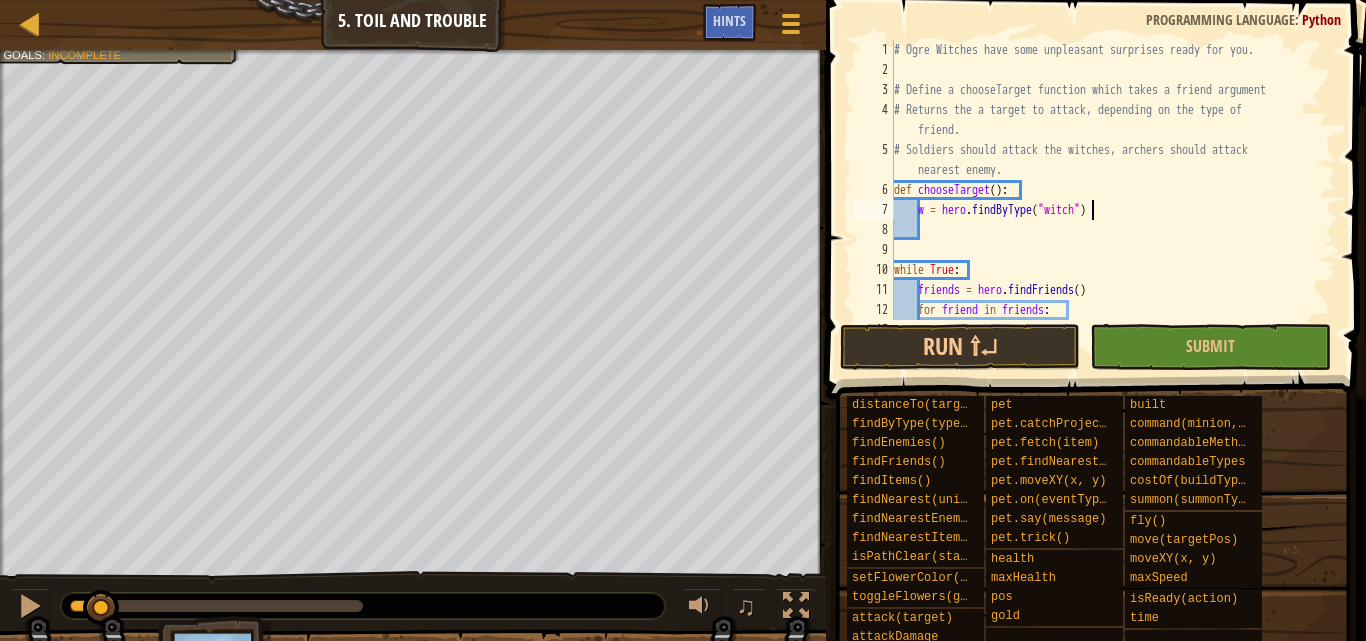 click on "# Ogre Witches have some unpleasant surprises ready for you. # Define a chooseTarget function which takes a friend argument # Returns the a target to attack, depending on the type of       friend. # Soldiers should attack the witches, archers should attack       nearest enemy. def   chooseTarget ( ) :      w   =   hero . findByType ( "witch" )           while   True :      friends   =   hero . findFriends ( )      for   friend   in   friends :          # Use your chooseTarget function to decide what to               attack." at bounding box center (1105, 210) 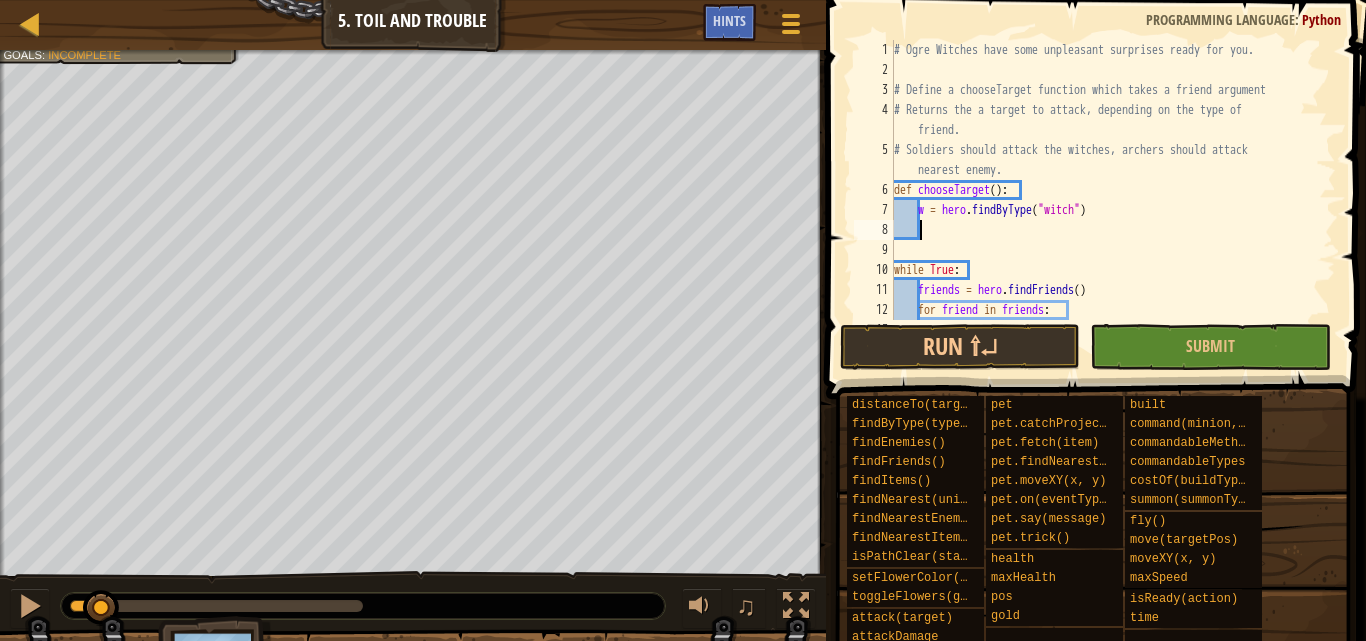 scroll, scrollTop: 9, scrollLeft: 1, axis: both 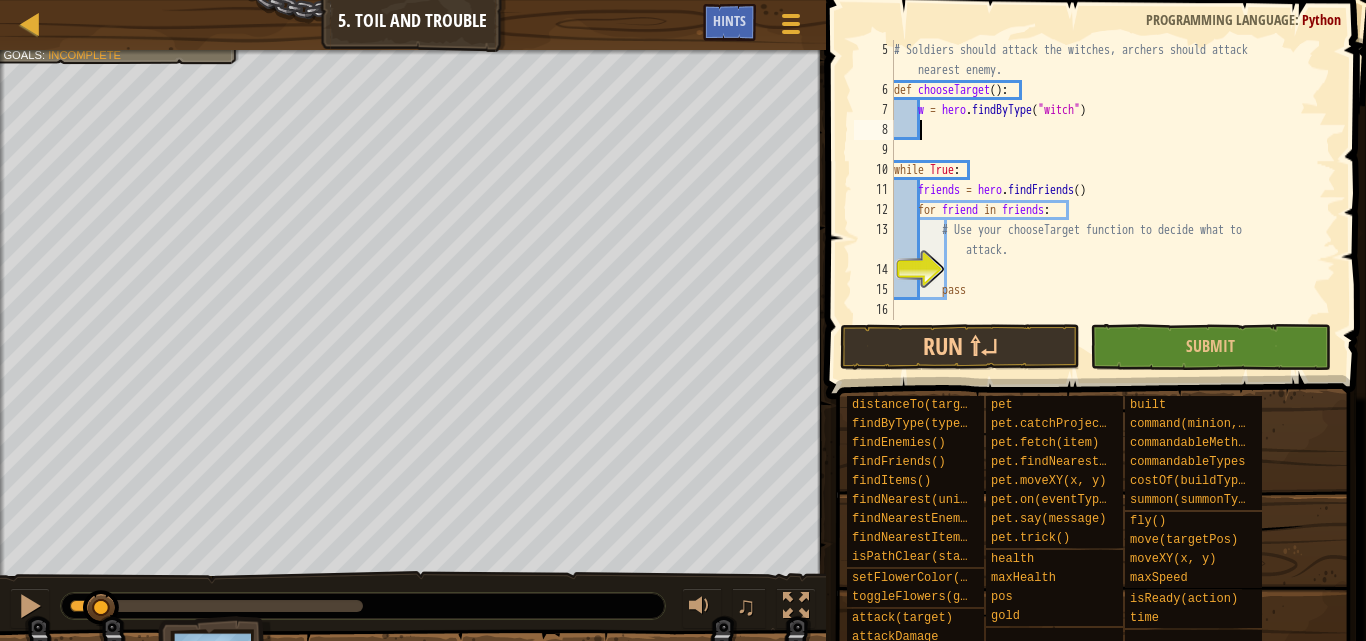 click on "# Soldiers should attack the witches, archers should attack       nearest enemy. def   chooseTarget ( ) :      w   =   hero . findByType ( "witch" )           while   True :      friends   =   hero . findFriends ( )      for   friend   in   friends :          # Use your chooseTarget function to decide what to               attack.                   pass" at bounding box center (1105, 210) 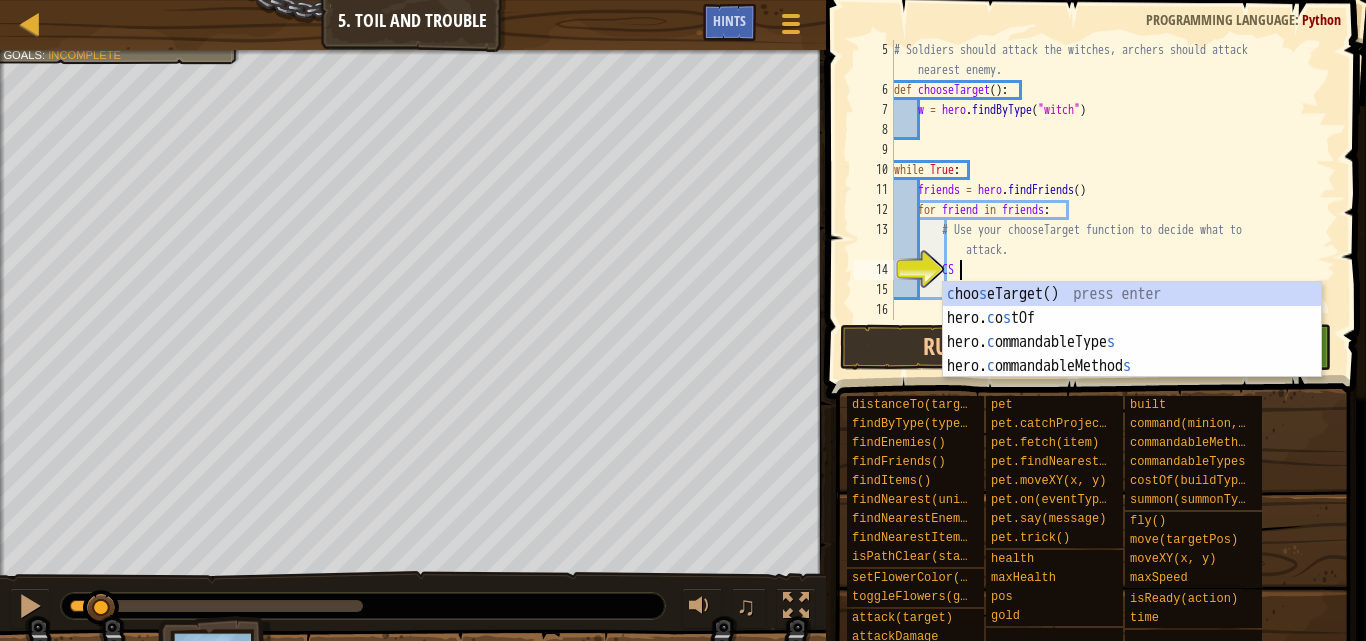 scroll, scrollTop: 9, scrollLeft: 4, axis: both 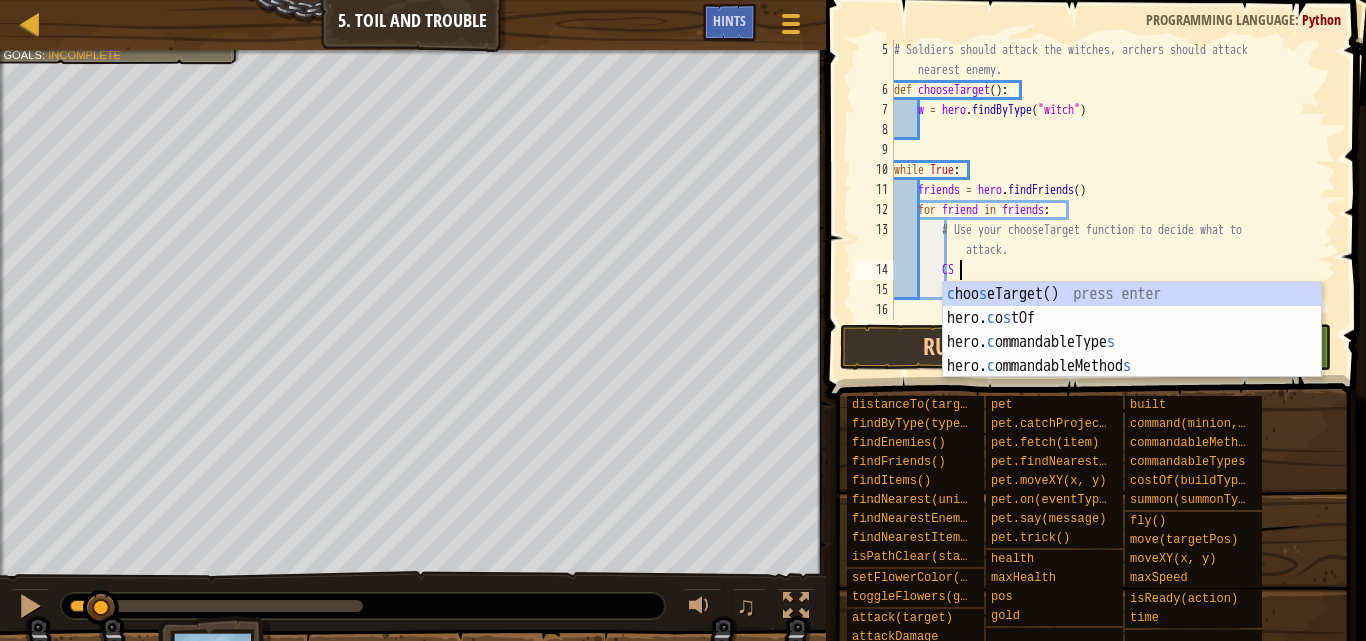 type on "C" 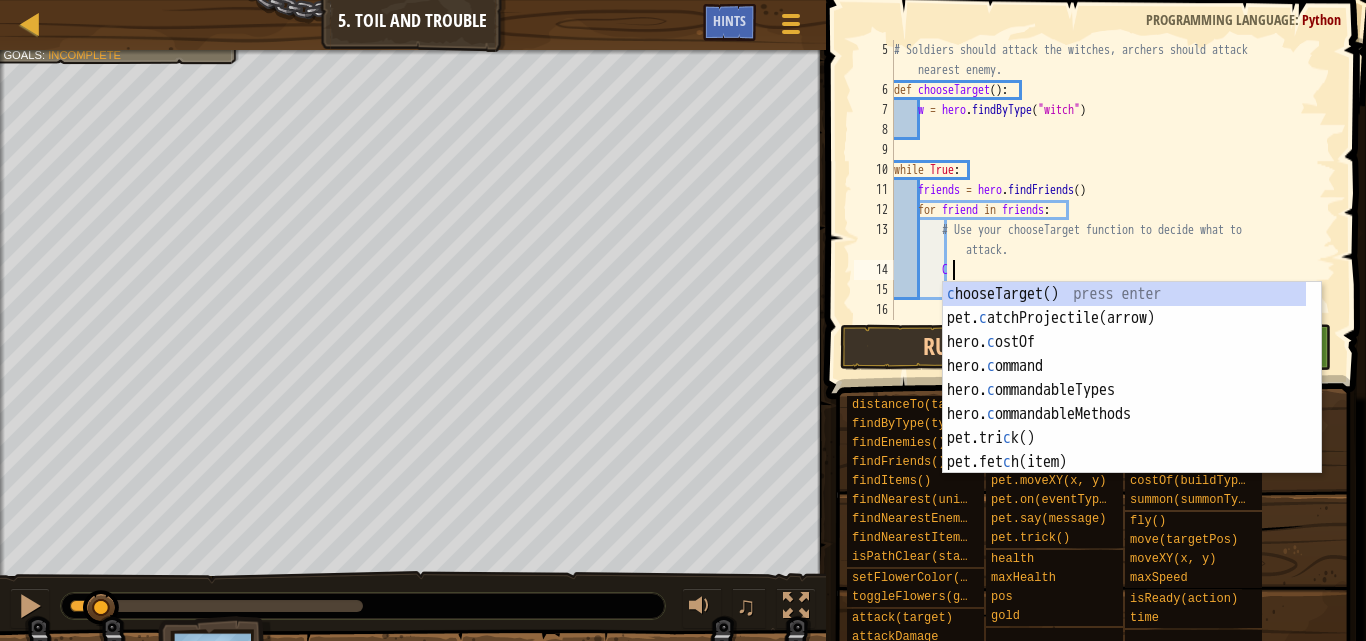 scroll, scrollTop: 9, scrollLeft: 3, axis: both 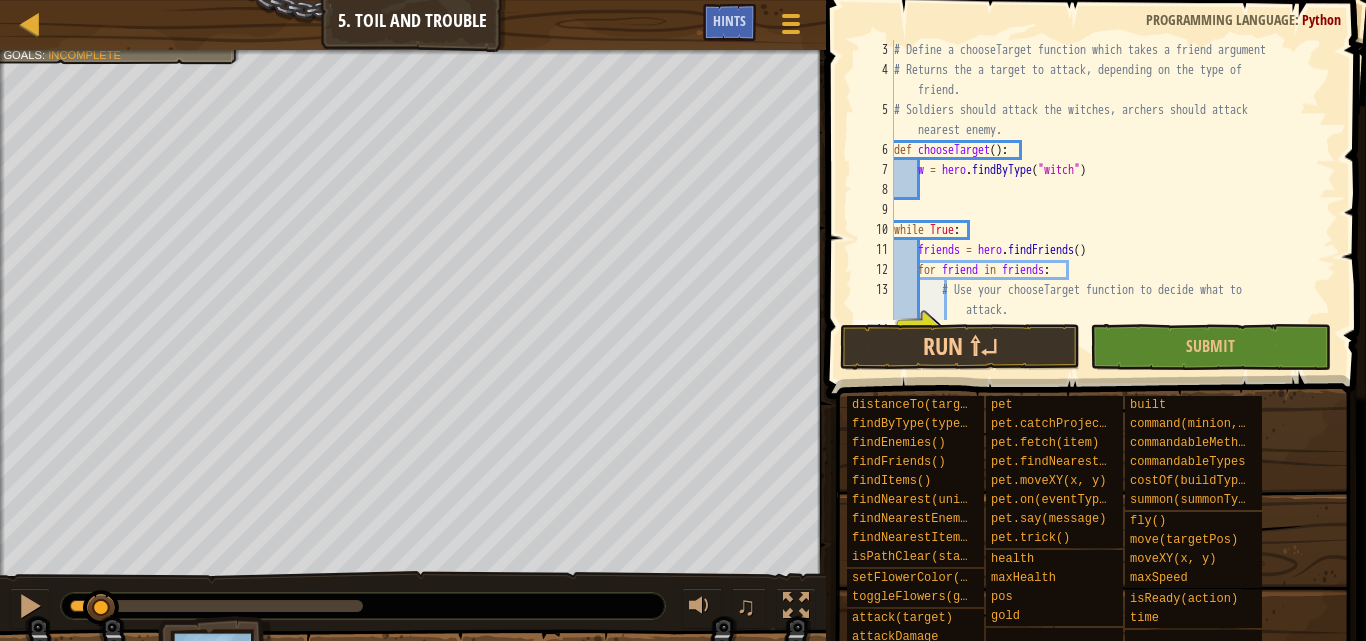 click on "# Define a chooseTarget function which takes a friend argument # Returns the a target to attack, depending on the type of       friend. # Soldiers should attack the witches, archers should attack       nearest enemy. def   chooseTarget ( ) :      w   =   hero . findByType ( "witch" )           while   True :      friends   =   hero . findFriends ( )      for   friend   in   friends :          # Use your chooseTarget function to decide what to               attack." at bounding box center (1105, 200) 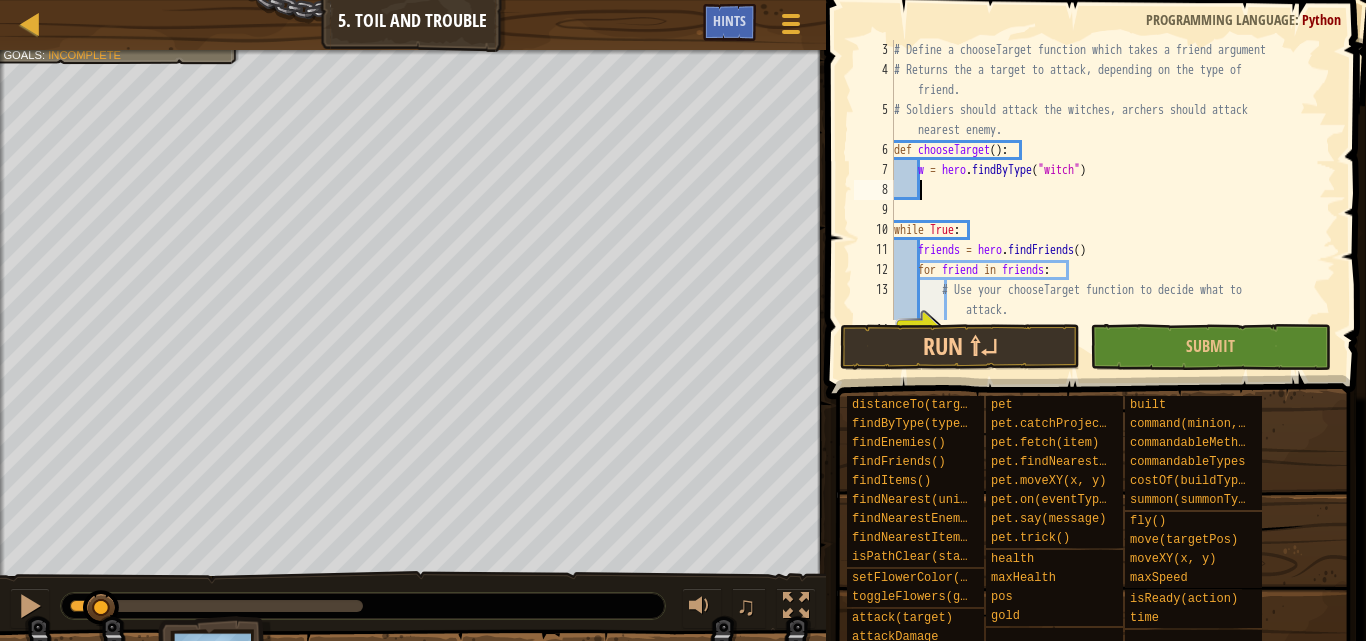 scroll, scrollTop: 9, scrollLeft: 1, axis: both 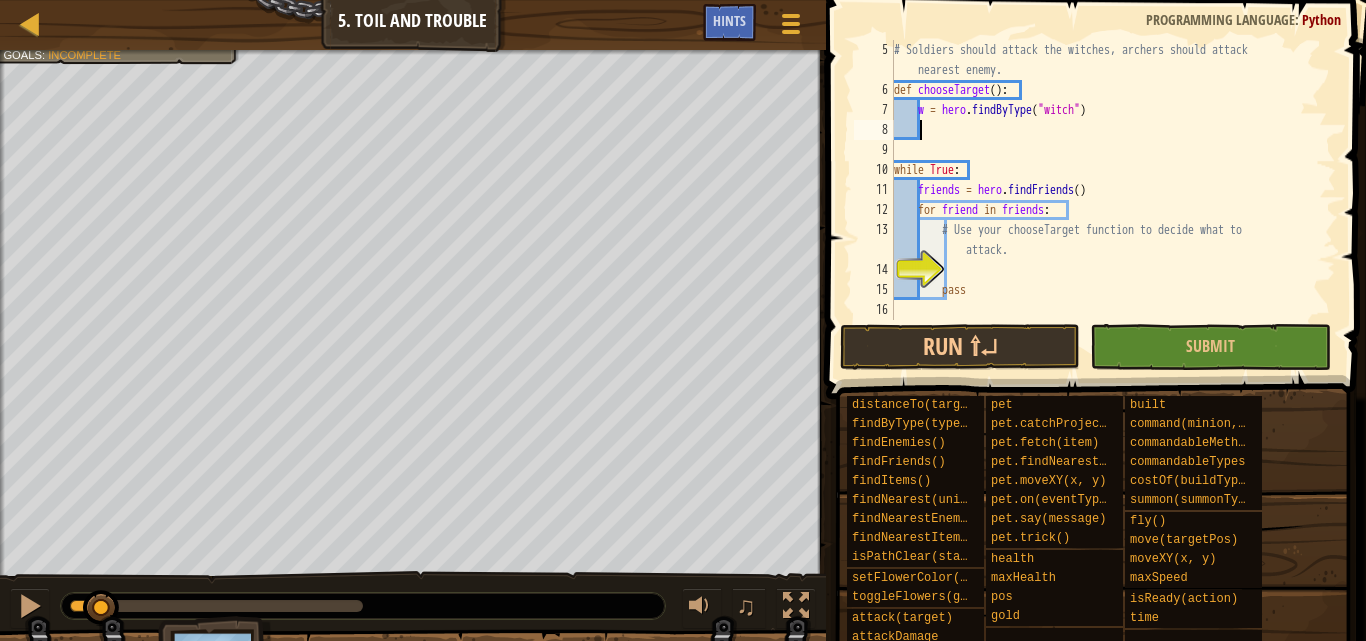 click on "# Soldiers should attack the witches, archers should attack       nearest enemy. def   chooseTarget ( ) :      w   =   hero . findByType ( "witch" )           while   True :      friends   =   hero . findFriends ( )      for   friend   in   friends :          # Use your chooseTarget function to decide what to               attack.                   pass" at bounding box center [1105, 210] 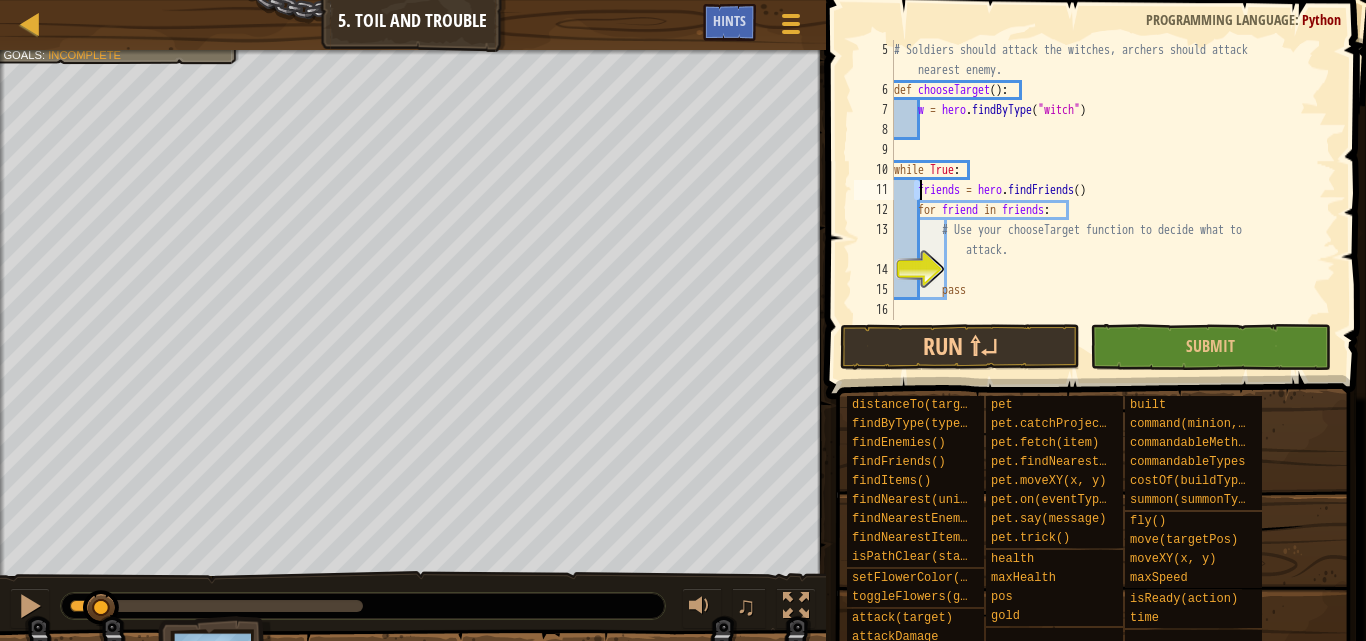 click on "# Soldiers should attack the witches, archers should attack       nearest enemy. def   chooseTarget ( ) :      w   =   hero . findByType ( "witch" )           while   True :      friends   =   hero . findFriends ( )      for   friend   in   friends :          # Use your chooseTarget function to decide what to               attack.                   pass" at bounding box center (1105, 210) 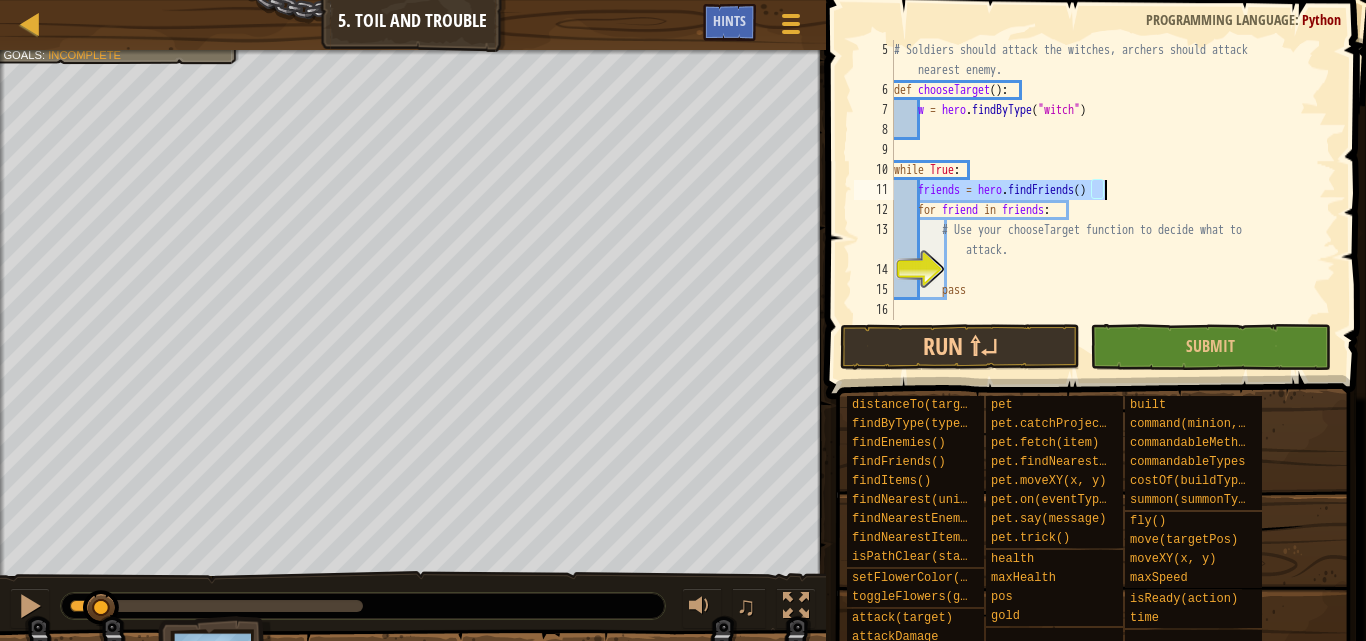 drag, startPoint x: 921, startPoint y: 189, endPoint x: 1111, endPoint y: 192, distance: 190.02368 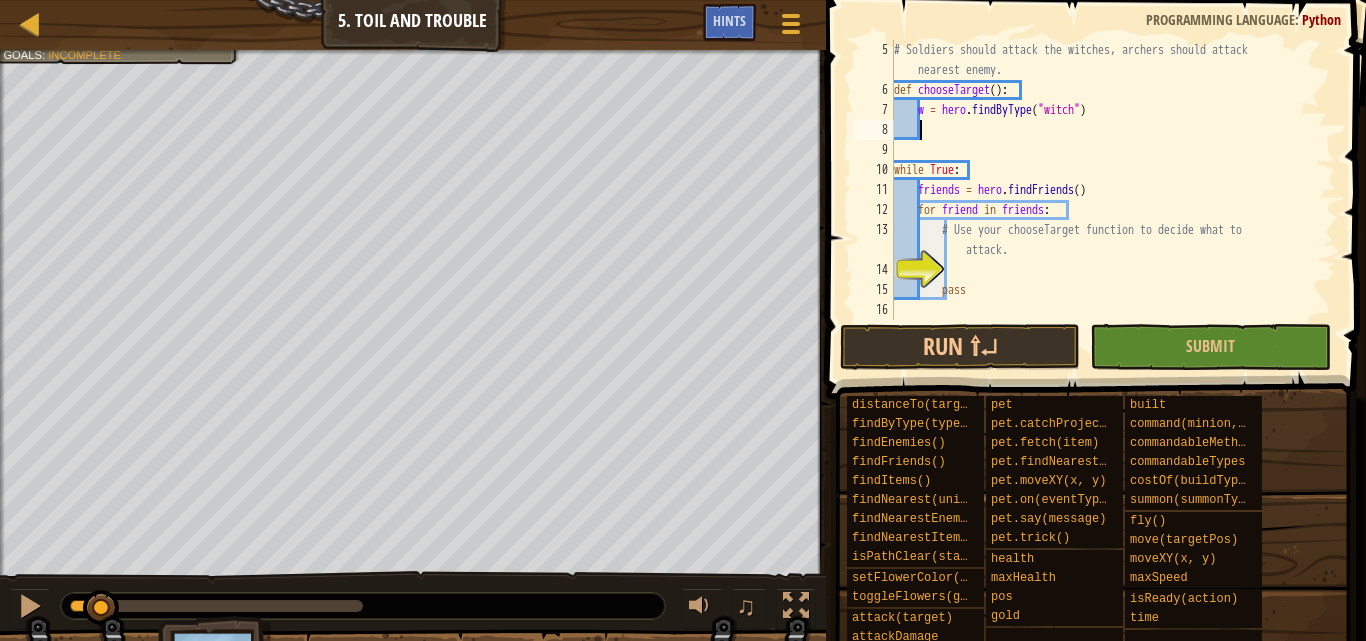 paste on "friends = hero.findFriends()" 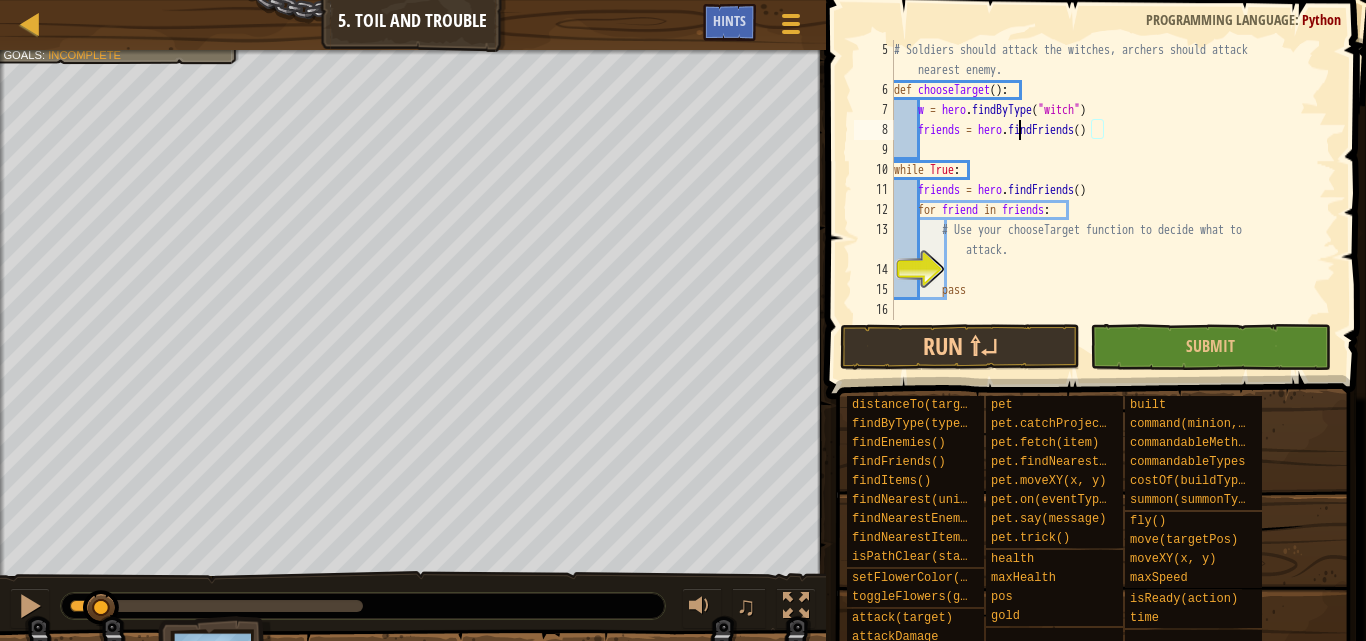 click on "# Soldiers should attack the witches, archers should attack       nearest enemy. def   chooseTarget ( ) :      w   =   hero . findByType ( "witch" )      friends   =   hero . findFriends ( )      while   True :      friends   =   hero . findFriends ( )      for   friend   in   friends :          # Use your chooseTarget function to decide what to               attack.                   pass" at bounding box center [1105, 210] 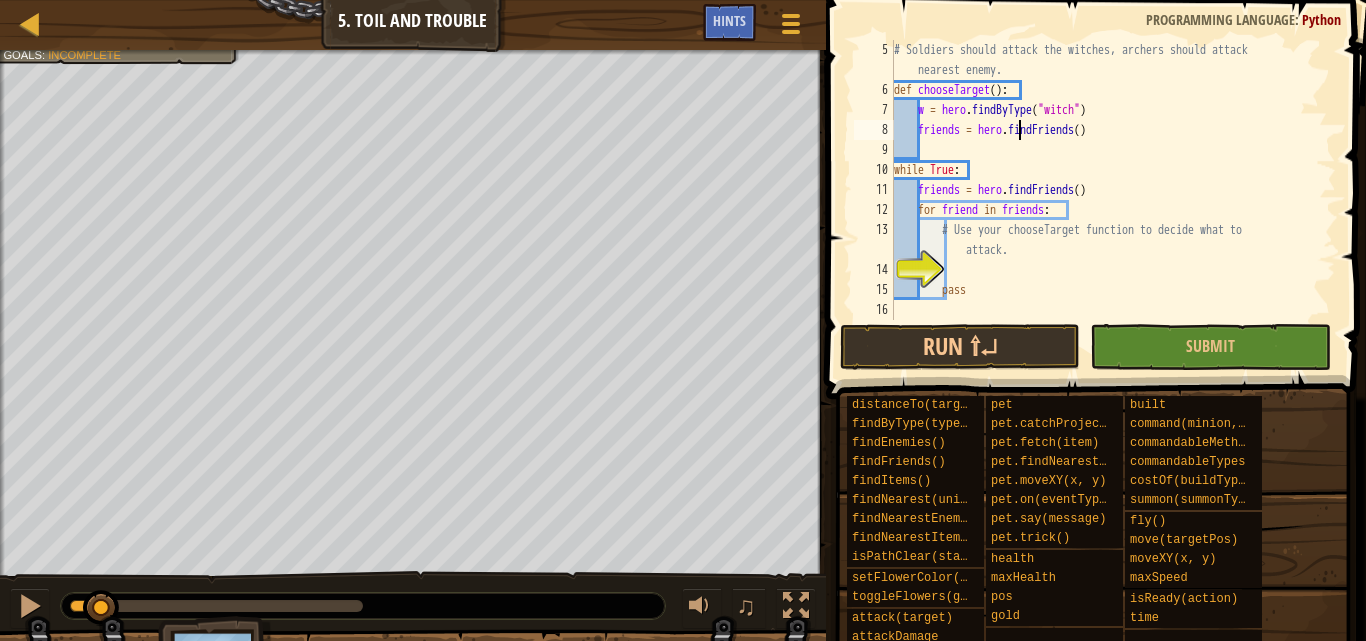 click on "# Soldiers should attack the witches, archers should attack       nearest enemy. def   chooseTarget ( ) :      w   =   hero . findByType ( "witch" )      friends   =   hero . findFriends ( )      while   True :      friends   =   hero . findFriends ( )      for   friend   in   friends :          # Use your chooseTarget function to decide what to               attack.                   pass" at bounding box center (1105, 210) 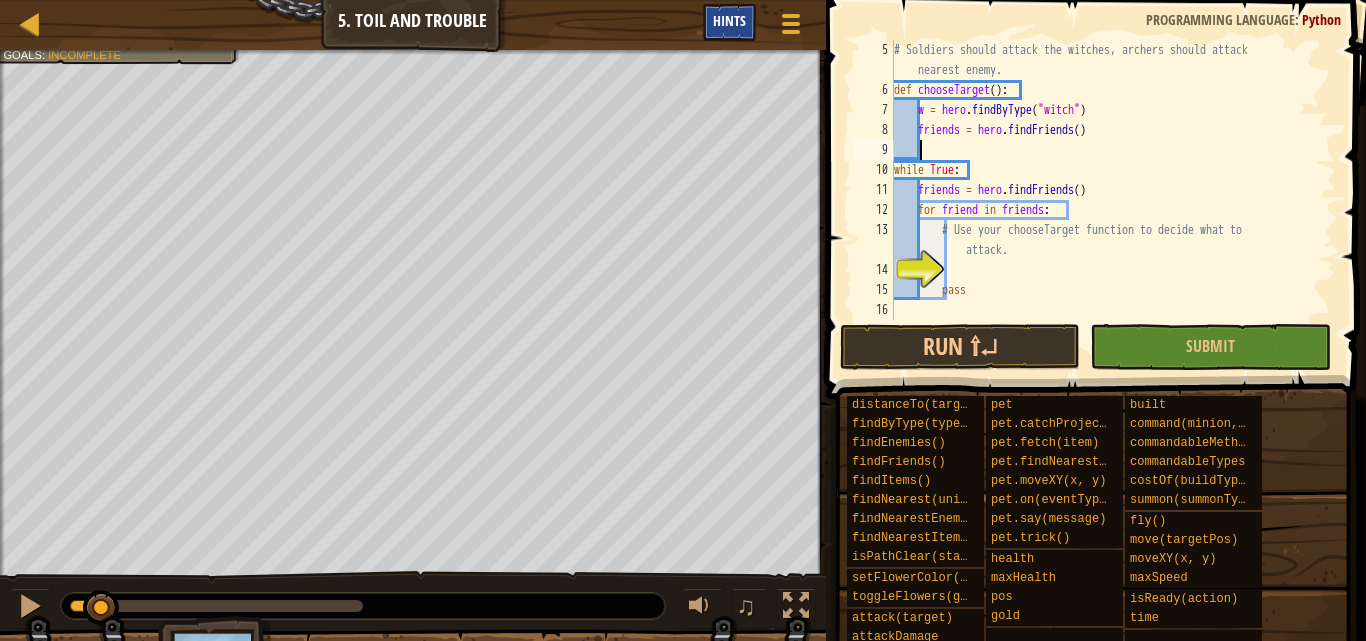 click on "Hints" at bounding box center (729, 22) 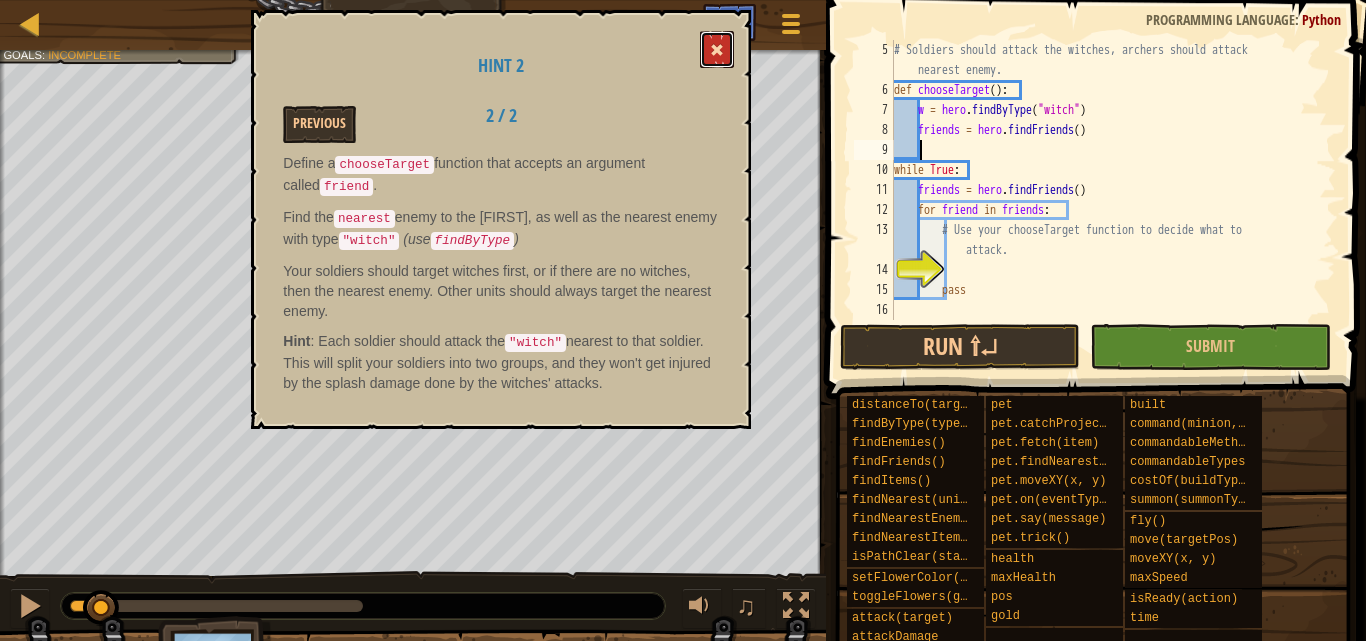 click at bounding box center (717, 50) 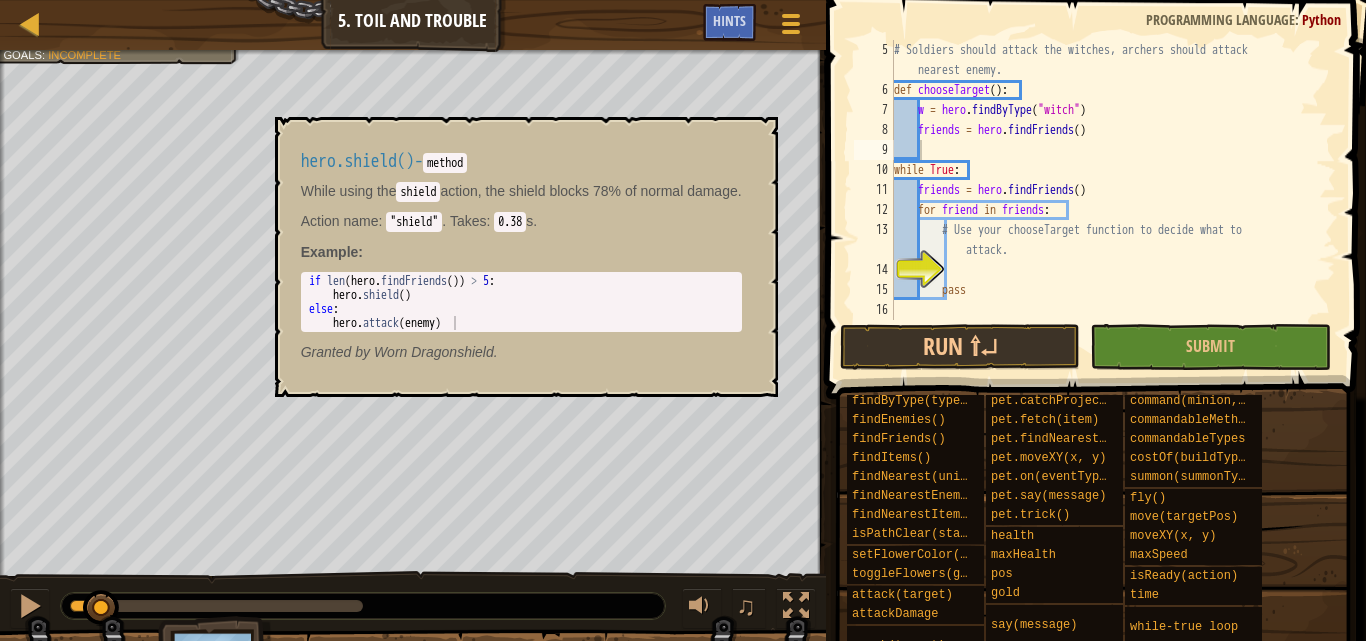 scroll, scrollTop: 0, scrollLeft: 0, axis: both 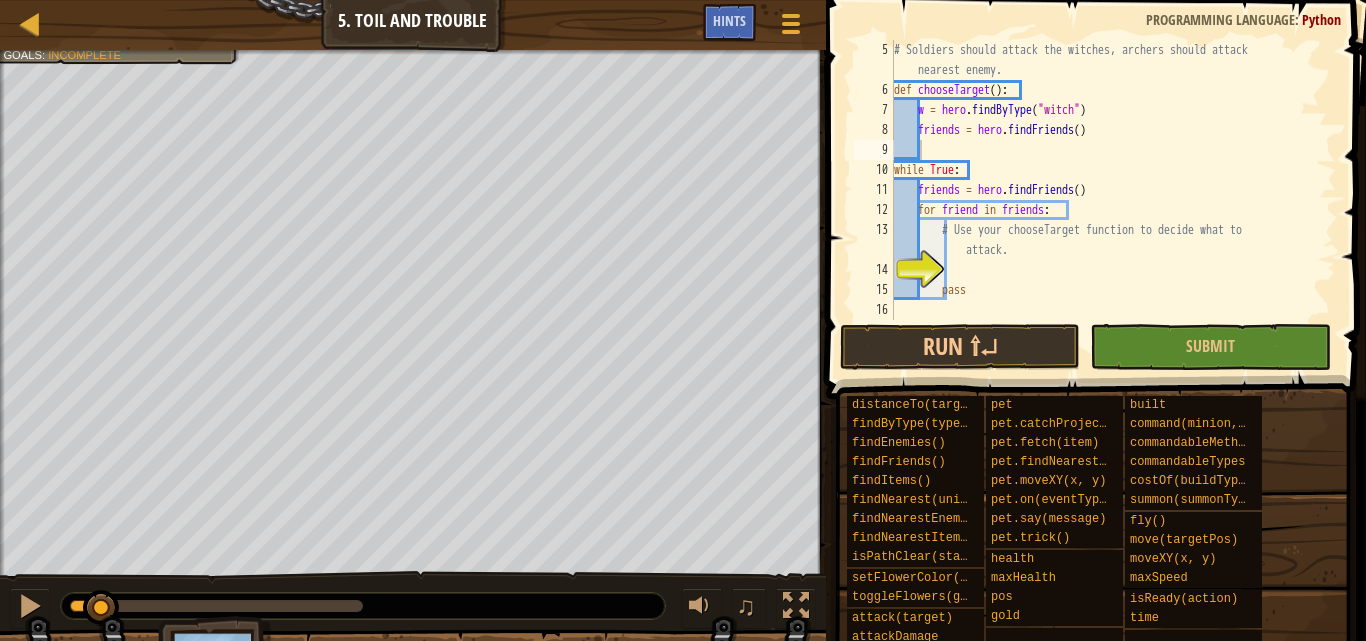 click on "# Soldiers should attack the witches, archers should attack       nearest enemy. def   chooseTarget ( ) :      w   =   hero . findByType ( "witch" )      friends   =   hero . findFriends ( )      while   True :      friends   =   hero . findFriends ( )      for   friend   in   friends :          # Use your chooseTarget function to decide what to               attack.                   pass" at bounding box center (1105, 210) 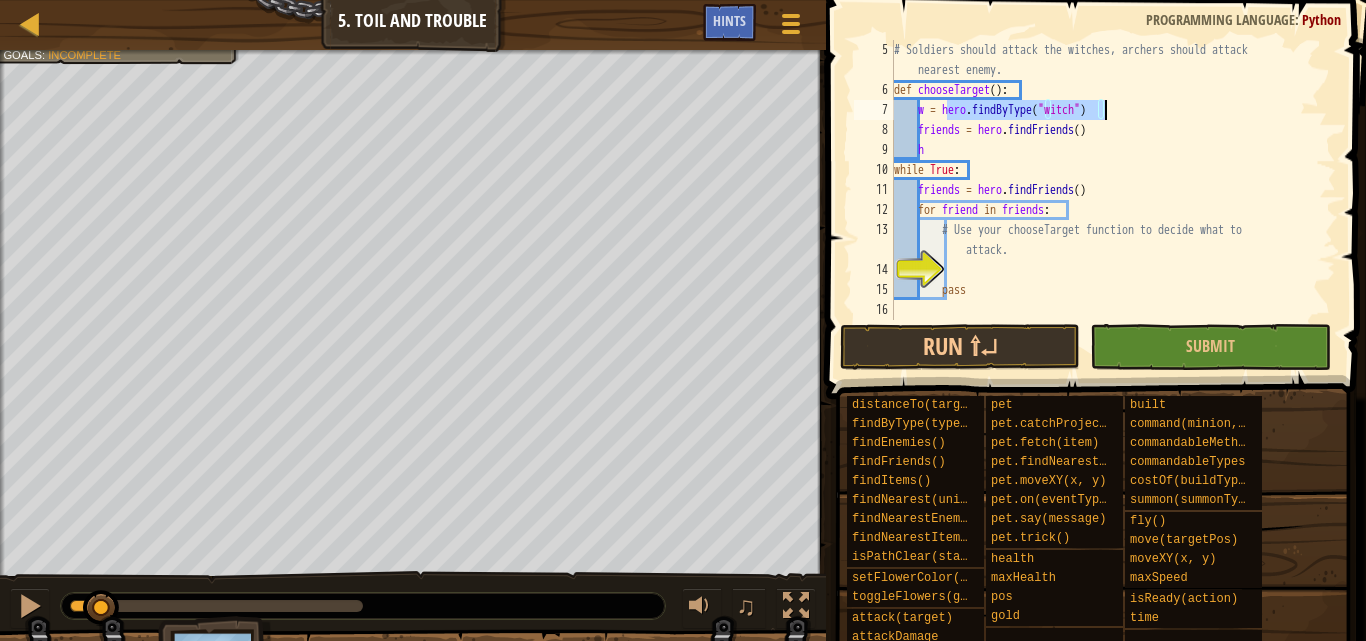 drag, startPoint x: 947, startPoint y: 111, endPoint x: 1150, endPoint y: 104, distance: 203.12065 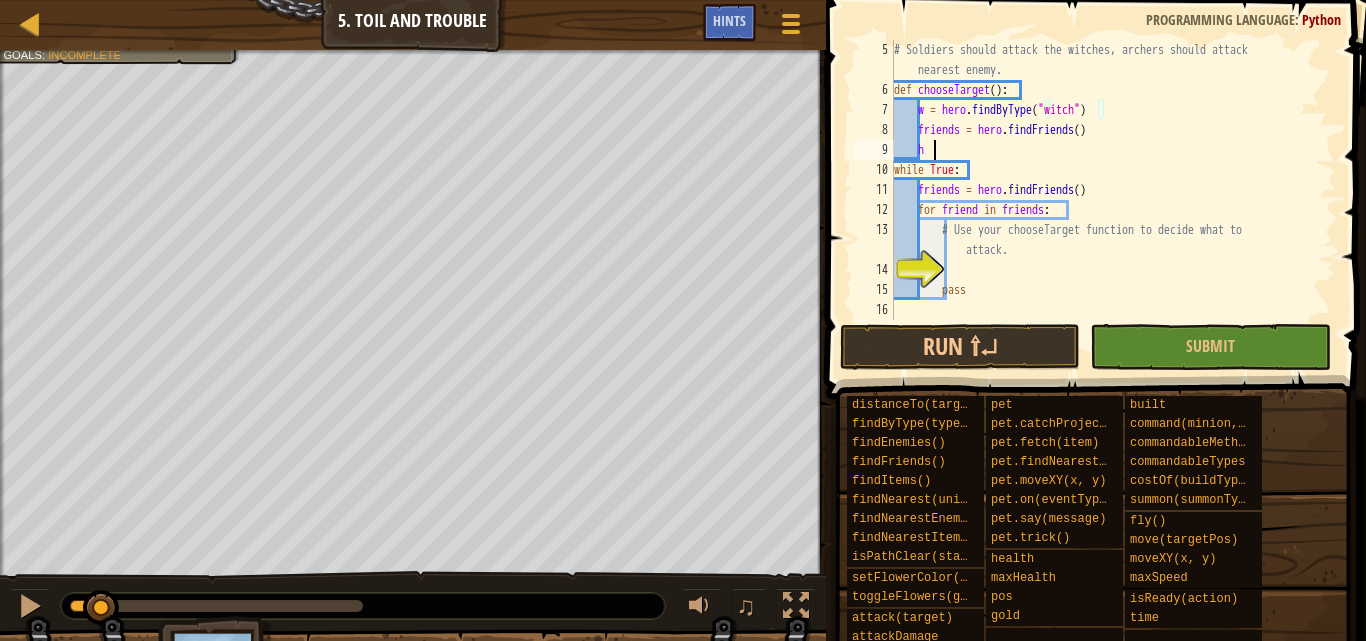 click on "# Soldiers should attack the witches, archers should attack       nearest enemy. def   chooseTarget ( ) :      w   =   hero . findByType ( "witch" )      friends   =   hero . findFriends ( )      h   while   True :      friends   =   hero . findFriends ( )      for   friend   in   friends :          # Use your chooseTarget function to decide what to               attack.                   pass" at bounding box center (1105, 210) 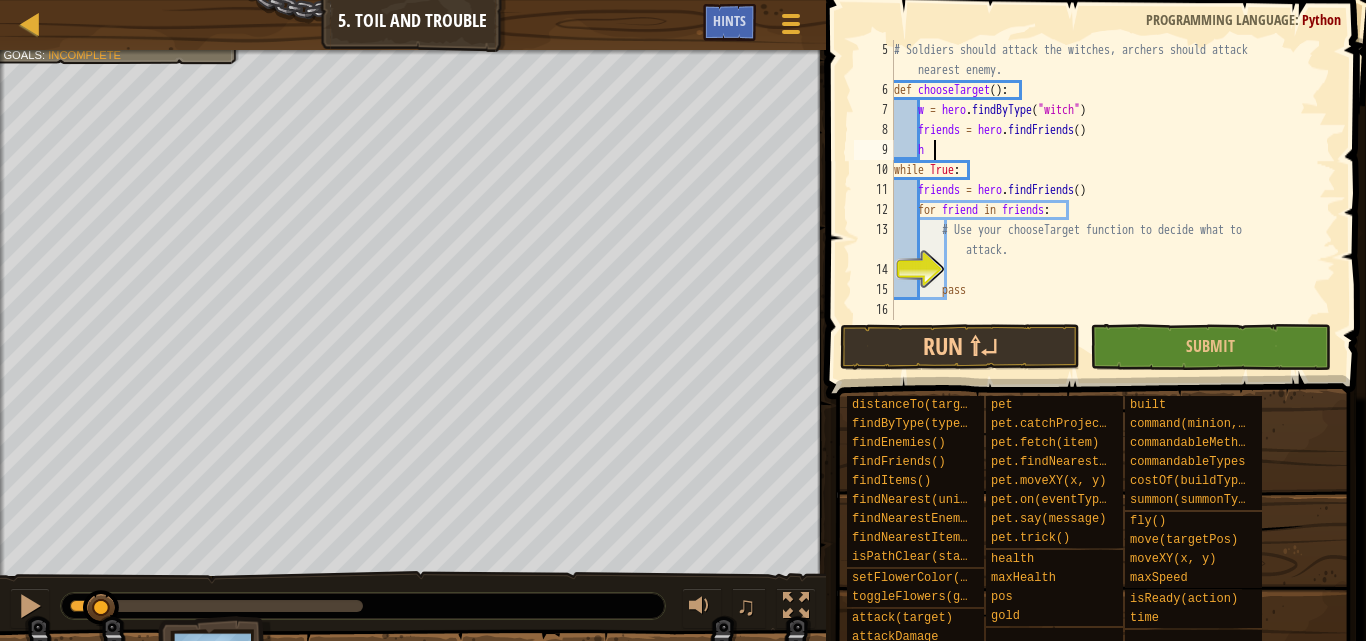 scroll, scrollTop: 9, scrollLeft: 2, axis: both 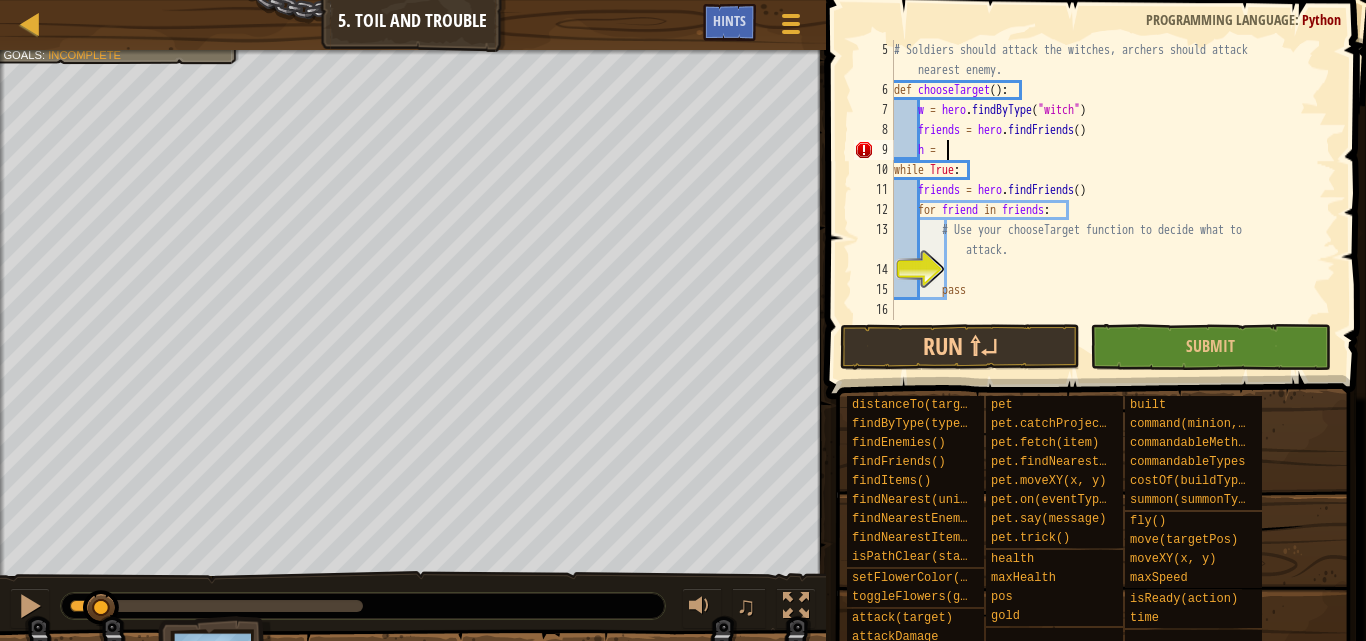 paste on "hero.findByType("witch")" 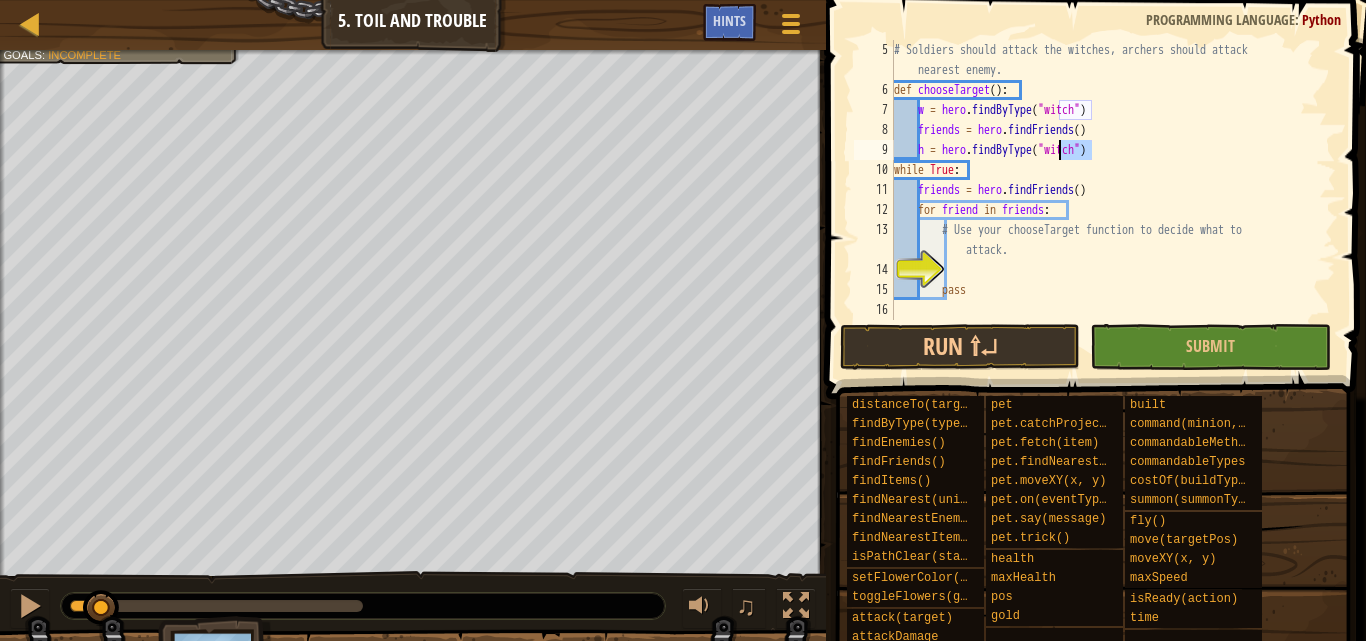 drag, startPoint x: 1092, startPoint y: 151, endPoint x: 1059, endPoint y: 152, distance: 33.01515 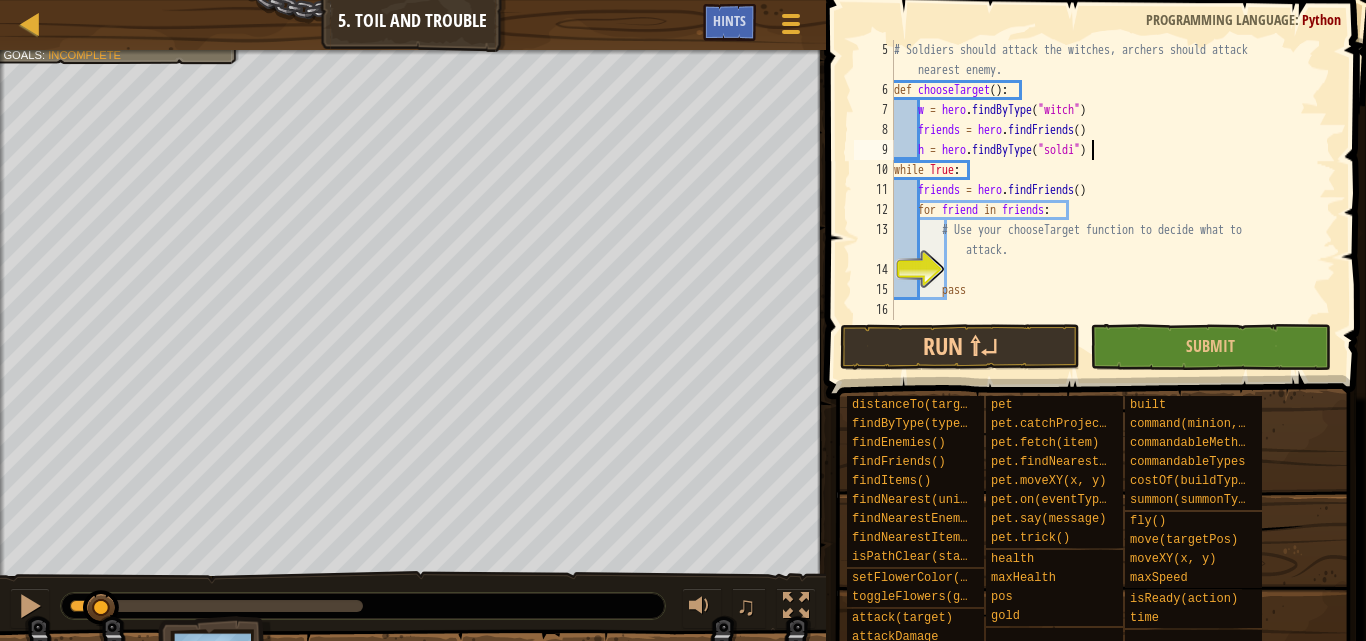 scroll, scrollTop: 9, scrollLeft: 17, axis: both 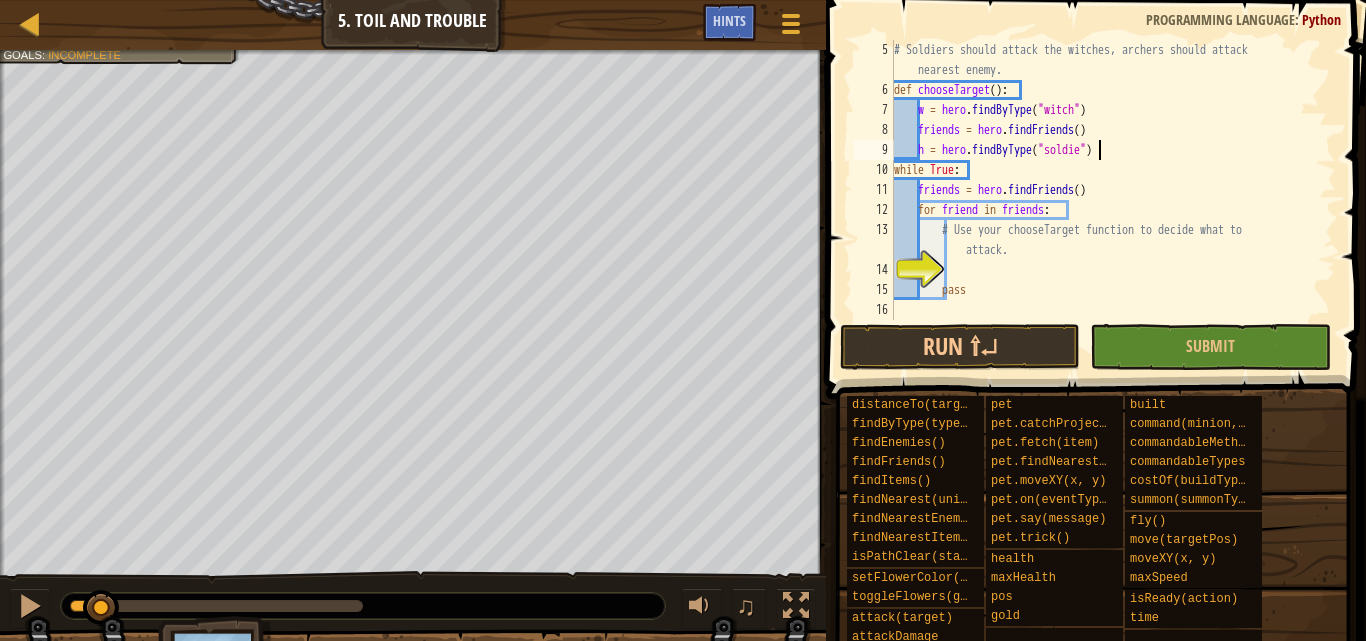 type on "h = hero.findByType("soldier")" 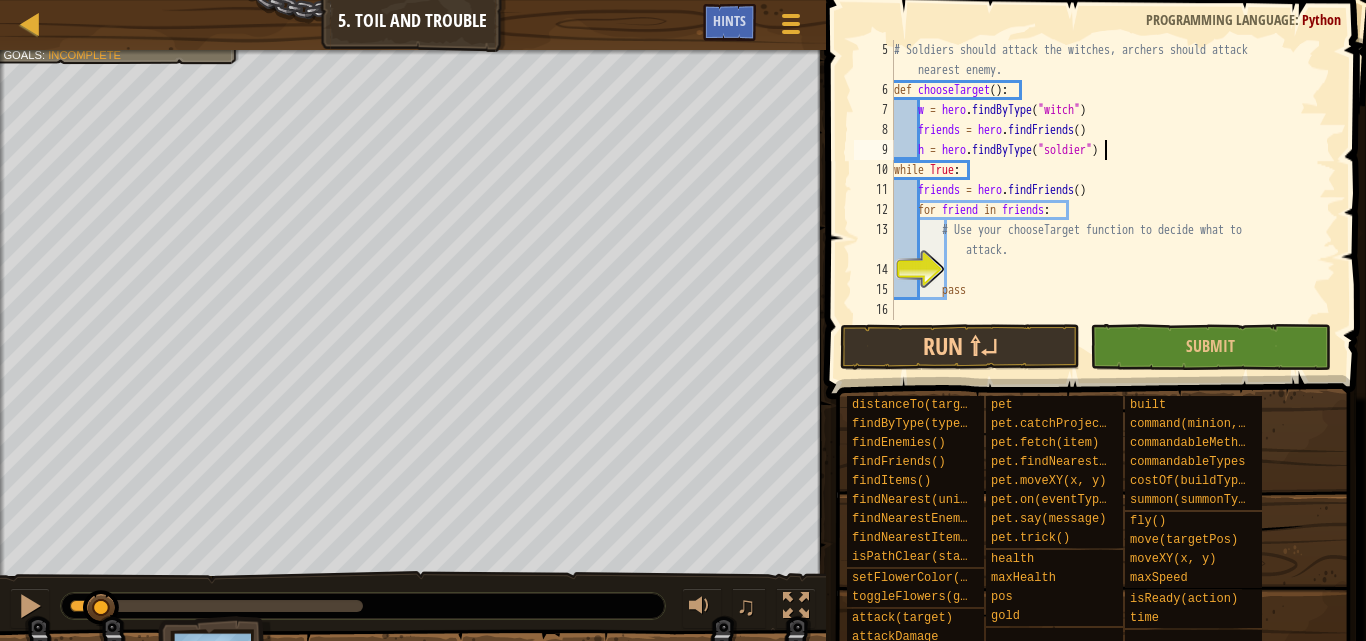 click on "# Soldiers should attack the witches, archers should attack       nearest enemy. def   chooseTarget ( ) :      w   =   hero . findByType ( "witch" )      friends   =   hero . findFriends ( )      h   =   hero . findByType ( "soldier" ) while   True :      friends   =   hero . findFriends ( )      for   friend   in   friends :          # Use your chooseTarget function to decide what to               attack.                   pass" at bounding box center [1105, 210] 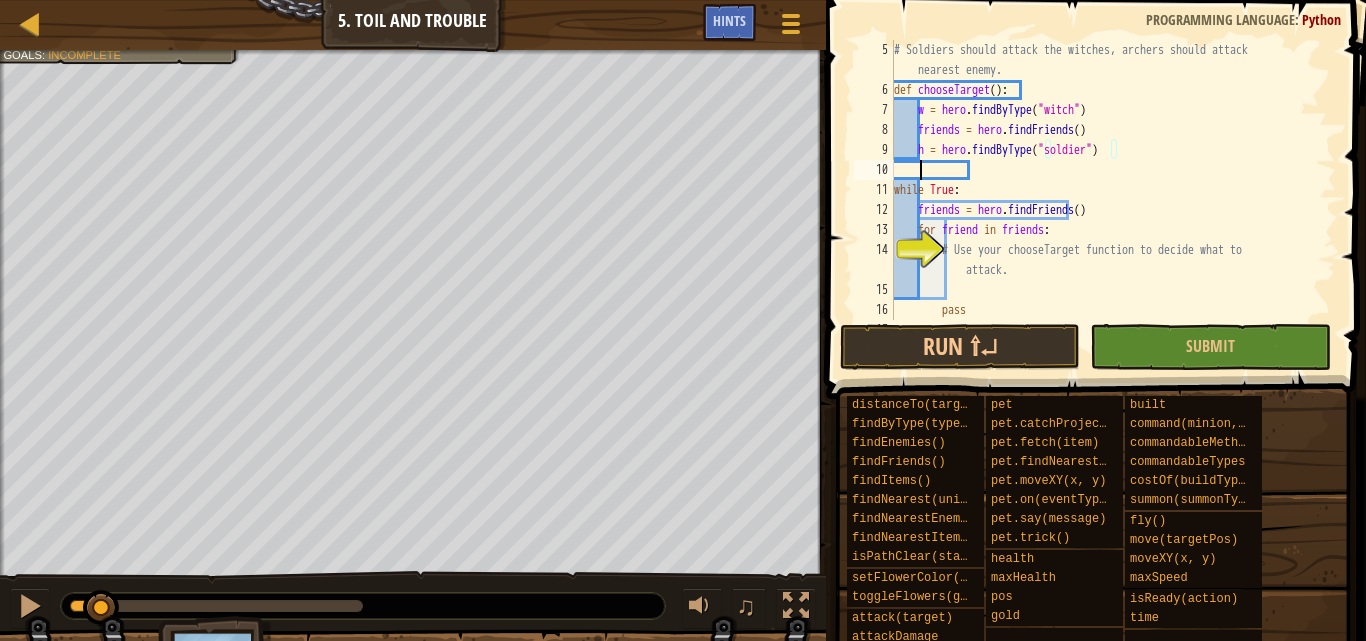 scroll, scrollTop: 9, scrollLeft: 1, axis: both 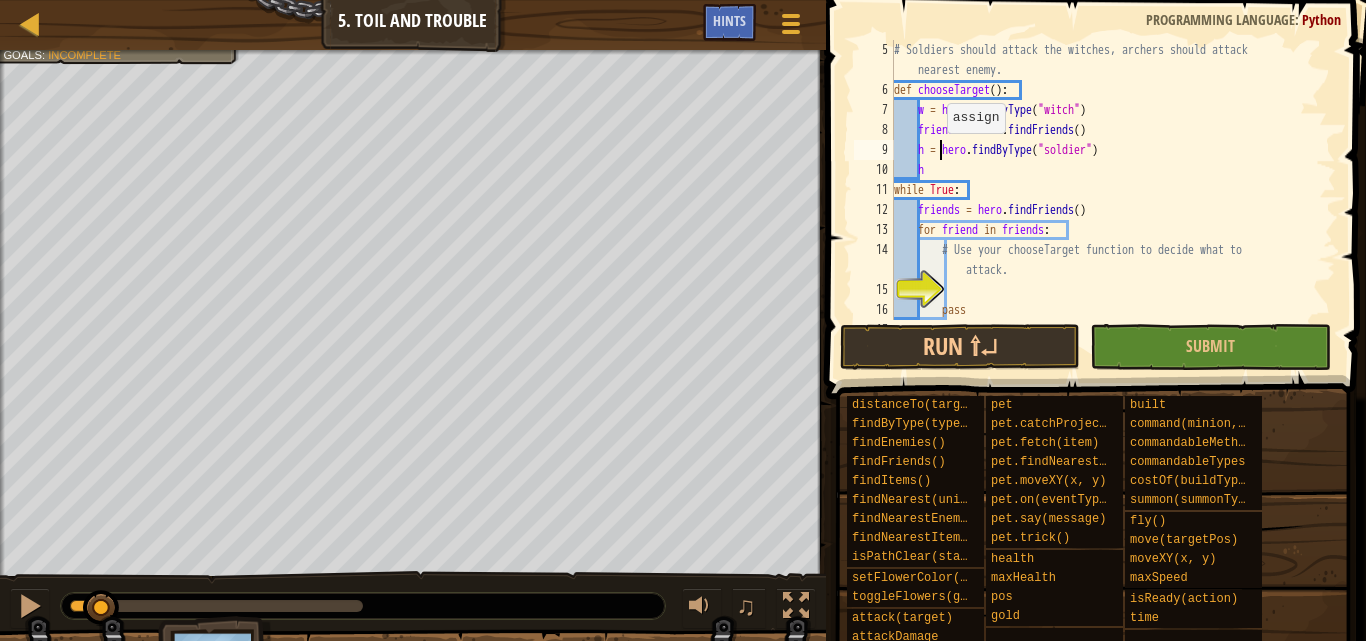 click on "# Soldiers should attack the witches, archers should attack       nearest enemy. def   chooseTarget ( ) :      w   =   hero . findByType ( "witch" )      friends   =   hero . findFriends ( )      h   =   hero . findByType ( "soldier" )      h while   True :      friends   =   hero . findFriends ( )      for   friend   in   friends :          # Use your chooseTarget function to decide what to               attack.                   pass" at bounding box center [1105, 210] 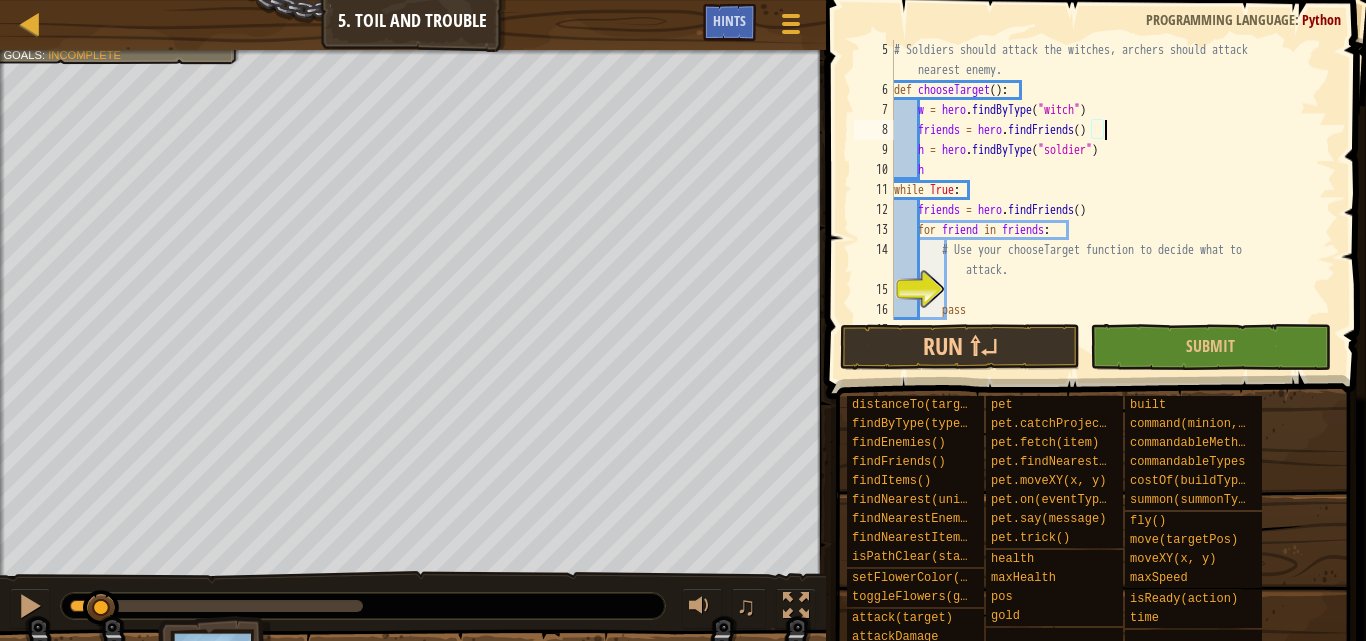 click on "# Soldiers should attack the witches, archers should attack       nearest enemy. def   chooseTarget ( ) :      w   =   hero . findByType ( "witch" )      friends   =   hero . findFriends ( )      h   =   hero . findByType ( "soldier" )      h while   True :      friends   =   hero . findFriends ( )      for   friend   in   friends :          # Use your chooseTarget function to decide what to               attack.                   pass" at bounding box center (1105, 210) 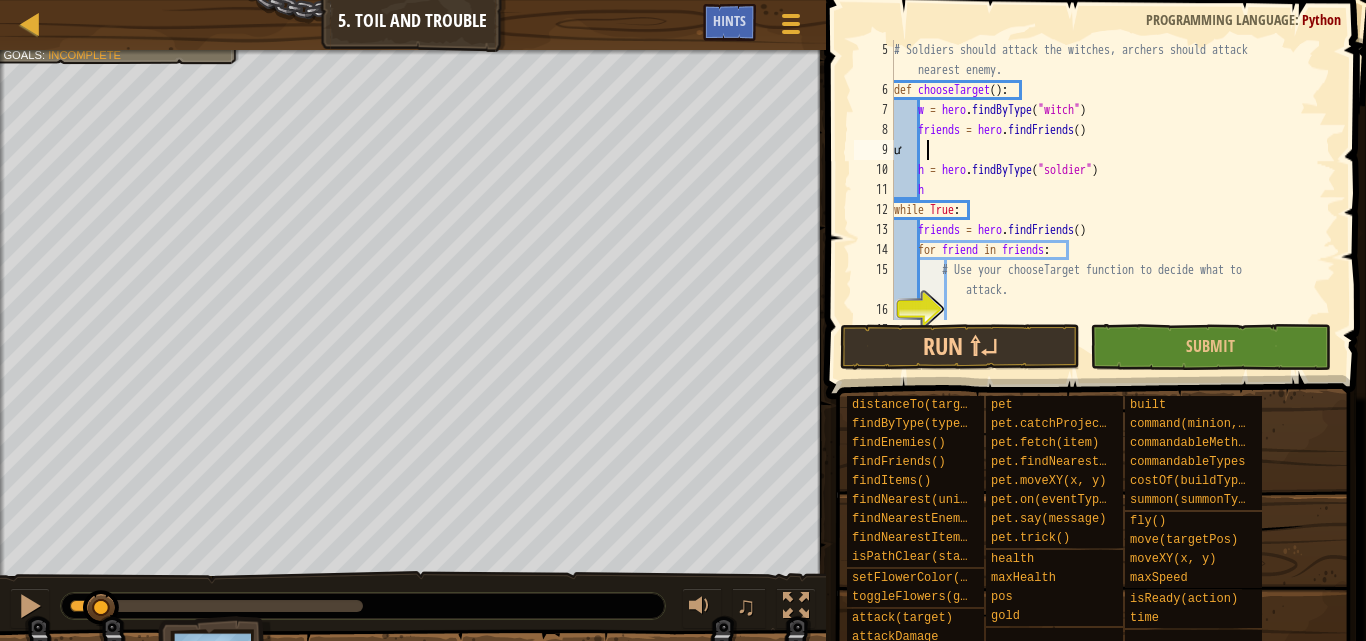 type on "ư" 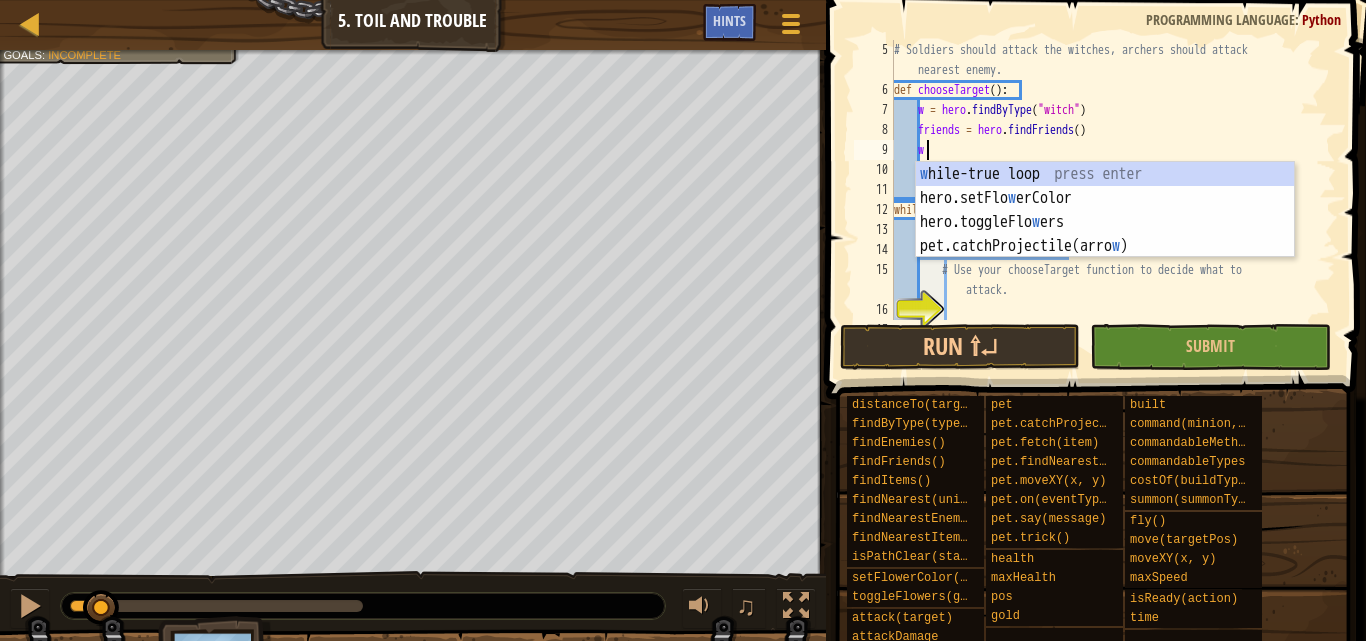 scroll, scrollTop: 9, scrollLeft: 1, axis: both 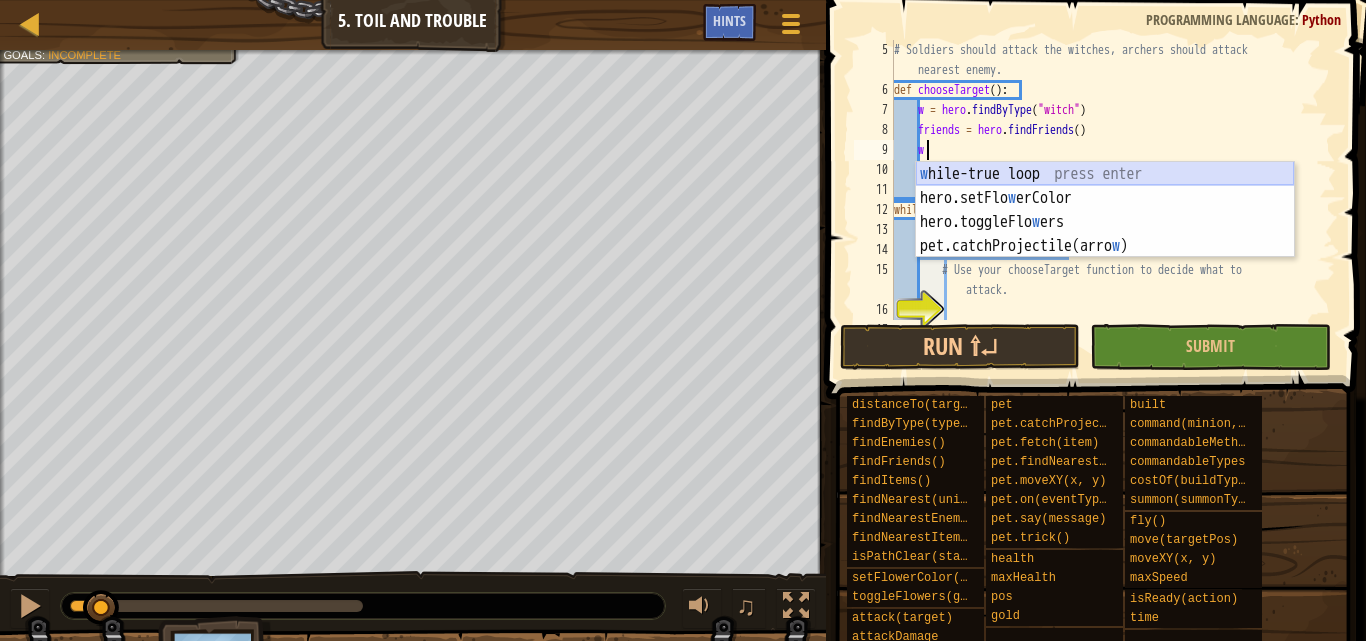 click on "w hile-true loop press enter hero.setFlo w erColor press enter hero.toggleFlo w ers press enter pet.catchProjectile(arro w ) press enter" at bounding box center [1105, 234] 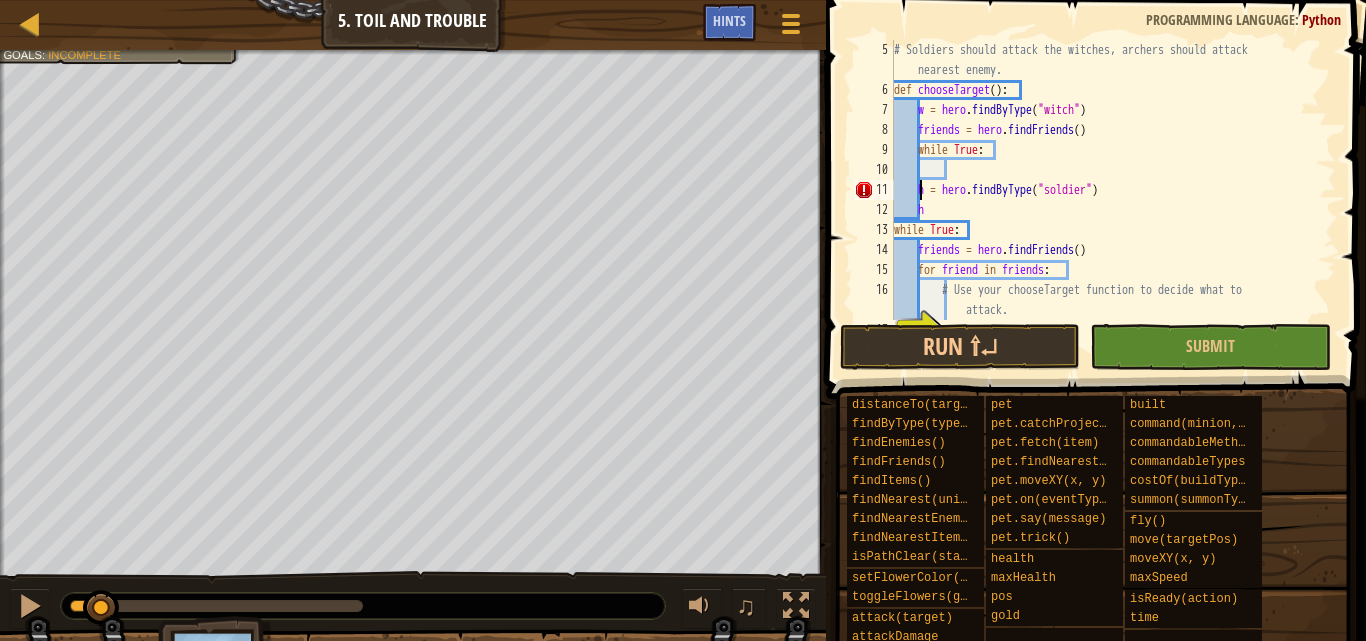 click on "# Soldiers should attack the witches, archers should attack       nearest enemy. def   chooseTarget ( ) :      w   =   hero . findByType ( "witch" )      friends   =   hero . findFriends ( )      while   True :               h   =   hero . findByType ( "soldier" )      h while   True :      friends   =   hero . findFriends ( )      for   friend   in   friends :          # Use your chooseTarget function to decide what to               attack." at bounding box center (1105, 210) 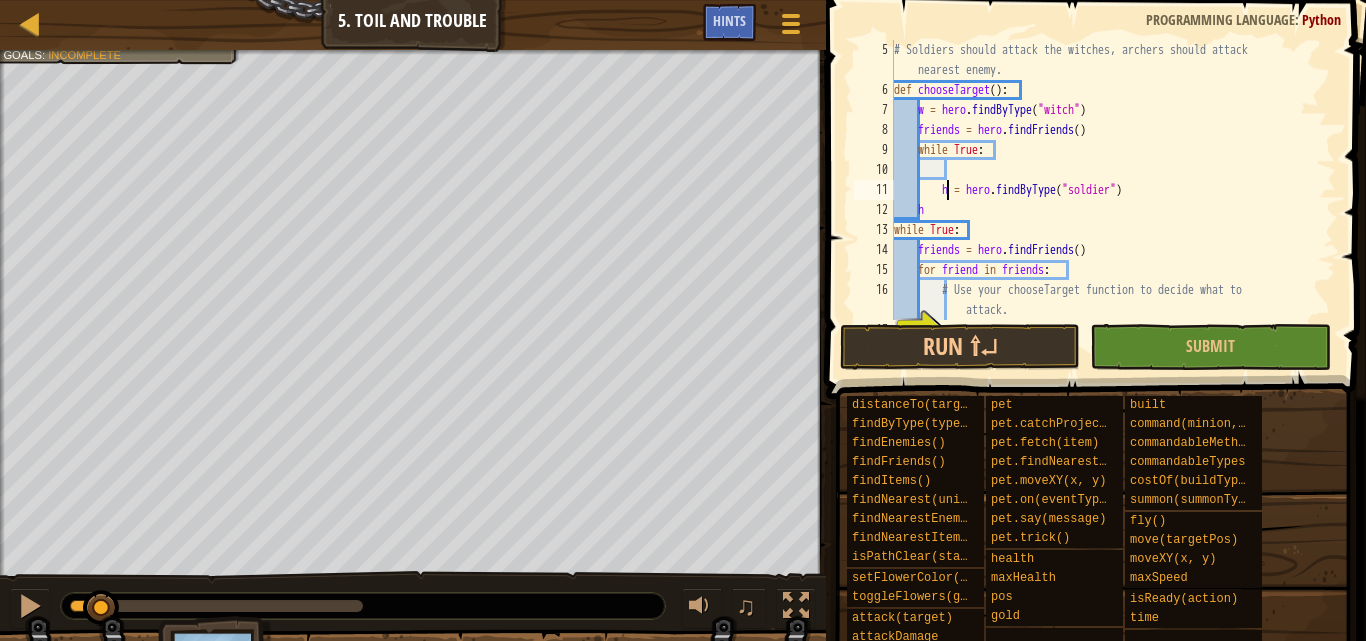 click on "# Soldiers should attack the witches, archers should attack       nearest enemy. def   chooseTarget ( ) :      w   =   hero . findByType ( "witch" )      friends   =   hero . findFriends ( )      while   True :                   h   =   hero . findByType ( "soldier" )      h while   True :      friends   =   hero . findFriends ( )      for   friend   in   friends :          # Use your chooseTarget function to decide what to               attack." at bounding box center [1105, 210] 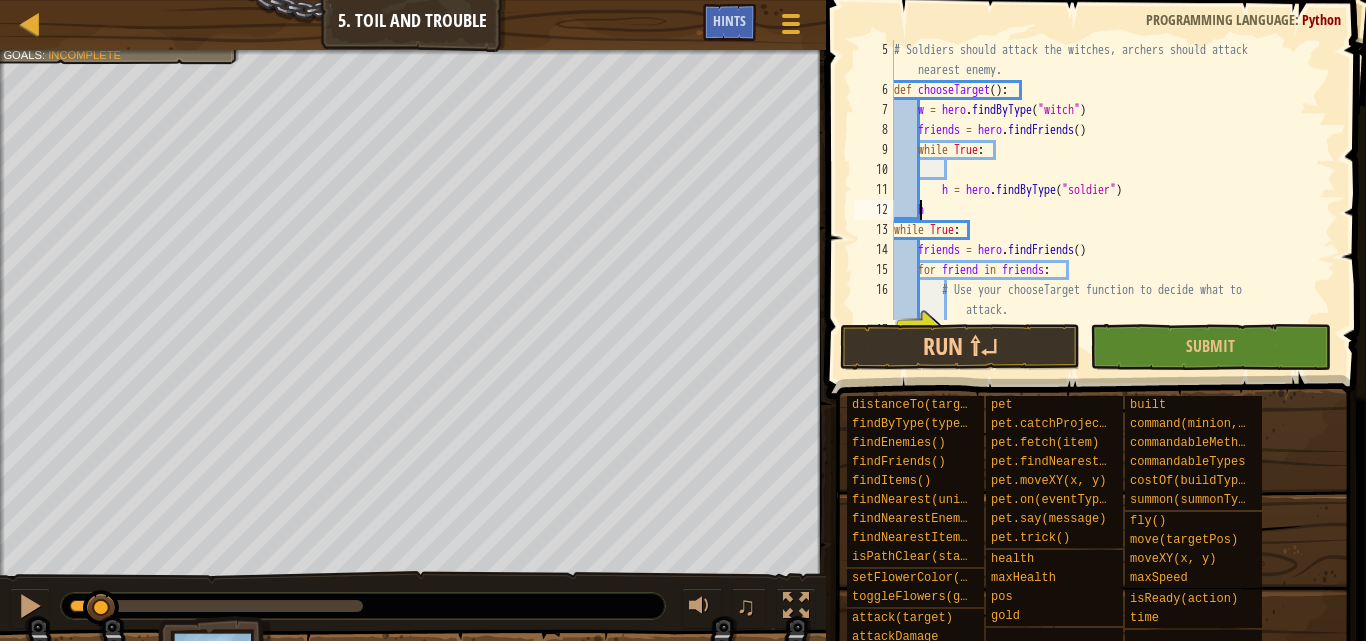 type on "h" 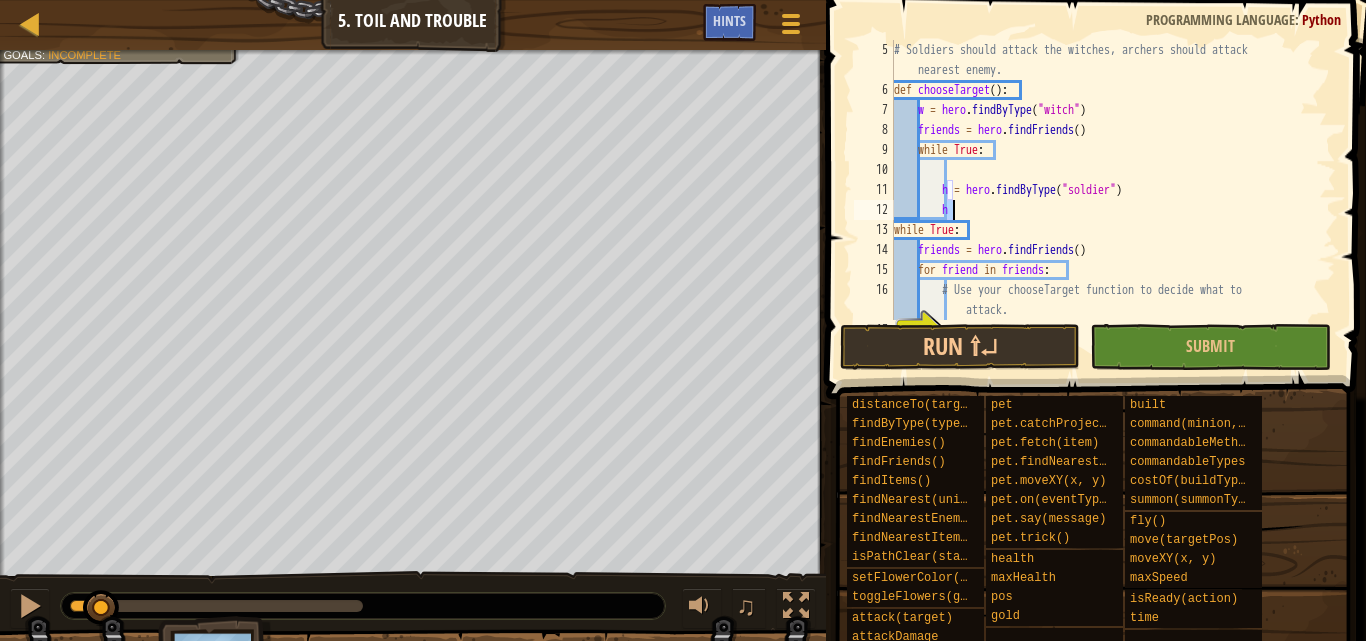 click on "# Soldiers should attack the witches, archers should attack       nearest enemy. def   chooseTarget ( ) :      w   =   hero . findByType ( "witch" )      friends   =   hero . findFriends ( )      while   True :                   h   =   hero . findByType ( "soldier" )          h while   True :      friends   =   hero . findFriends ( )      for   friend   in   friends :          # Use your chooseTarget function to decide what to               attack." at bounding box center (1105, 210) 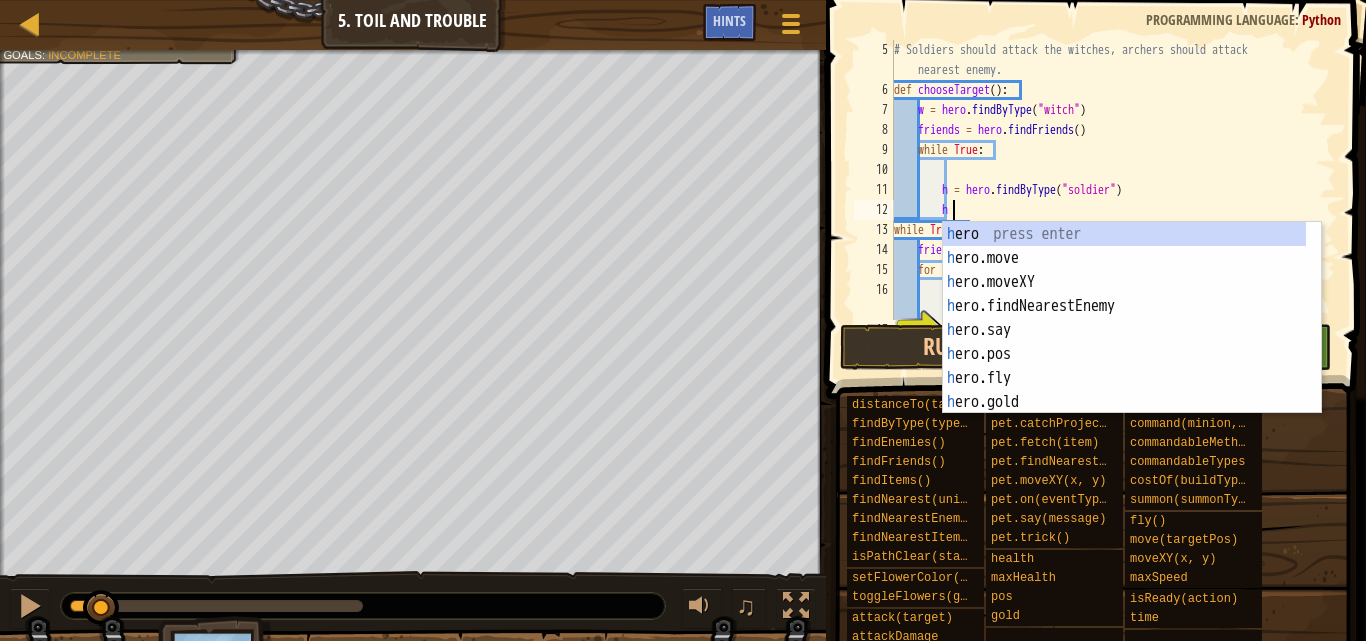 scroll, scrollTop: 9, scrollLeft: 4, axis: both 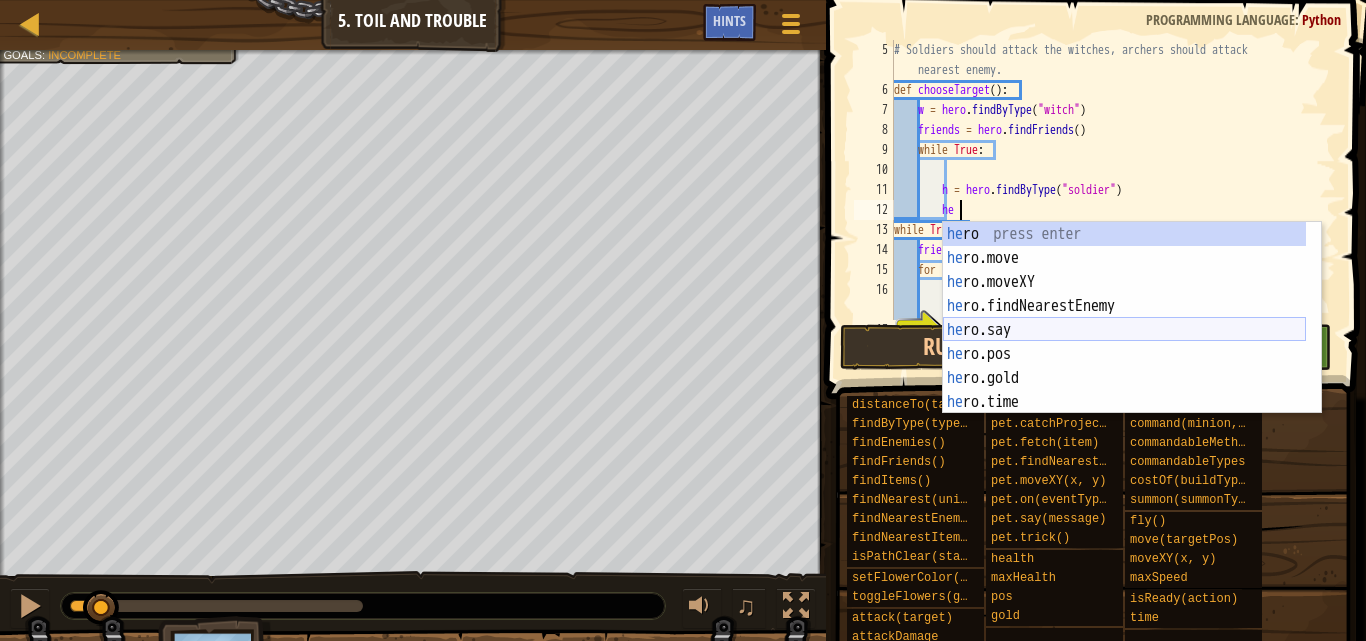 type on "h" 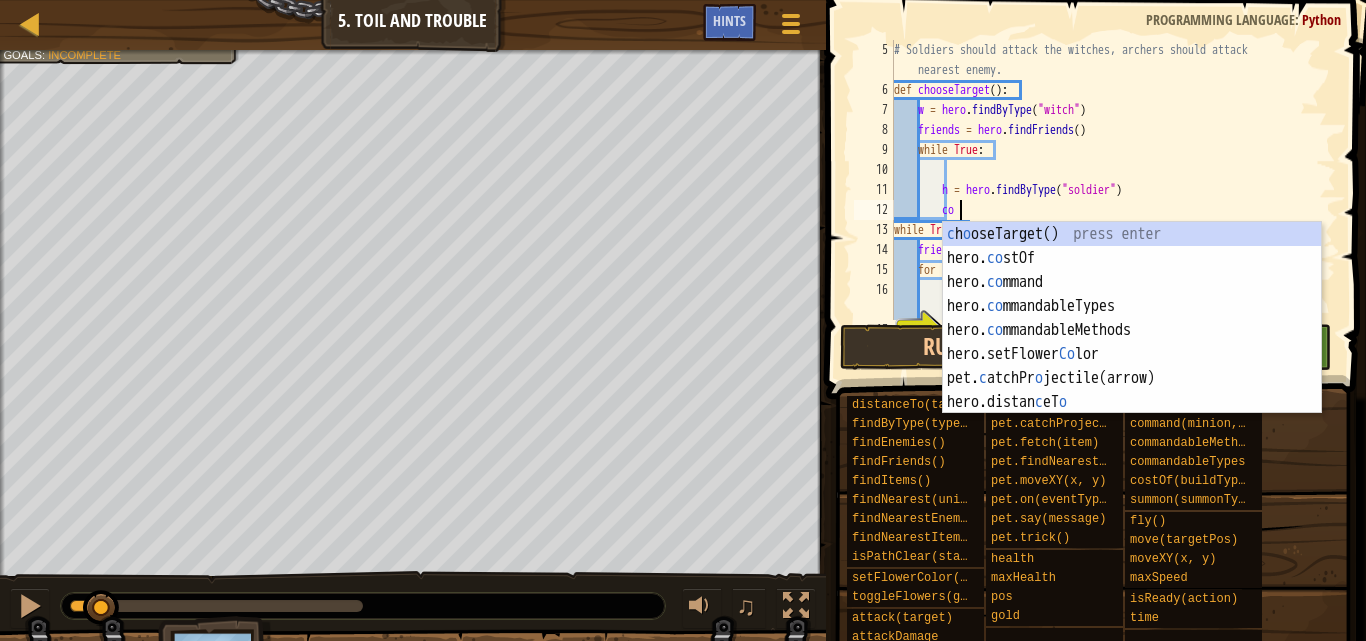 scroll, scrollTop: 9, scrollLeft: 4, axis: both 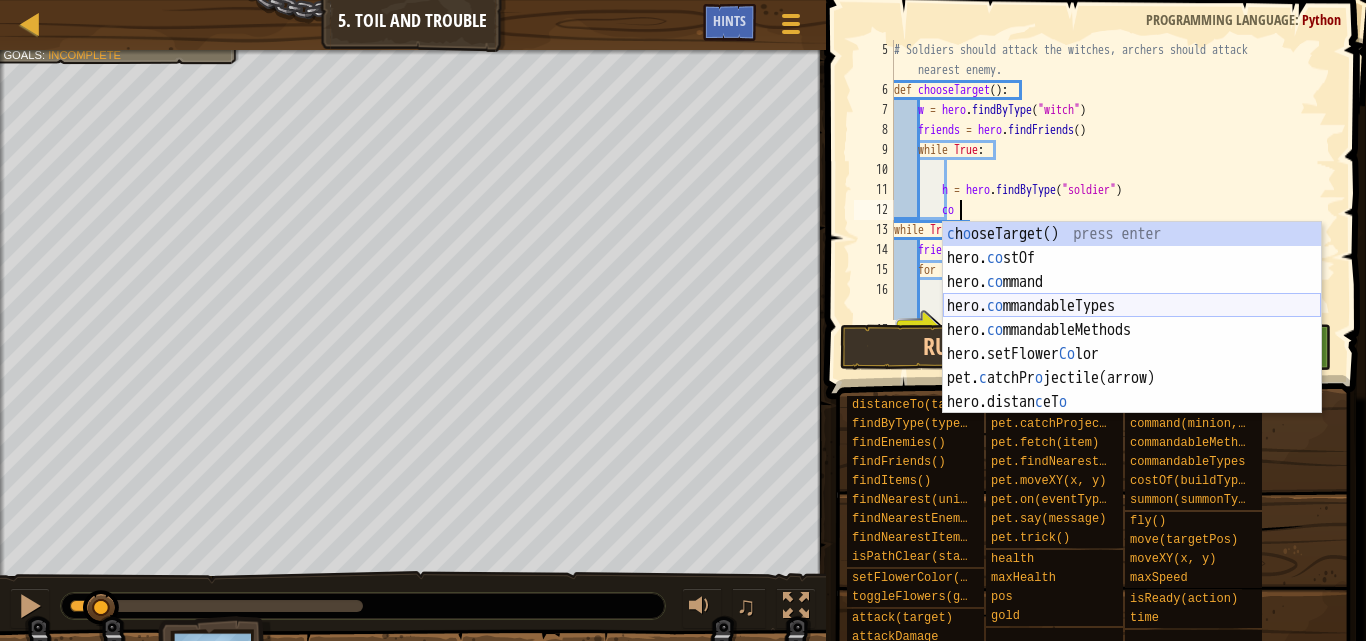 click on "c h o oseTarget() press enter hero. co stOf press enter hero. co mmand press enter hero. co mmandableTypes press enter hero. co mmandableMethods press enter hero.setFlower Co lor press enter pet. c atchPr o jectile(arrow) press enter hero.distan c eT o press enter" at bounding box center (1132, 342) 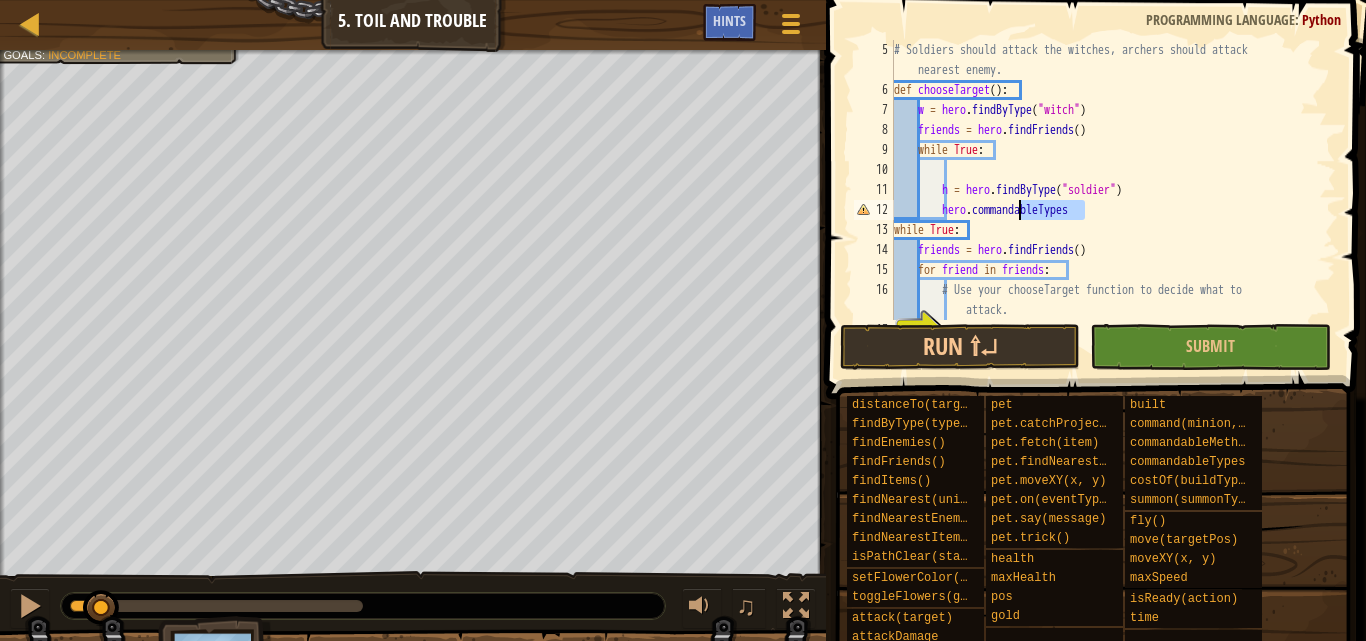 drag, startPoint x: 1107, startPoint y: 219, endPoint x: 1022, endPoint y: 214, distance: 85.146935 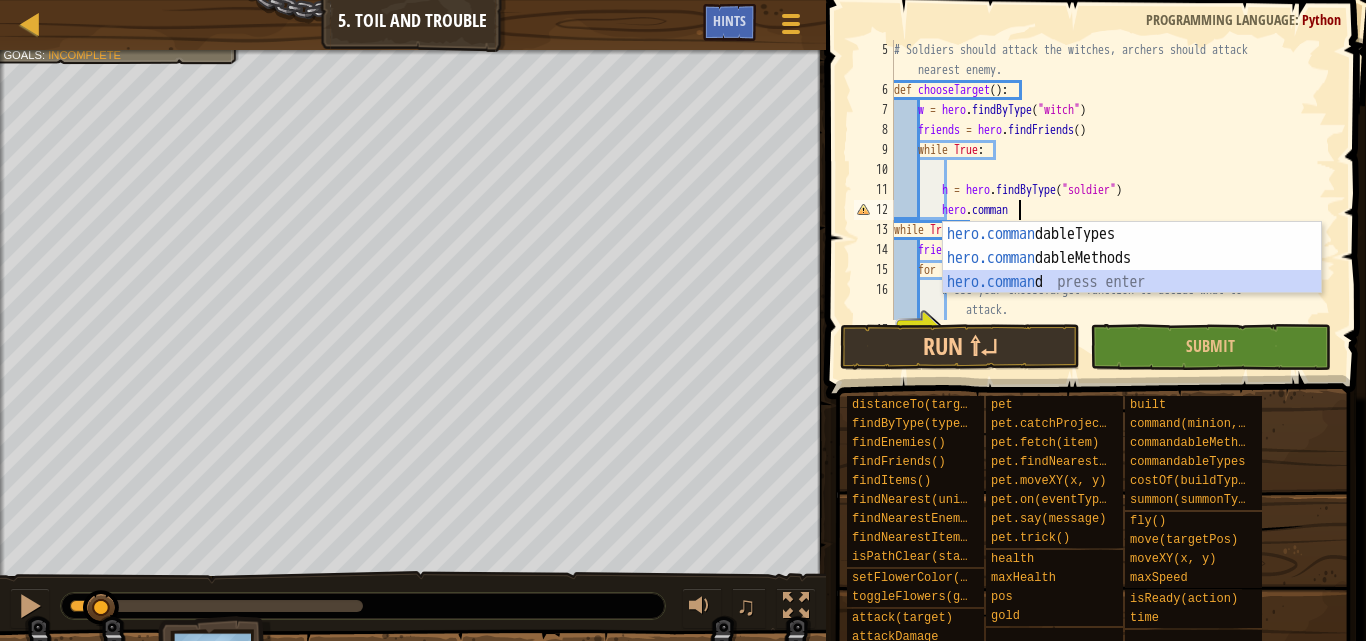 click on "hero.comman dableTypes press enter hero.comman dableMethods press enter hero.comman d press enter" at bounding box center [1132, 282] 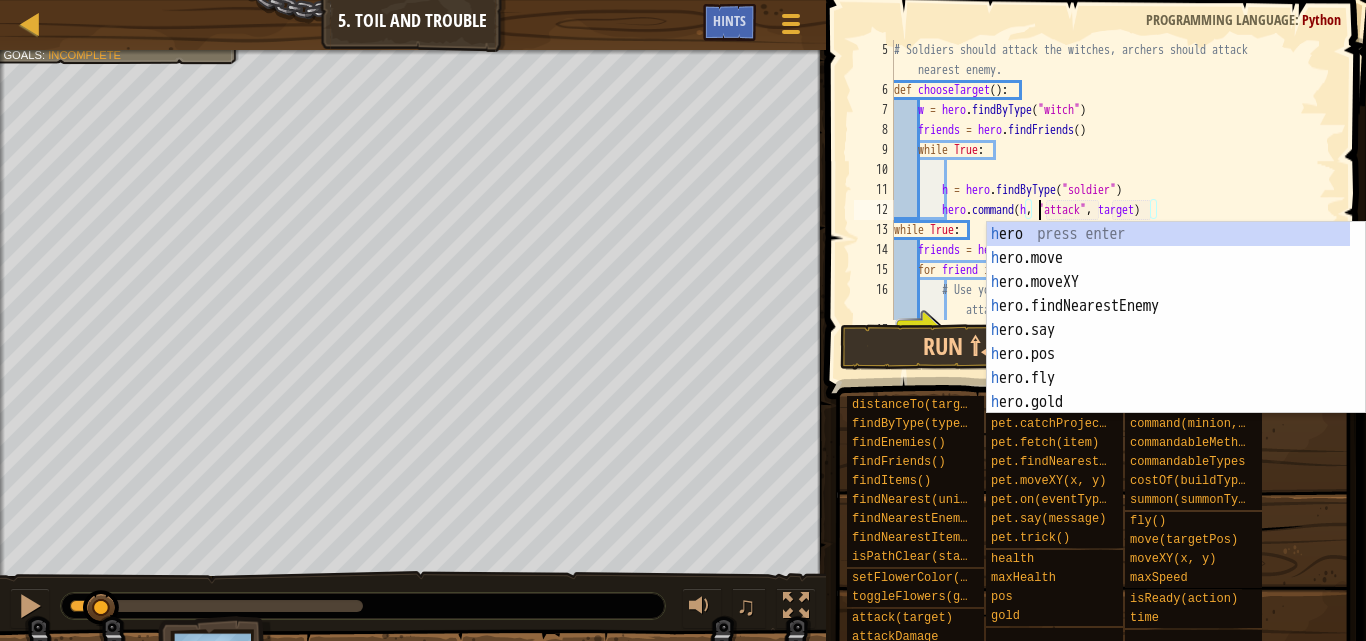 scroll, scrollTop: 9, scrollLeft: 12, axis: both 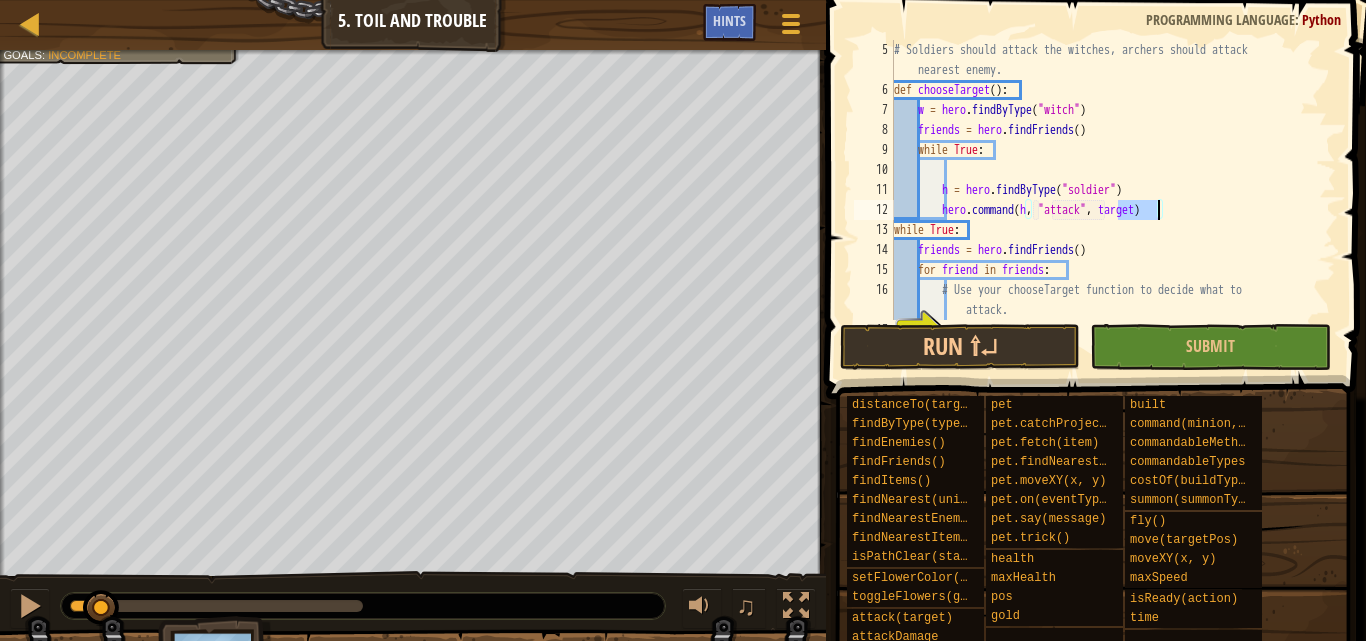 drag, startPoint x: 1119, startPoint y: 212, endPoint x: 1158, endPoint y: 209, distance: 39.115215 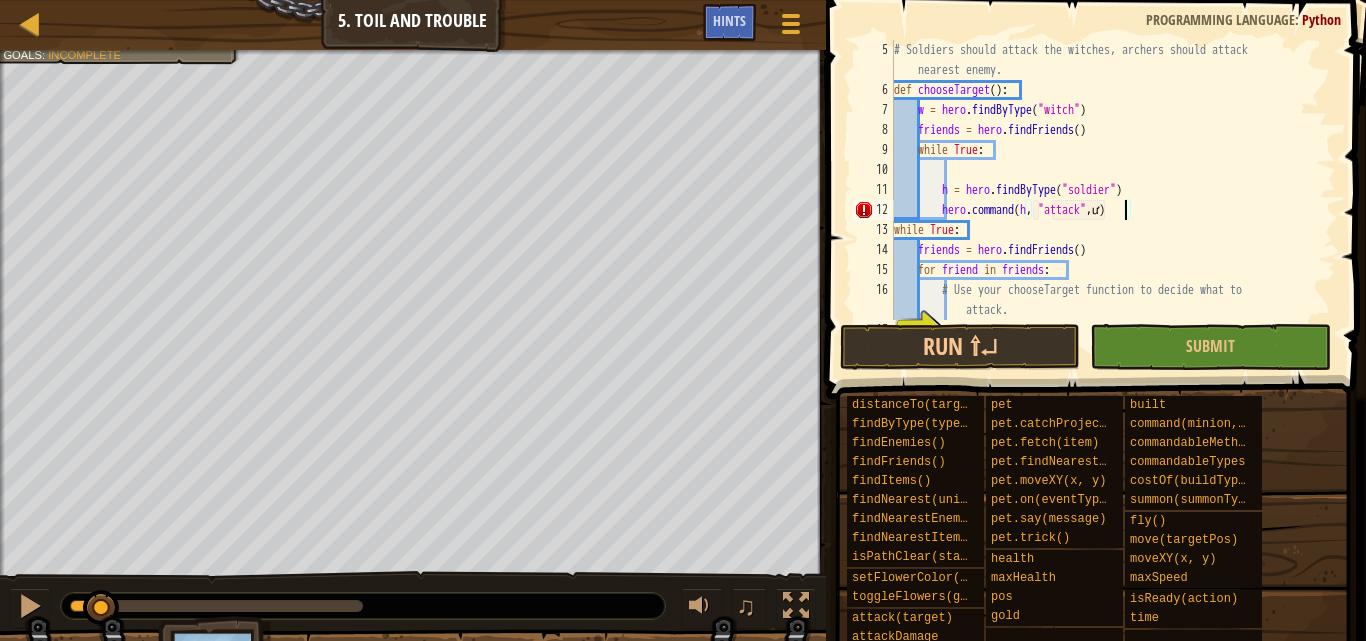 scroll, scrollTop: 9, scrollLeft: 18, axis: both 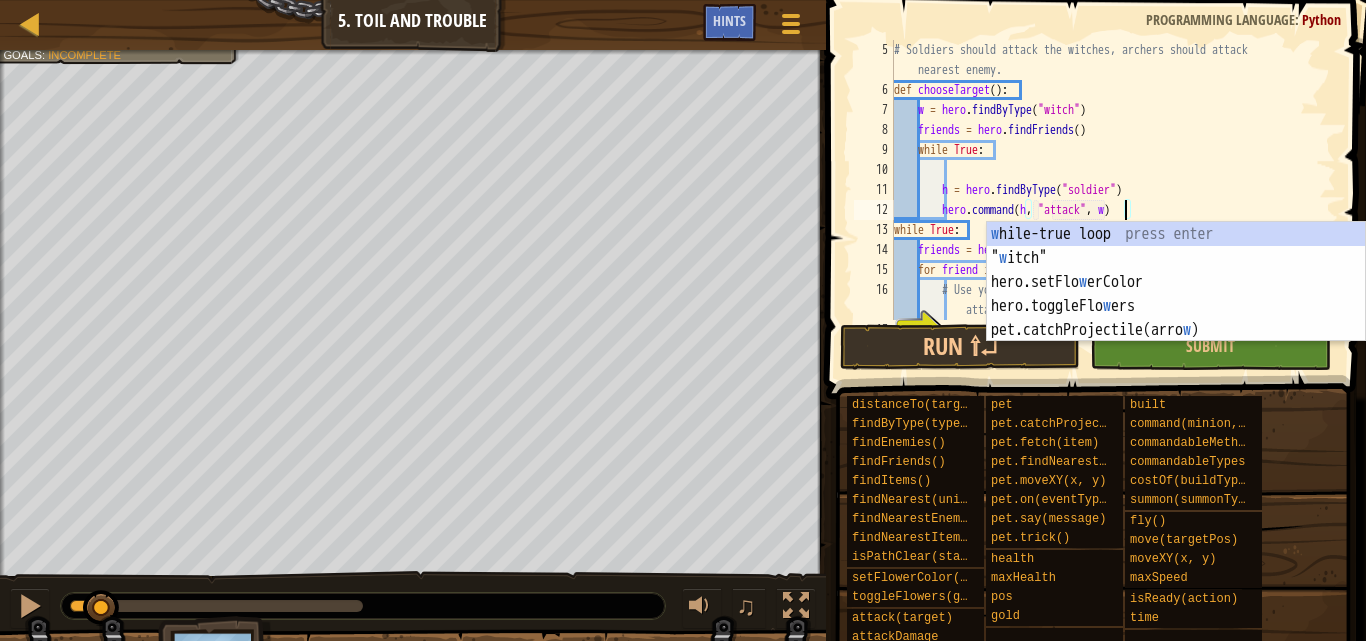 click on "# Soldiers should attack the witches, archers should attack       nearest enemy. def   chooseTarget ( ) :      w   =   hero . findByType ( "witch" )      friends   =   hero . findFriends ( )      while   True :                   h   =   hero . findByType ( "soldier" )          hero . command ( h ,   "attack" ,   w ) while   True :      friends   =   hero . findFriends ( )      for   friend   in   friends :          # Use your chooseTarget function to decide what to               attack." at bounding box center [1105, 210] 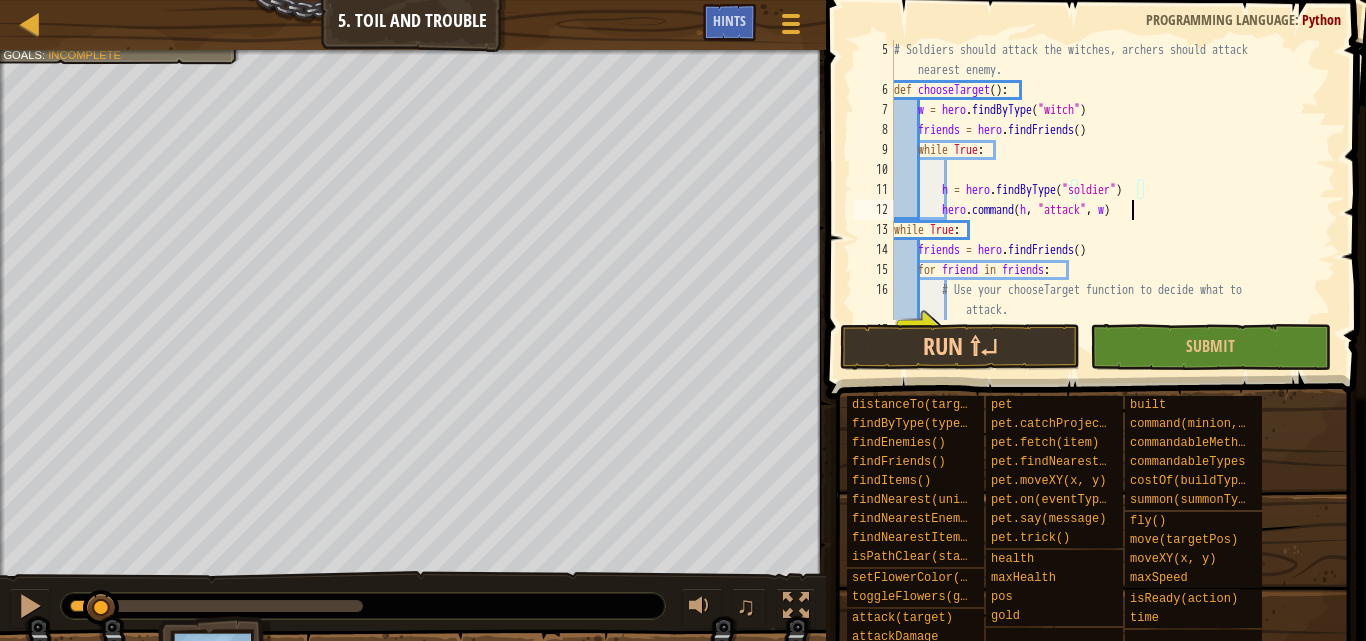 click on "# Soldiers should attack the witches, archers should attack       nearest enemy. def   chooseTarget ( ) :      w   =   hero . findByType ( "witch" )      friends   =   hero . findFriends ( )      while   True :                   h   =   hero . findByType ( "soldier" )          hero . command ( h ,   "attack" ,   w ) while   True :      friends   =   hero . findFriends ( )      for   friend   in   friends :          # Use your chooseTarget function to decide what to               attack." at bounding box center [1105, 210] 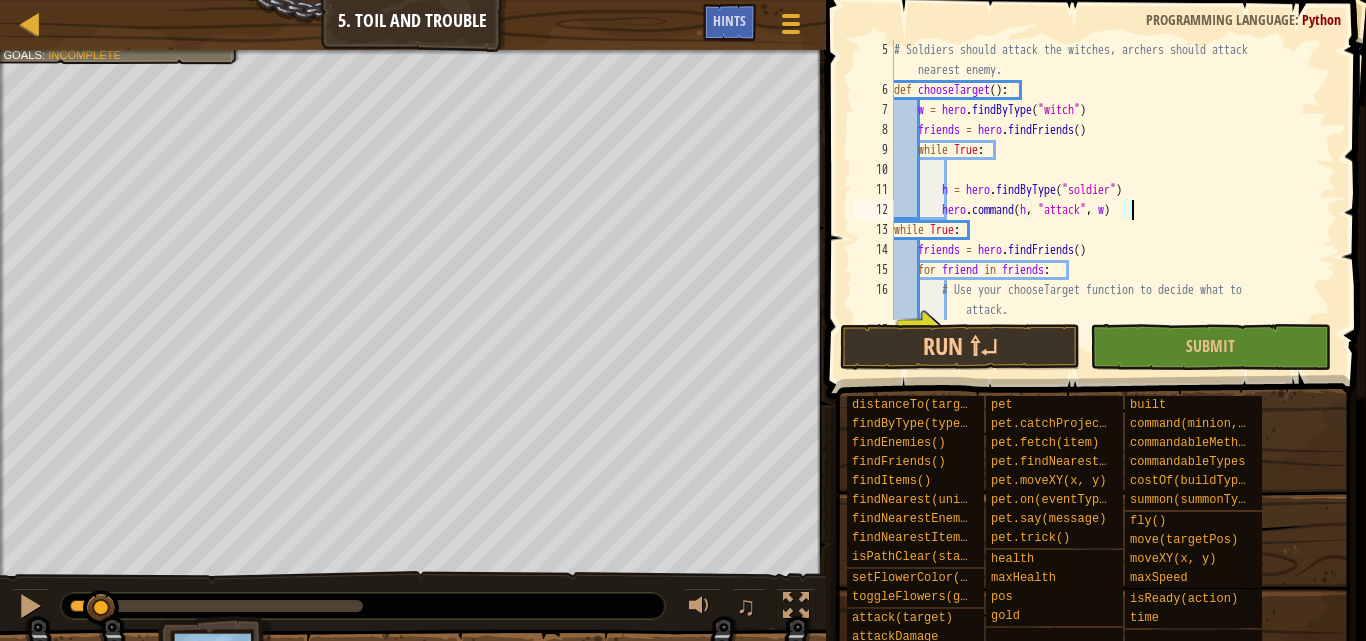 type on "#" 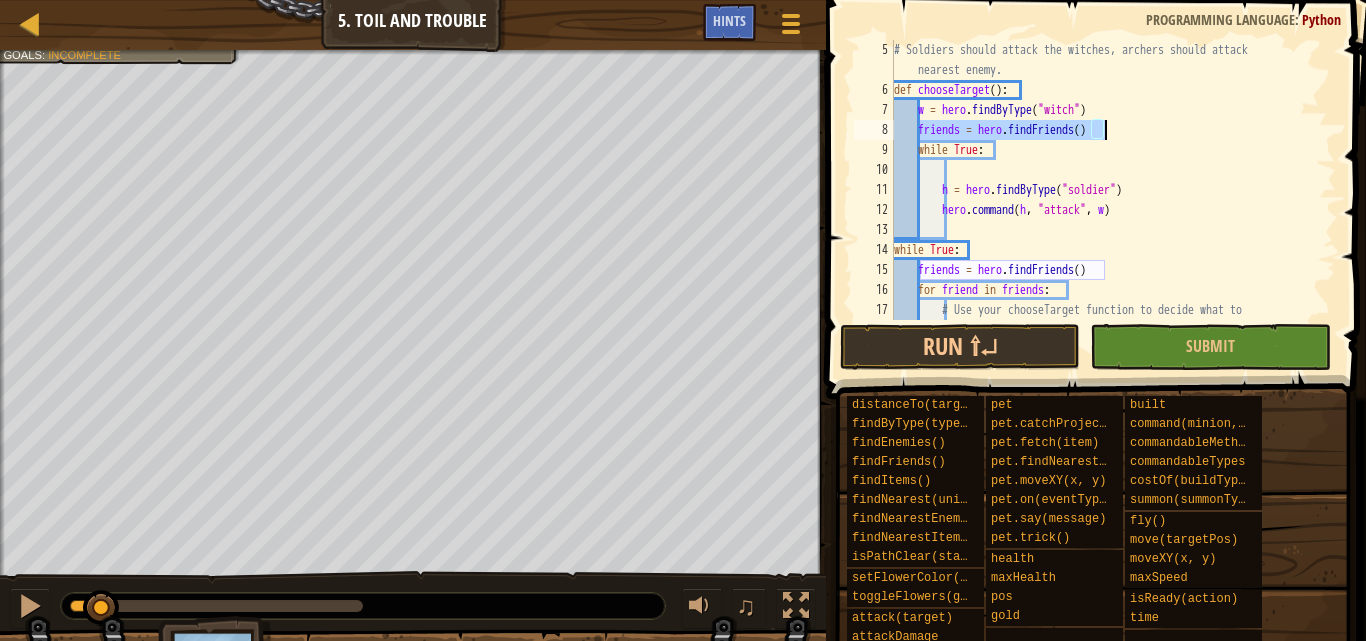 drag, startPoint x: 920, startPoint y: 131, endPoint x: 1136, endPoint y: 122, distance: 216.18742 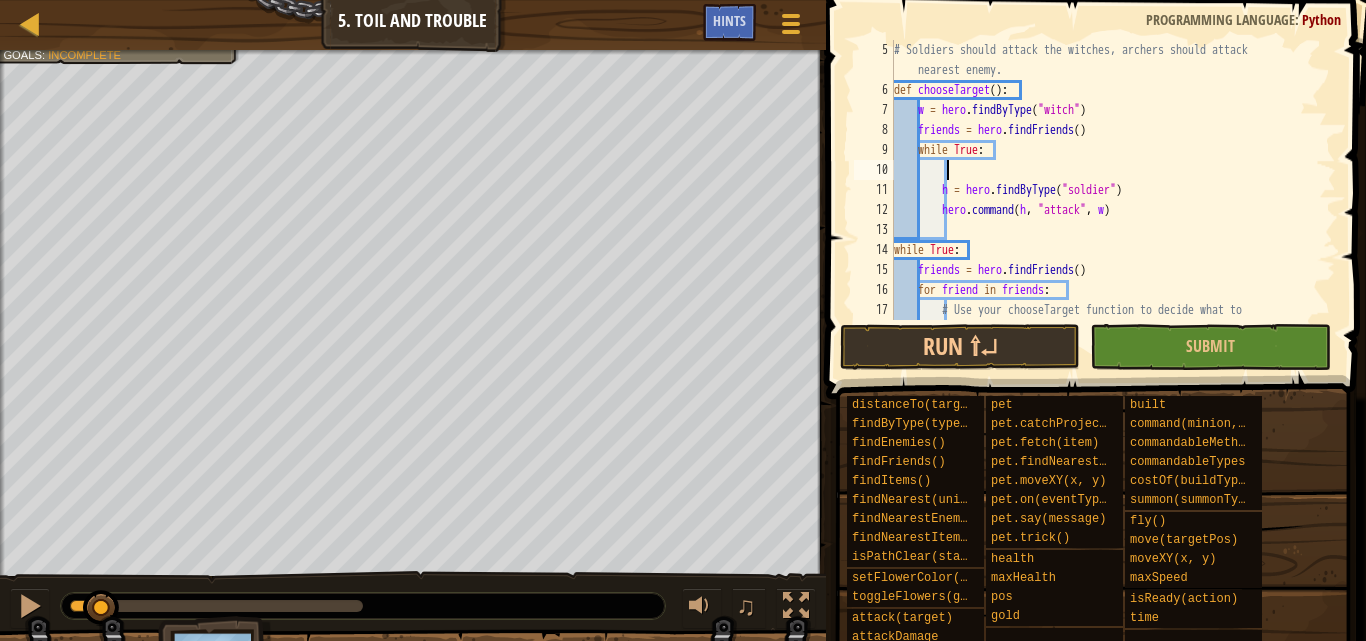 paste on "friends = hero.findFriends()" 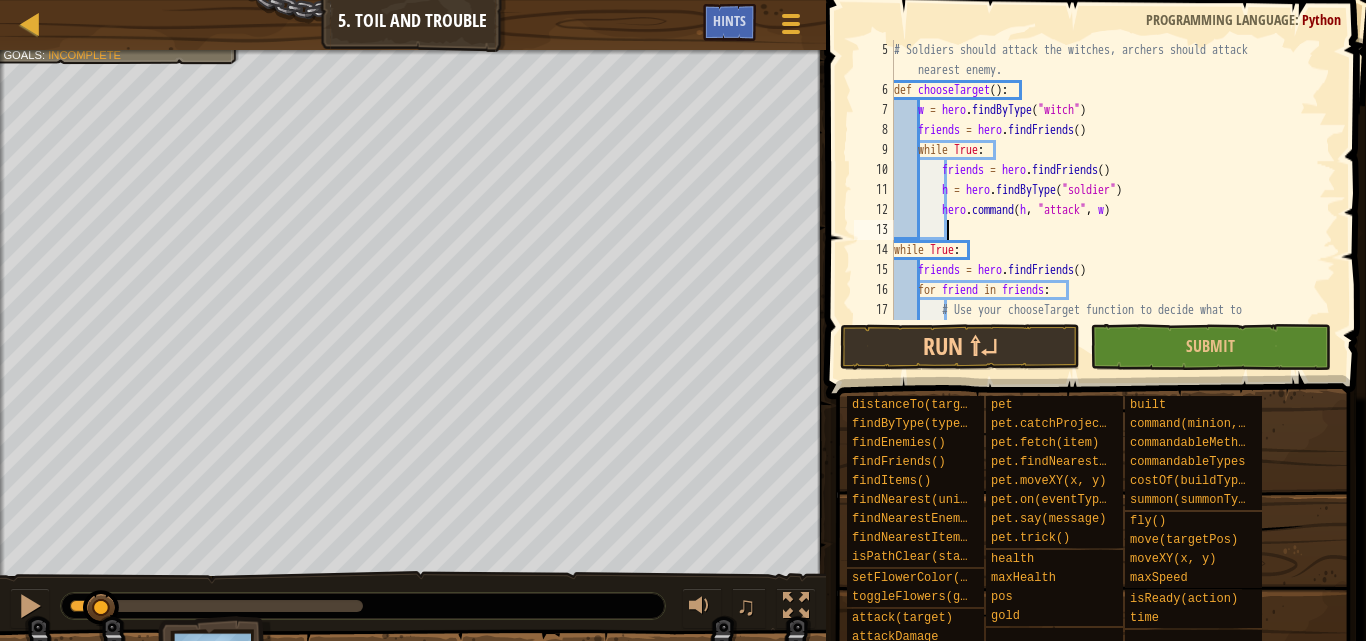 click on "# Soldiers should attack the witches, archers should attack       nearest enemy. def   chooseTarget ( ) :      w   =   hero . findByType ( "witch" )      friends   =   hero . findFriends ( )      while   True :          friends   =   hero . findFriends ( )          h   =   hero . findByType ( "soldier" )          hero . command ( h ,   "attack" ,   w )          while   True :      friends   =   hero . findFriends ( )      for   friend   in   friends :          # Use your chooseTarget function to decide what to               attack." at bounding box center [1105, 220] 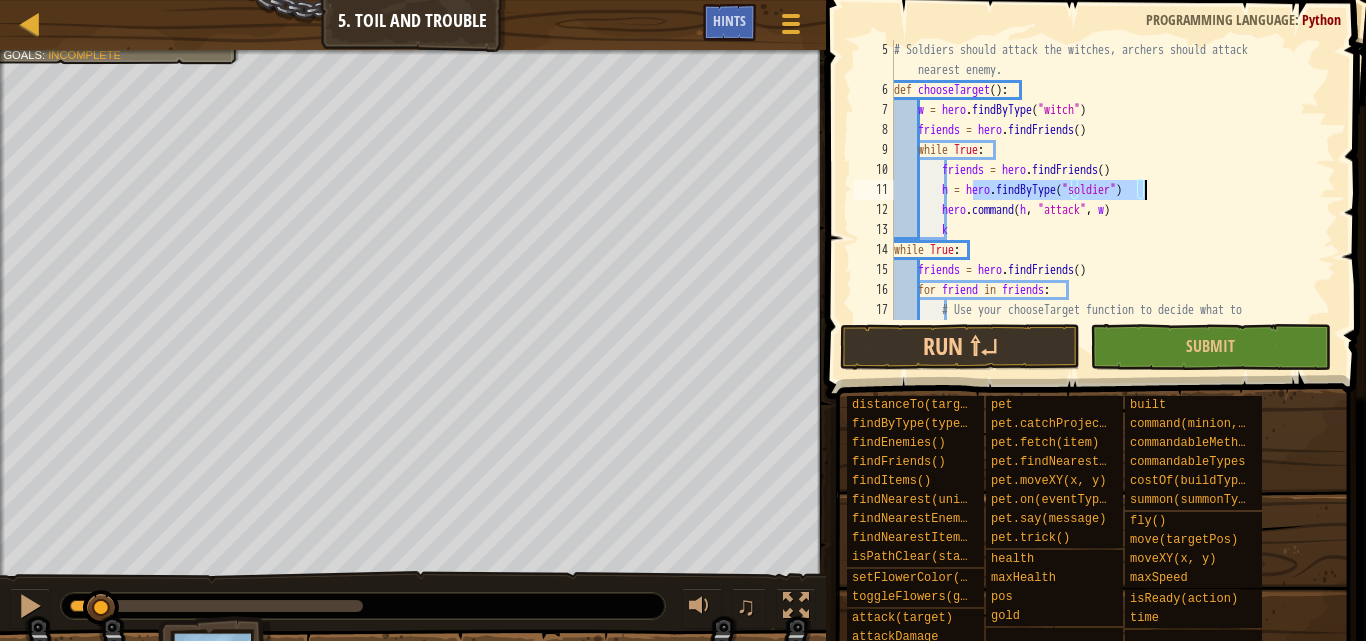 drag, startPoint x: 979, startPoint y: 189, endPoint x: 1180, endPoint y: 192, distance: 201.02238 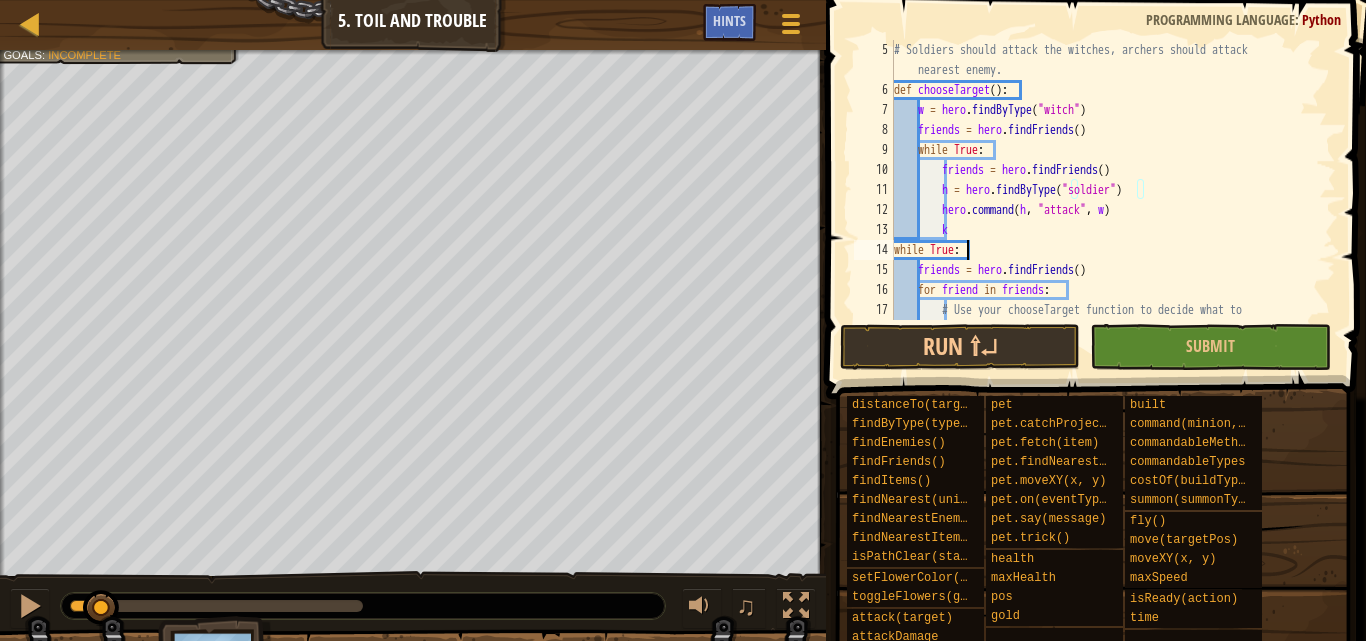 click on "# Soldiers should attack the witches, archers should attack       nearest enemy. def   chooseTarget ( ) :      w   =   hero . findByType ( "witch" )      friends   =   hero . findFriends ( )      while   True :          friends   =   hero . findFriends ( )          h   =   hero . findByType ( "soldier" )          hero . command ( h ,   "attack" ,   w )          k   while   True :      friends   =   hero . findFriends ( )      for   friend   in   friends :          # Use your chooseTarget function to decide what to               attack." at bounding box center [1105, 220] 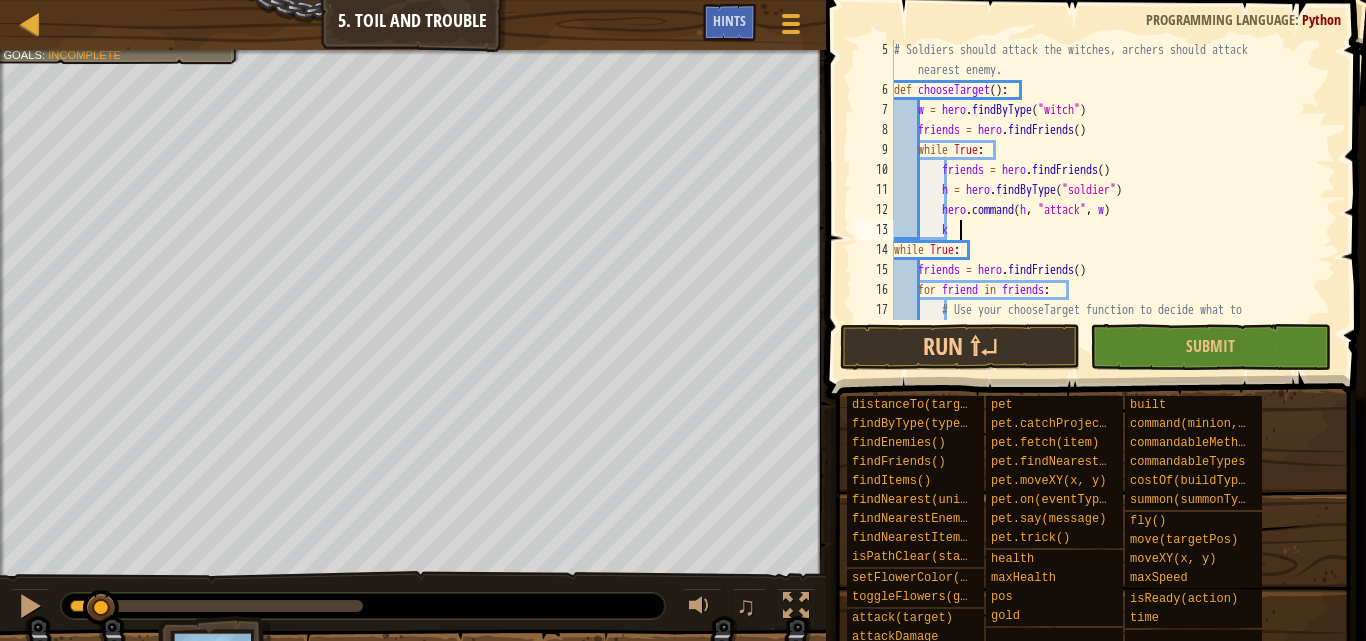 click on "# Soldiers should attack the witches, archers should attack       nearest enemy. def   chooseTarget ( ) :      w   =   hero . findByType ( "witch" )      friends   =   hero . findFriends ( )      while   True :          friends   =   hero . findFriends ( )          h   =   hero . findByType ( "soldier" )          hero . command ( h ,   "attack" ,   w )          k   while   True :      friends   =   hero . findFriends ( )      for   friend   in   friends :          # Use your chooseTarget function to decide what to               attack." at bounding box center [1105, 220] 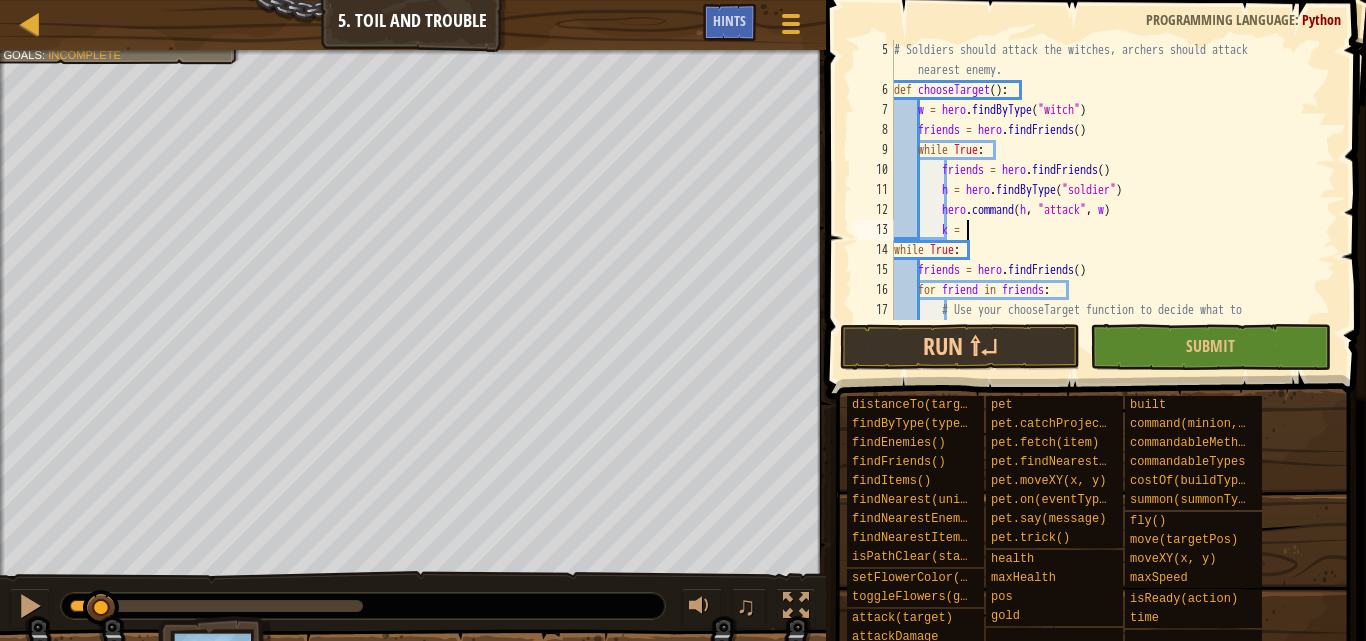 scroll, scrollTop: 9, scrollLeft: 5, axis: both 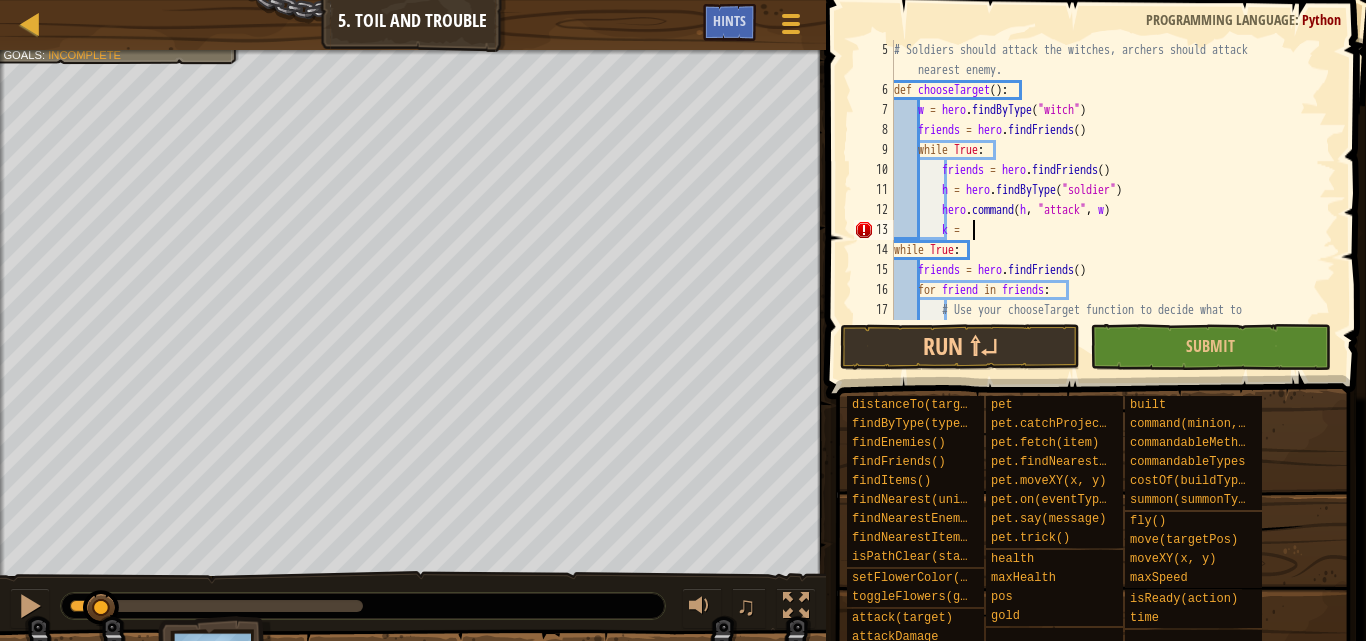 paste on "hero.findByType("soldier")" 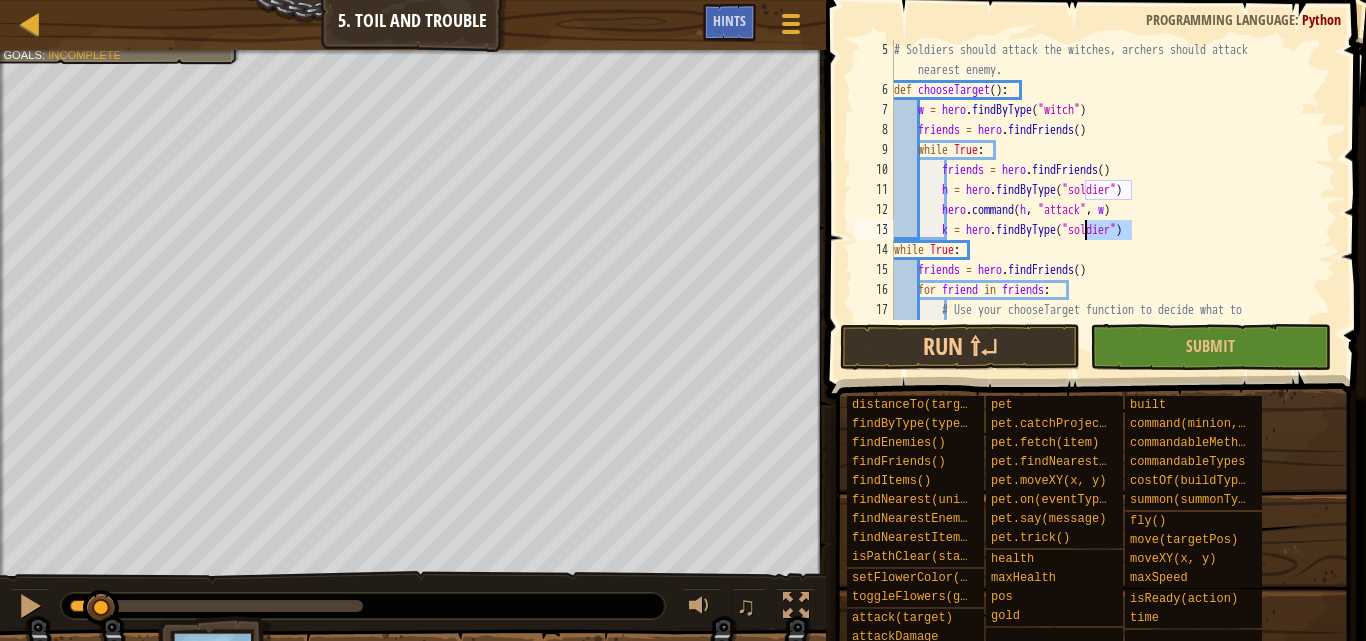drag, startPoint x: 1131, startPoint y: 230, endPoint x: 1096, endPoint y: 267, distance: 50.931328 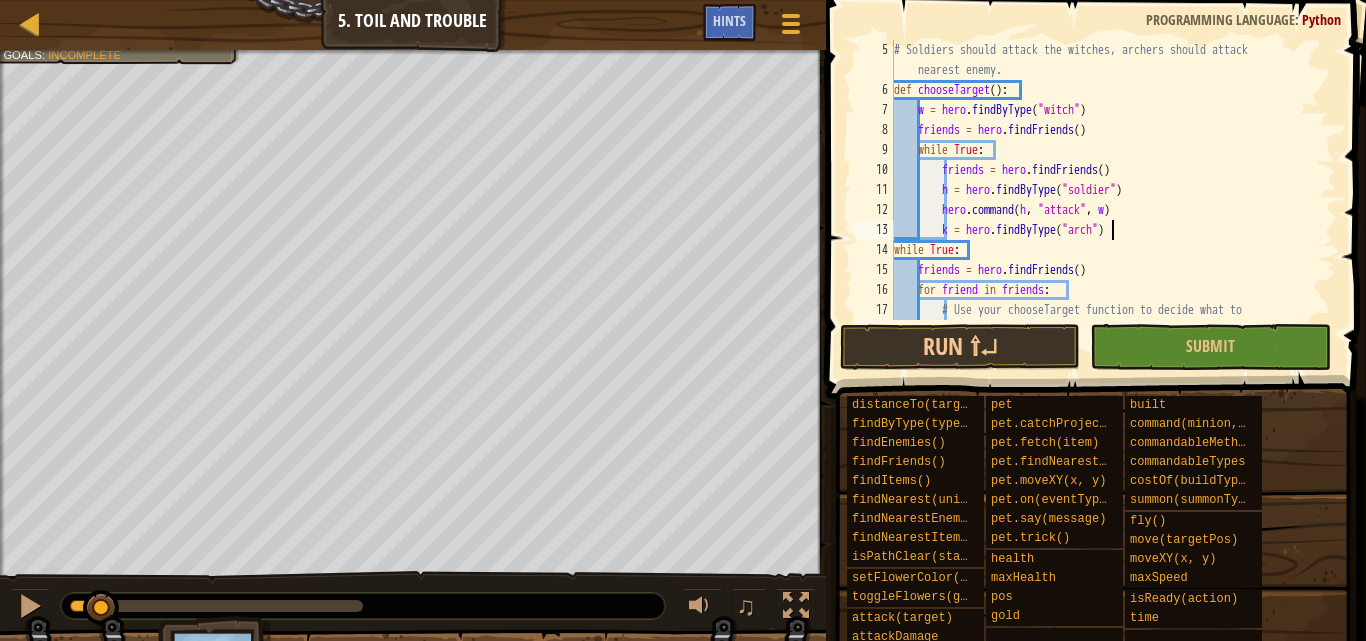scroll, scrollTop: 9, scrollLeft: 18, axis: both 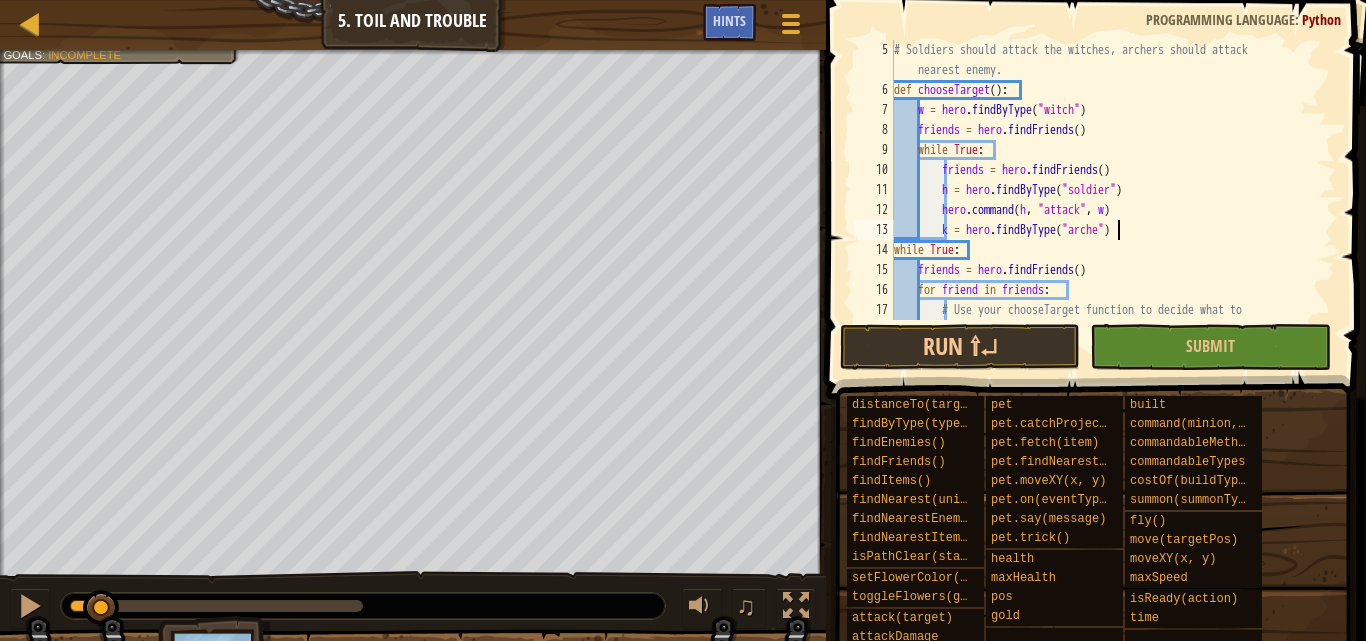 type on "k = hero.findByType("archer")" 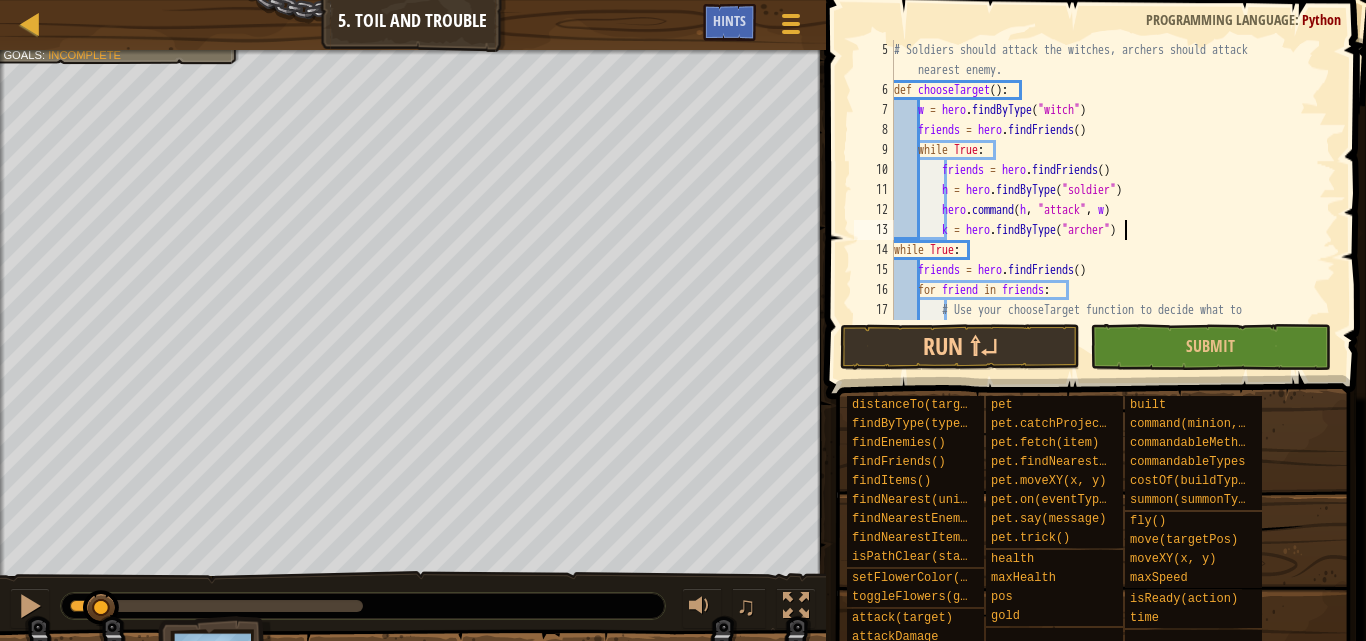 scroll, scrollTop: 9, scrollLeft: 19, axis: both 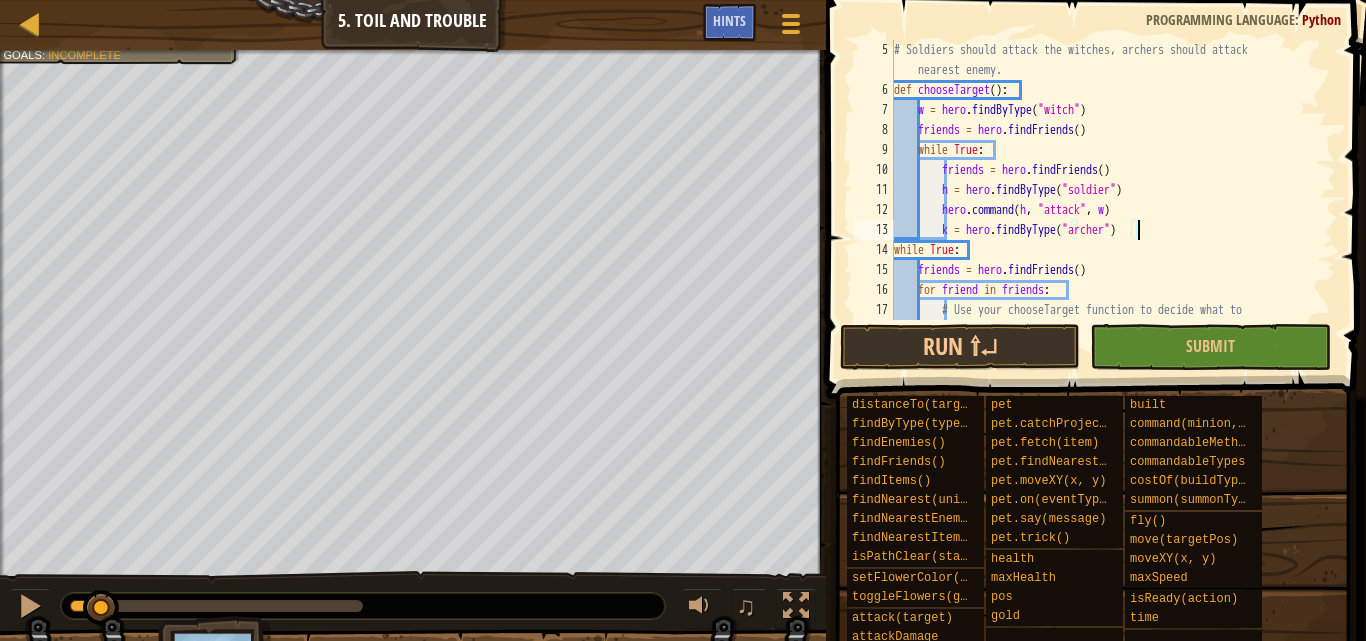 type on "#" 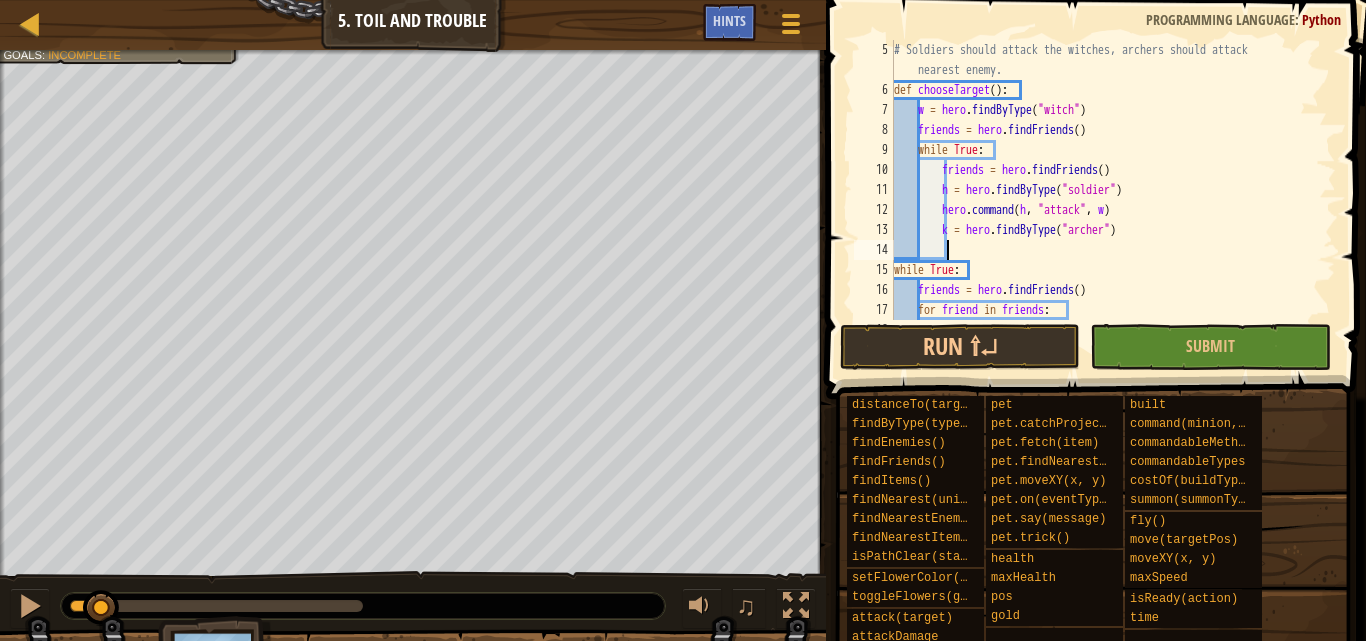 type on "h" 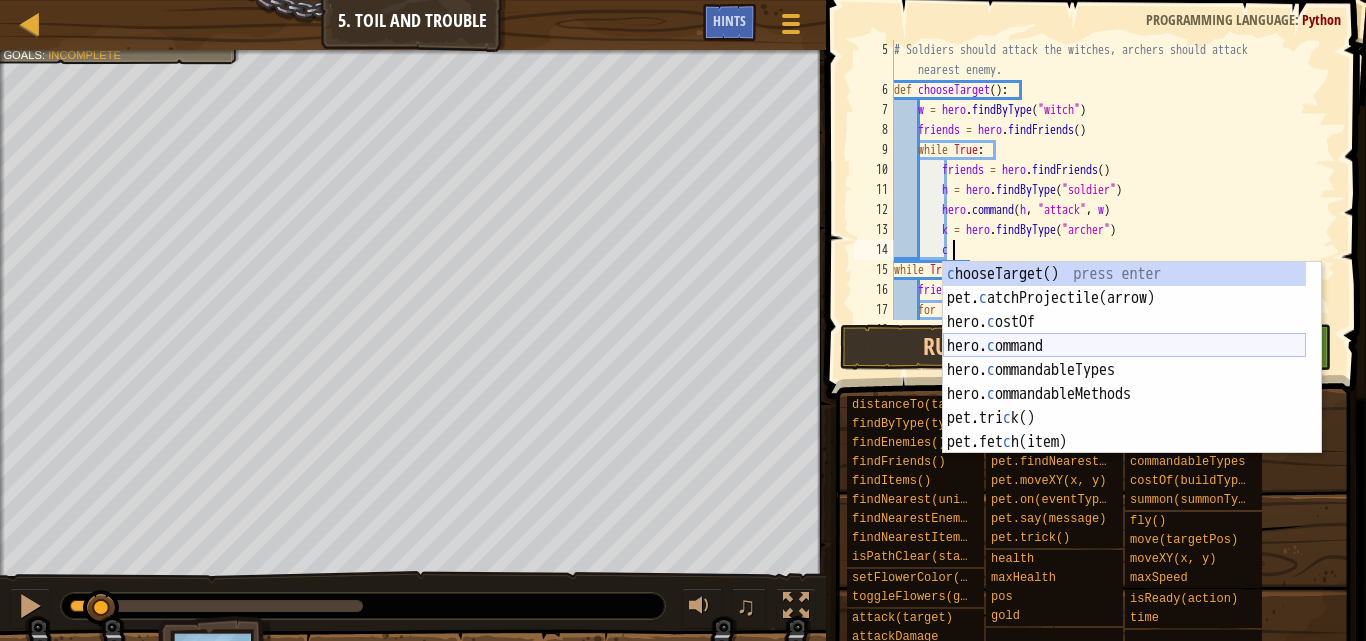 click on "c hooseTarget() press enter pet. c atchProjectile(arrow) press enter hero. c ostOf press enter hero. c ommand press enter hero. c ommandableTypes press enter hero. c ommandableMethods press enter pet.tri c k() press enter pet.fet c h(item) press enter hero.pun c h press enter" at bounding box center [1124, 382] 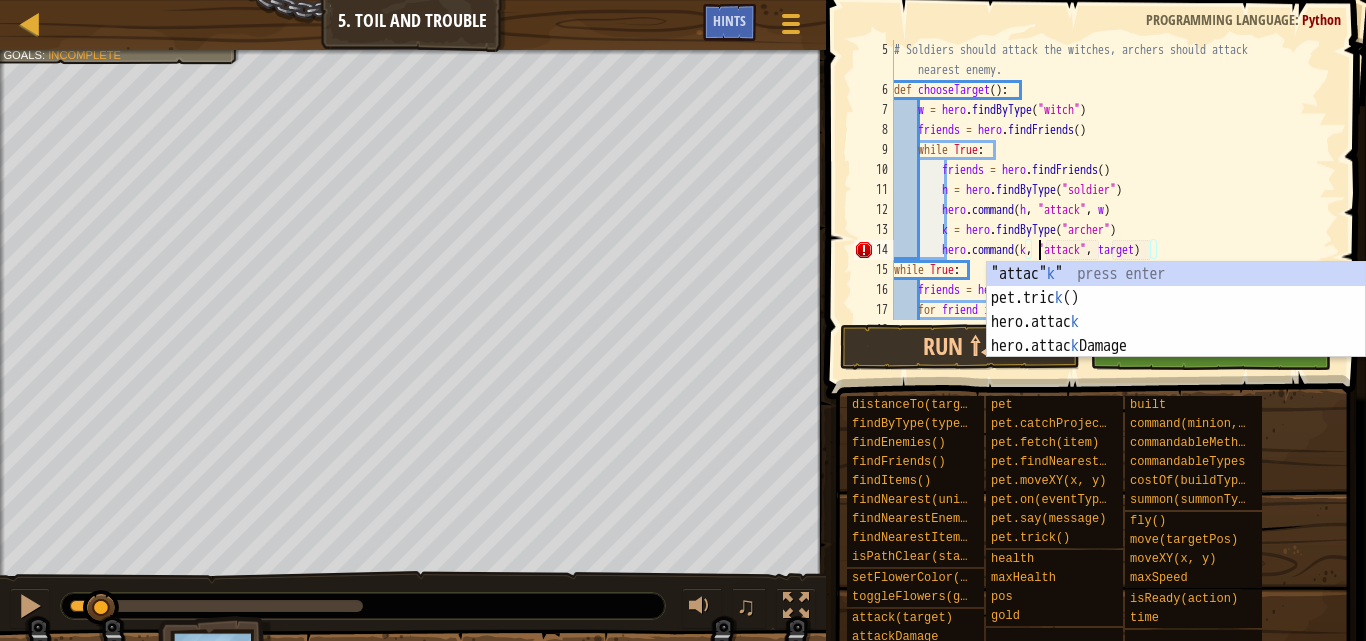 scroll, scrollTop: 9, scrollLeft: 12, axis: both 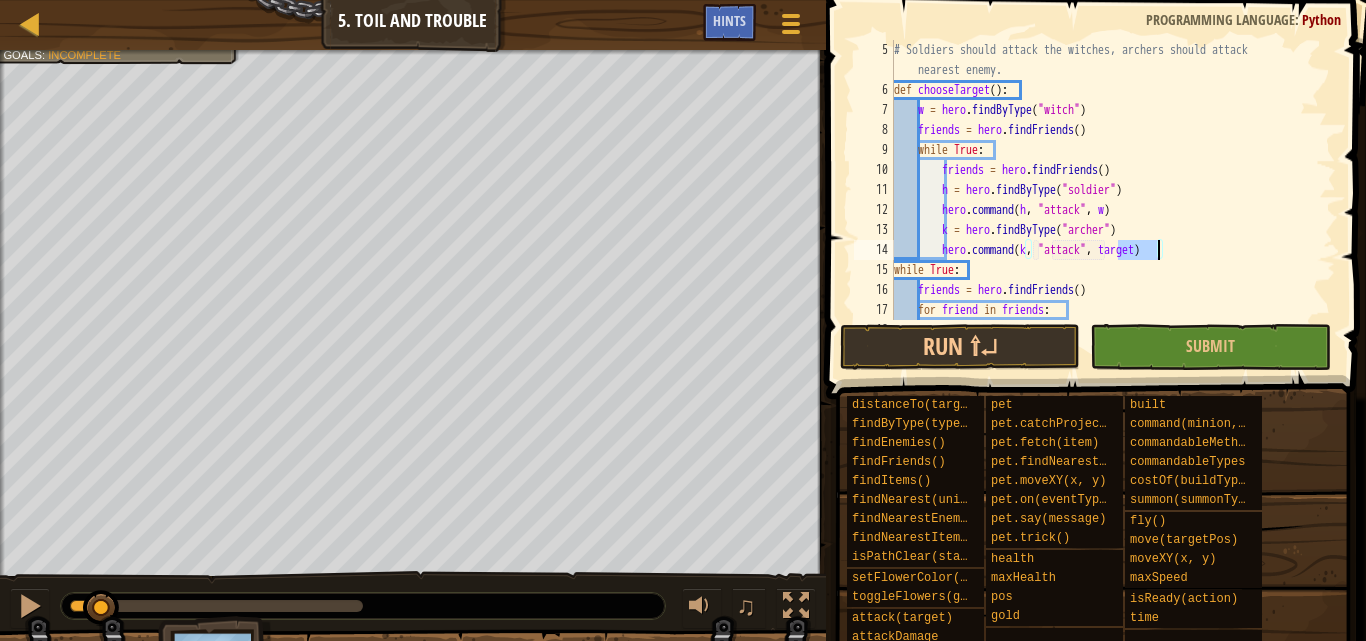 drag, startPoint x: 1117, startPoint y: 244, endPoint x: 1159, endPoint y: 243, distance: 42.0119 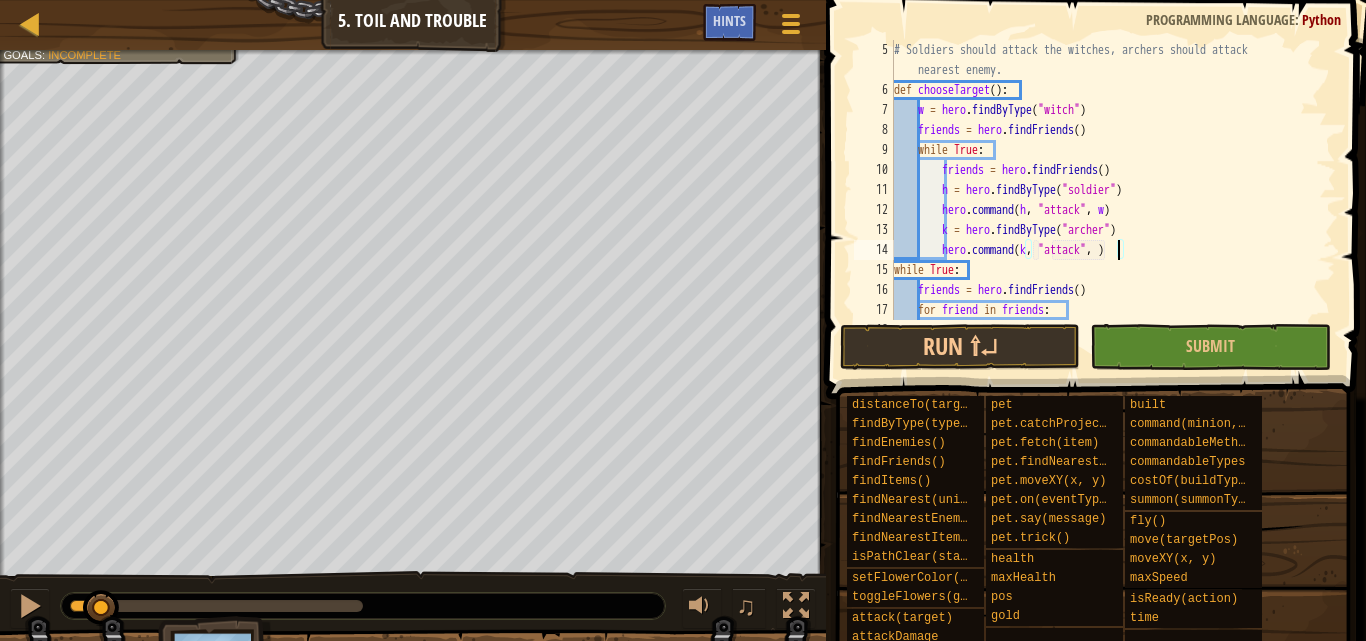 click on "# Soldiers should attack the witches, archers should attack       nearest enemy. def   chooseTarget ( ) :      w   =   hero . findByType ( "witch" )      friends   =   hero . findFriends ( )      while   True :          friends   =   hero . findFriends ( )          h   =   hero . findByType ( "soldier" )          hero . command ( h ,   "attack" ,   w )          k   =   hero . findByType ( "archer" )          hero . command ( k ,   "attack" ,   ) while   True :      friends   =   hero . findFriends ( )      for   friend   in   friends :          # Use your chooseTarget function to decide what to               attack." at bounding box center (1105, 220) 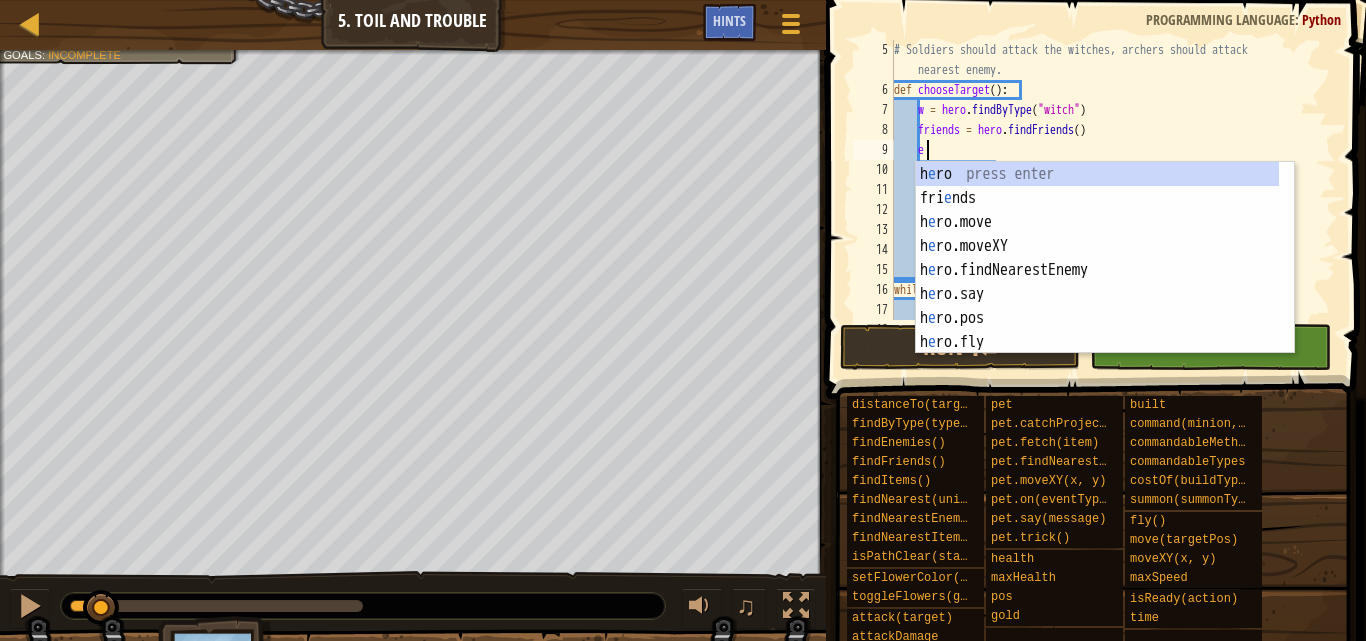 scroll, scrollTop: 9, scrollLeft: 2, axis: both 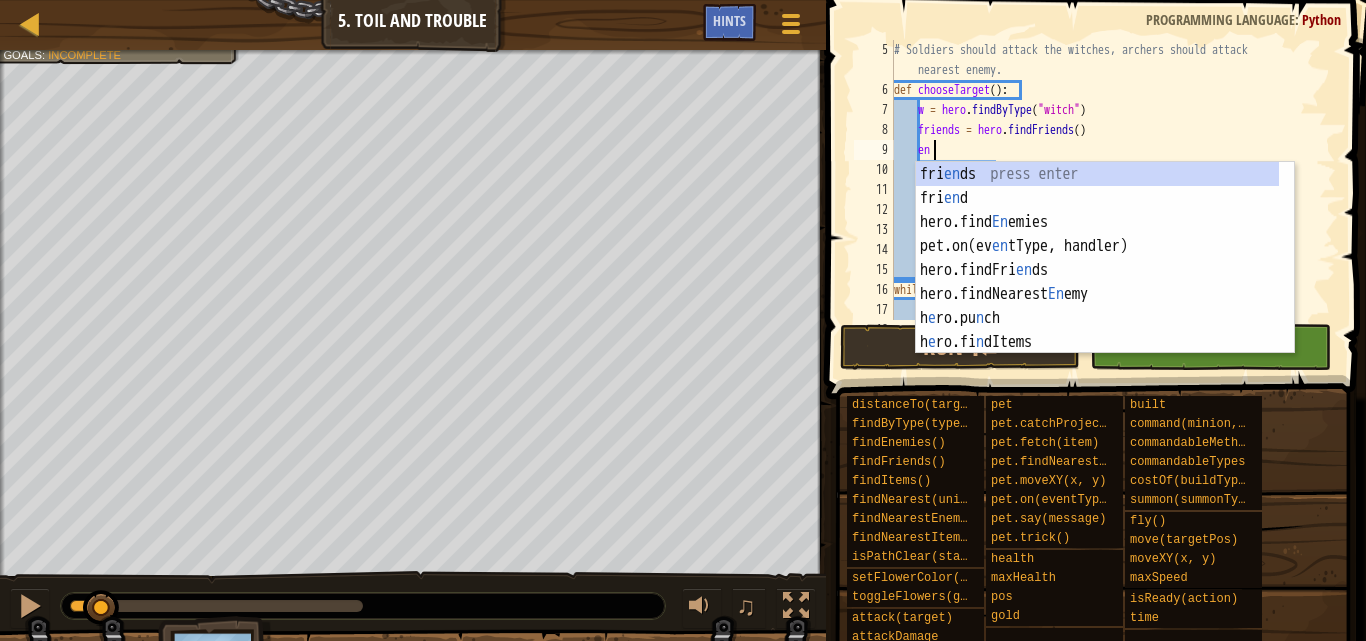 type on "e" 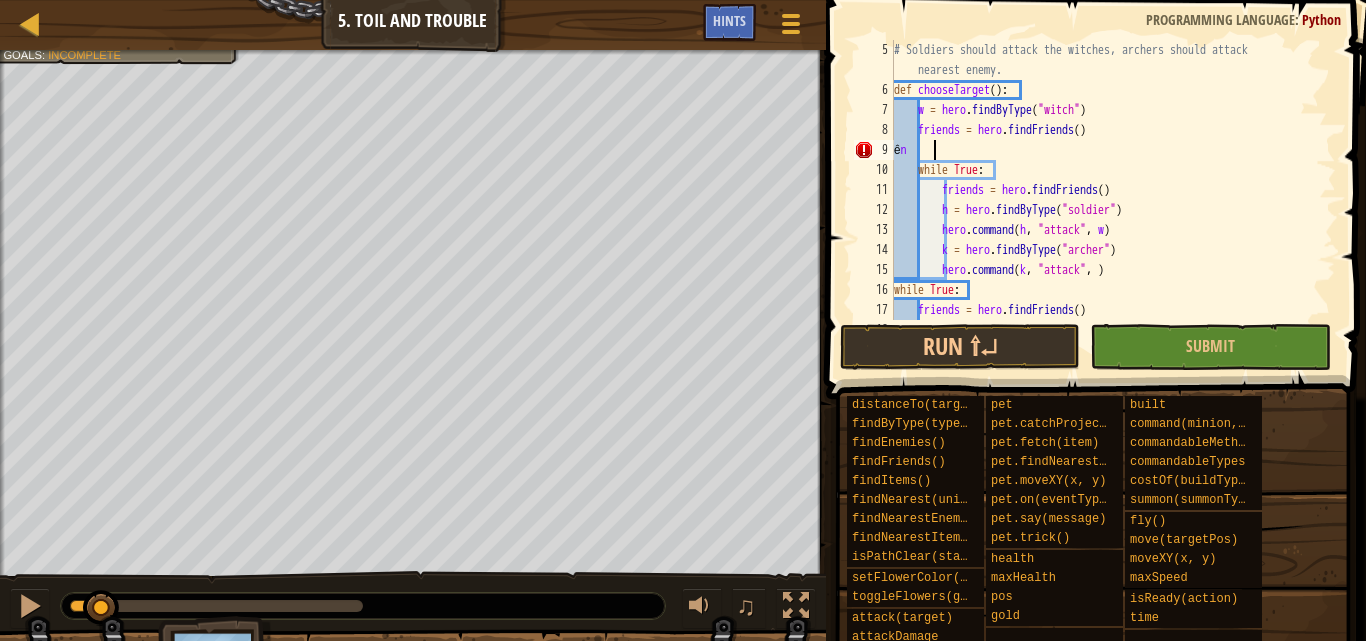 type on "ê" 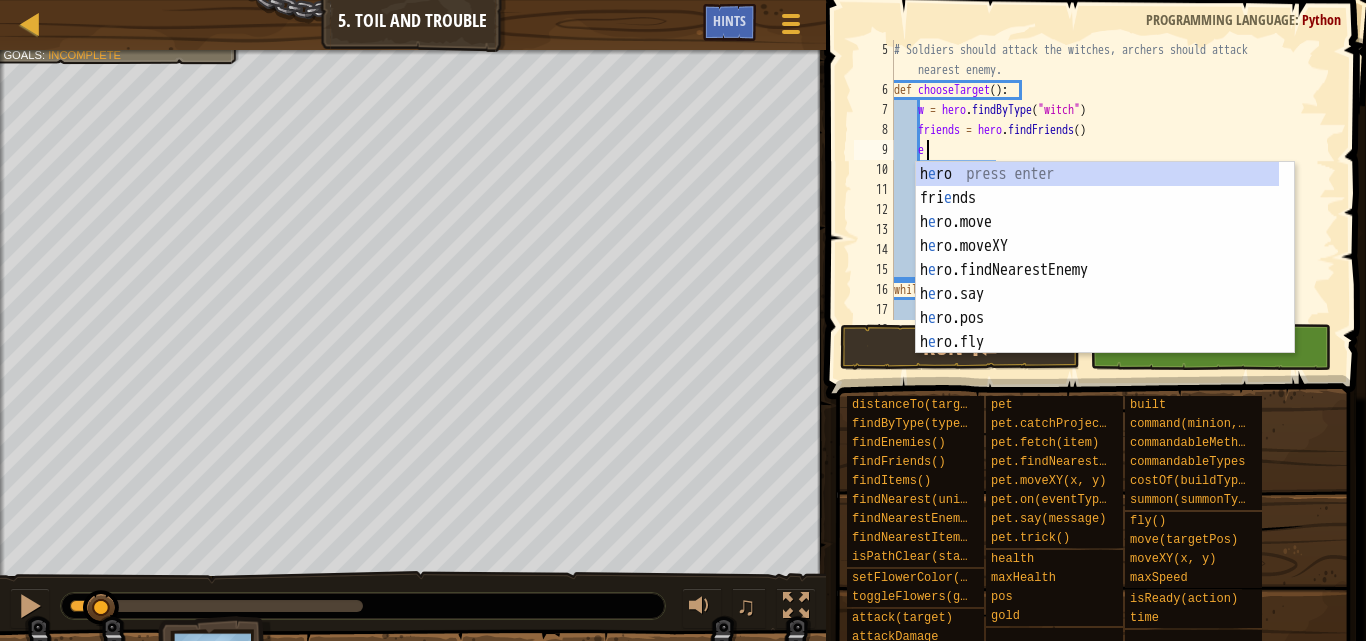 scroll, scrollTop: 9, scrollLeft: 2, axis: both 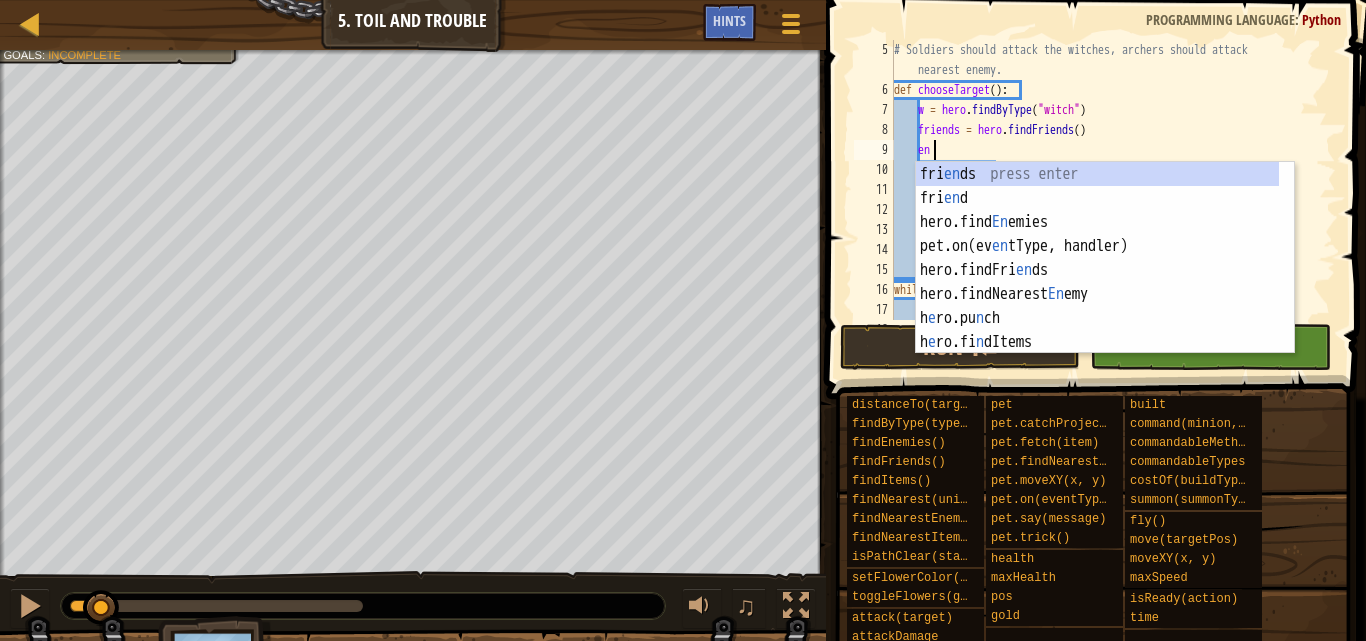 type on "e" 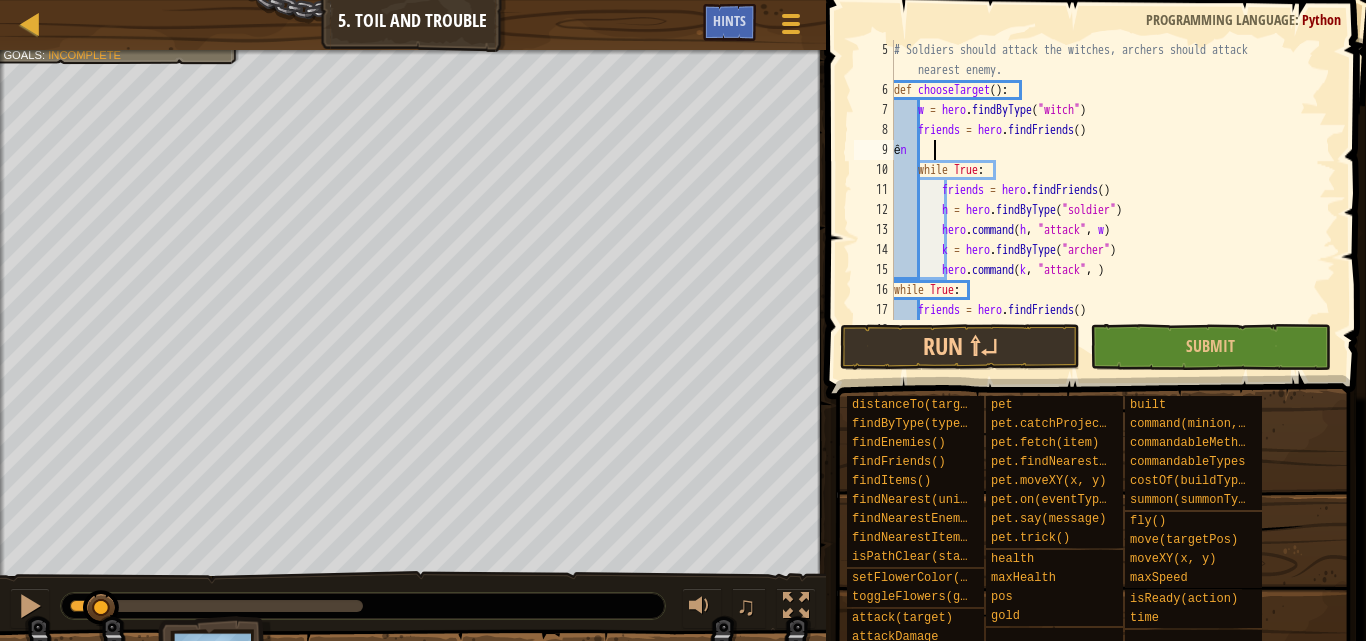 type on "ê" 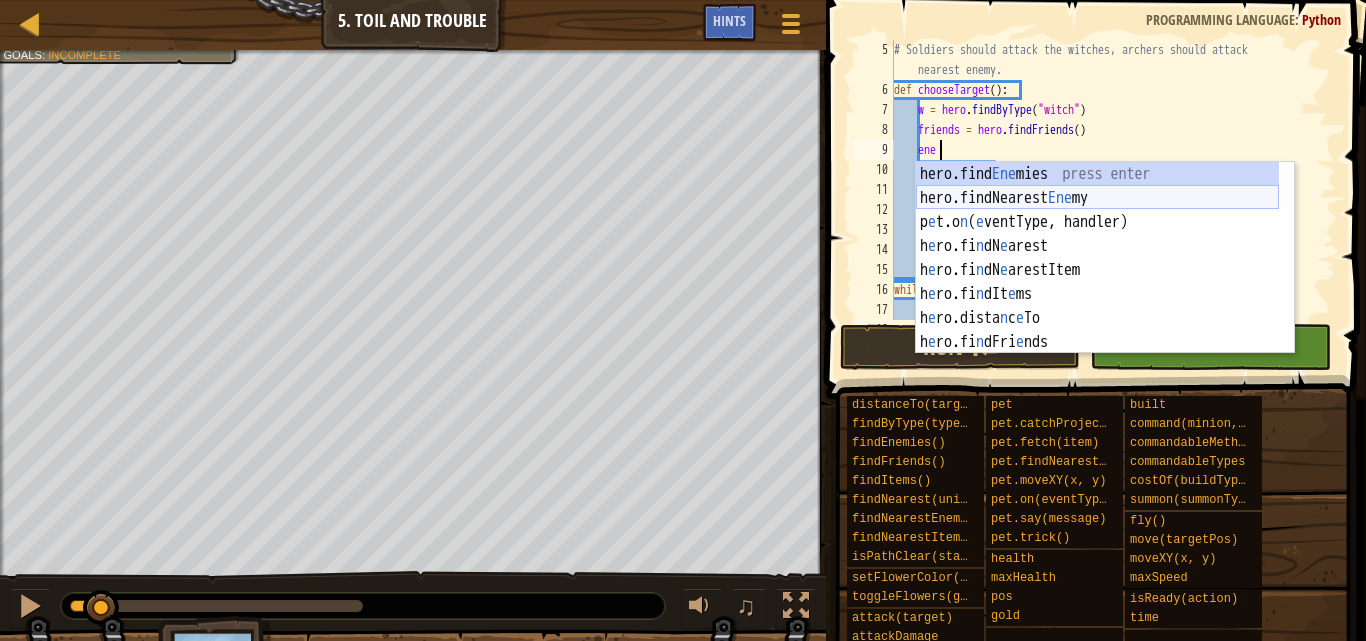 click on "hero.find Ene mies press enter hero.findNearest Ene my press enter p e t.o n ( e ventType, handler) press enter h e ro.fi n dN e arest press enter h e ro.fi n dN e arestItem press enter h e ro.fi n dIt e ms press enter h e ro.dista n c e To press enter h e ro.fi n dFri e nds press enter h e ro.fi n dByTyp e press enter" at bounding box center [1097, 282] 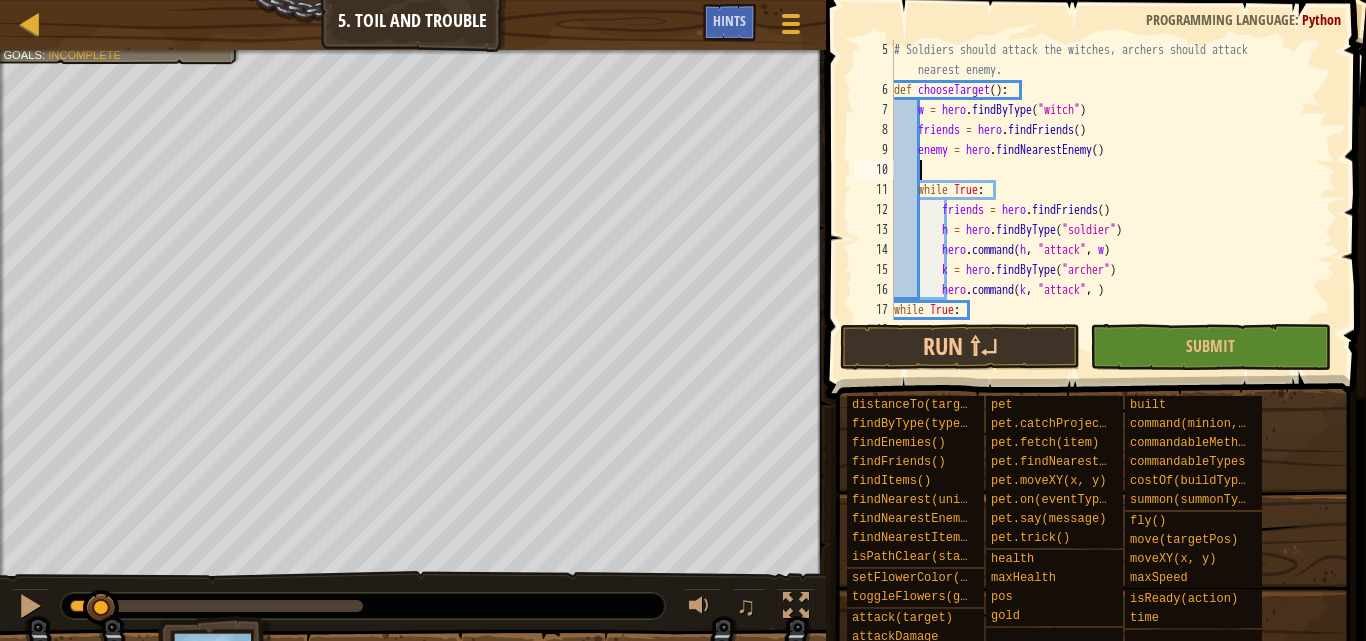 scroll, scrollTop: 9, scrollLeft: 1, axis: both 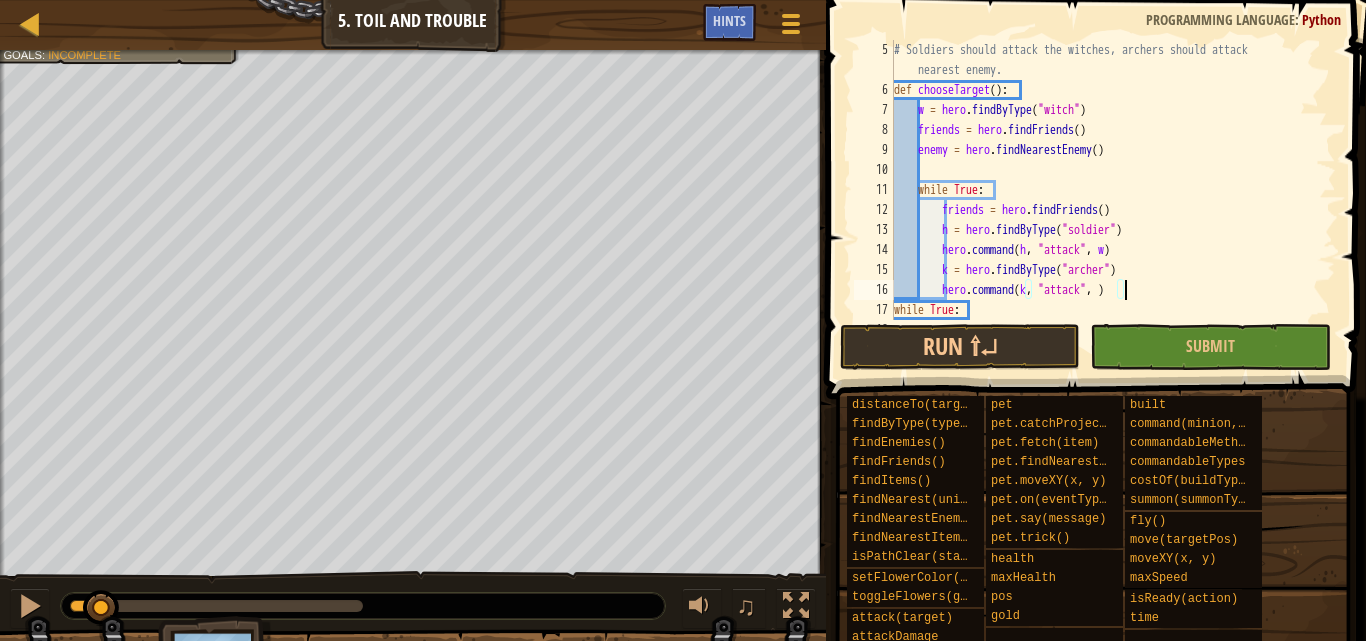 click on "# Soldiers should attack the witches, archers should attack       nearest enemy. def   chooseTarget ( ) :      w   =   hero . findByType ( "witch" )      friends   =   hero . findFriends ( )      enemy   =   hero . findNearestEnemy ( )           while   True :          friends   =   hero . findFriends ( )          h   =   hero . findByType ( "soldier" )          hero . command ( h ,   "attack" ,   w )          k   =   hero . findByType ( "archer" )          hero . command ( k ,   "attack" ,   ) while   True :      friends   =   hero . findFriends ( )" at bounding box center (1105, 210) 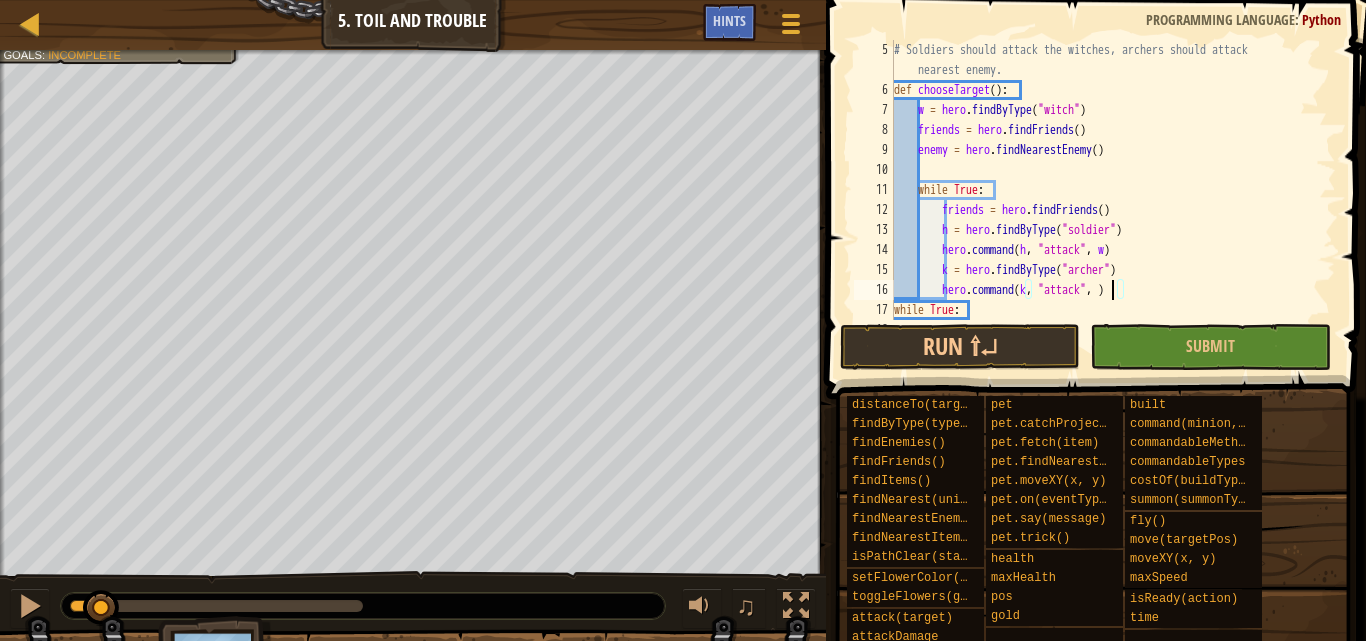click on "# Soldiers should attack the witches, archers should attack       nearest enemy. def   chooseTarget ( ) :      w   =   hero . findByType ( "witch" )      friends   =   hero . findFriends ( )      enemy   =   hero . findNearestEnemy ( )           while   True :          friends   =   hero . findFriends ( )          h   =   hero . findByType ( "soldier" )          hero . command ( h ,   "attack" ,   w )          k   =   hero . findByType ( "archer" )          hero . command ( k ,   "attack" ,   ) while   True :      friends   =   hero . findFriends ( )" at bounding box center [1105, 210] 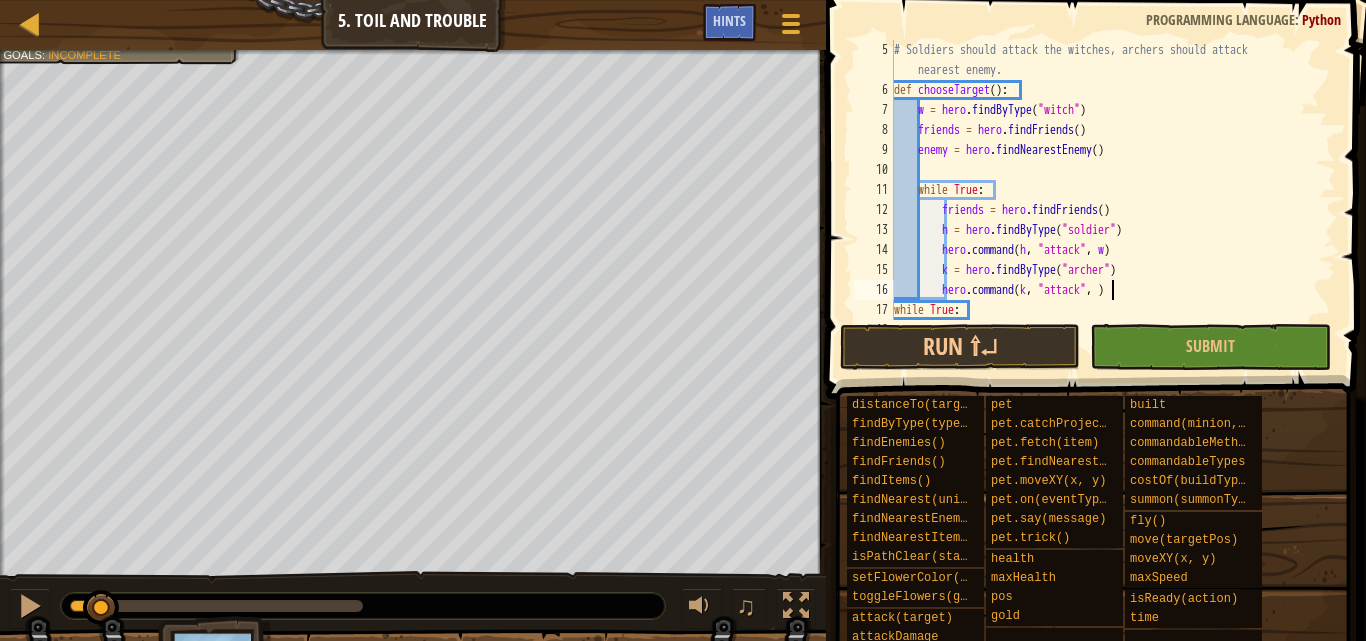 click on "# Soldiers should attack the witches, archers should attack       nearest enemy. def   chooseTarget ( ) :      w   =   hero . findByType ( "witch" )      friends   =   hero . findFriends ( )      enemy   =   hero . findNearestEnemy ( )           while   True :          friends   =   hero . findFriends ( )          h   =   hero . findByType ( "soldier" )          hero . command ( h ,   "attack" ,   w )          k   =   hero . findByType ( "archer" )          hero . command ( k ,   "attack" ,   ) while   True :      friends   =   hero . findFriends ( )" at bounding box center [1105, 210] 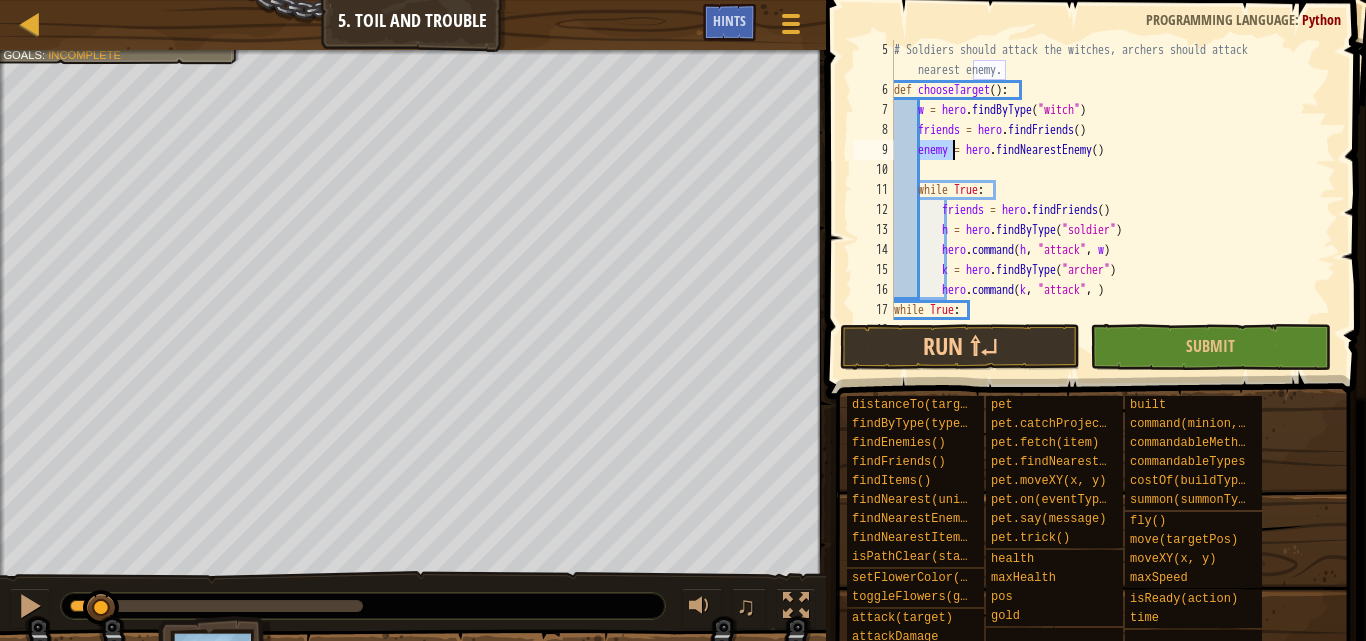 drag, startPoint x: 919, startPoint y: 147, endPoint x: 952, endPoint y: 148, distance: 33.01515 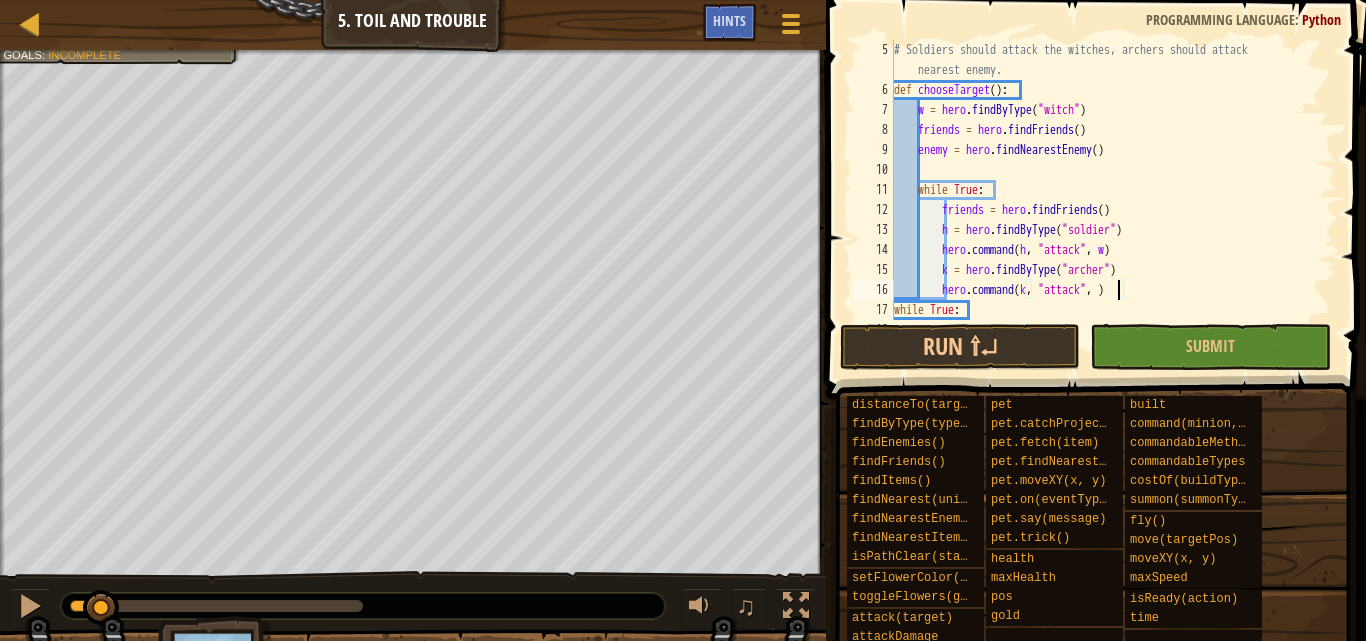 paste on "enemy" 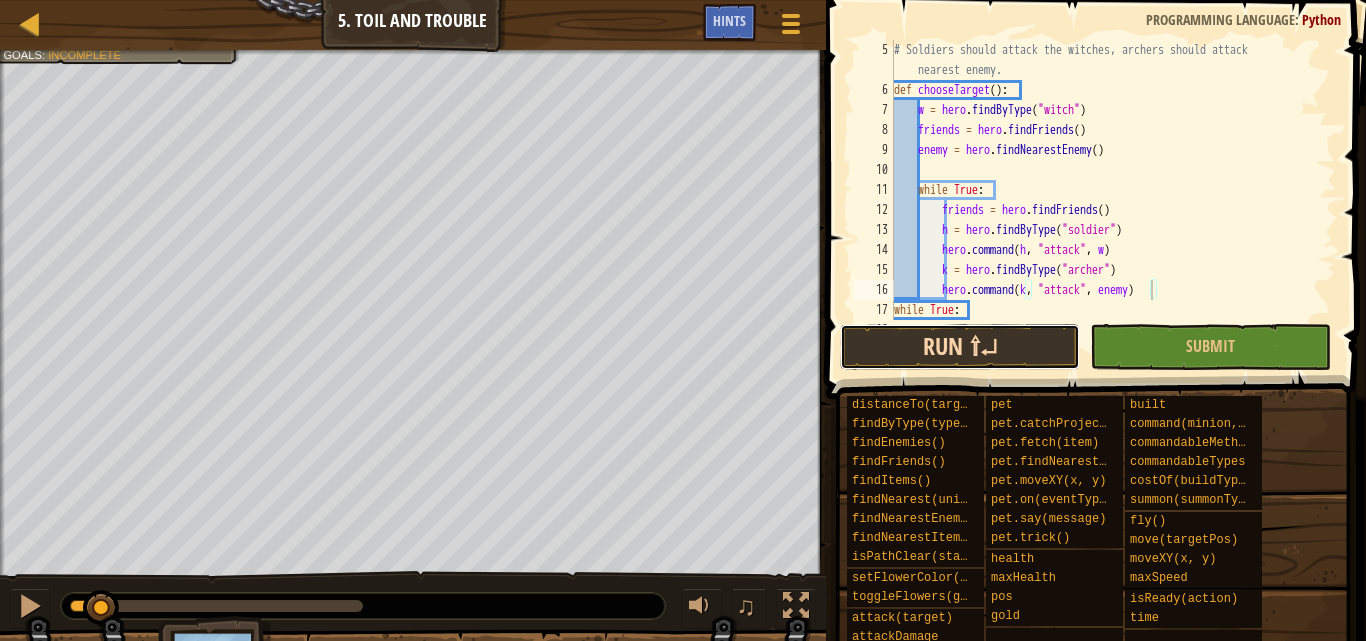 click on "Run ⇧↵" at bounding box center (960, 347) 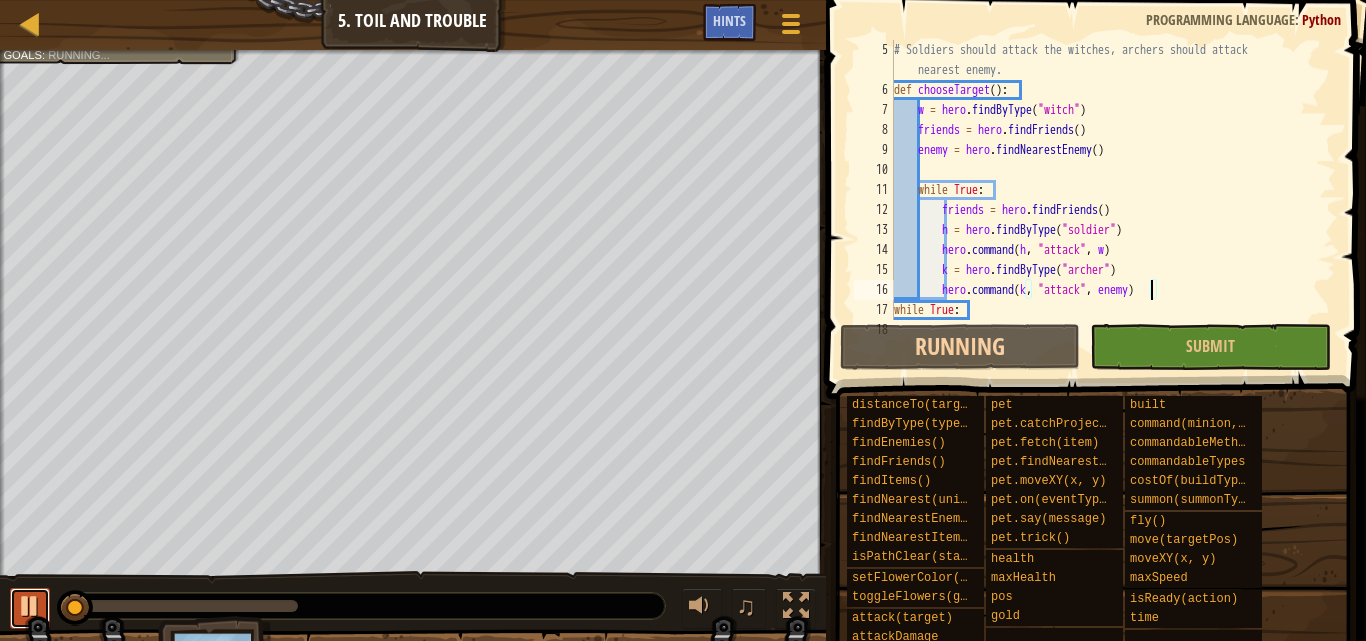 click at bounding box center (30, 608) 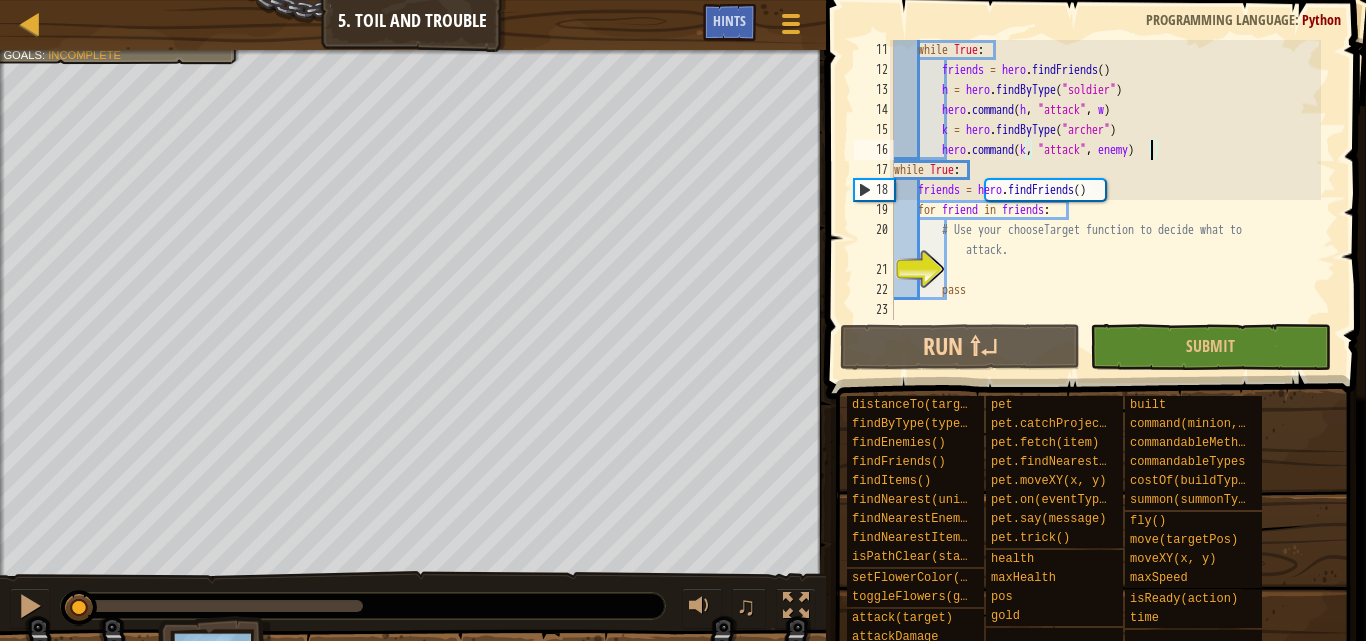 scroll, scrollTop: 120, scrollLeft: 0, axis: vertical 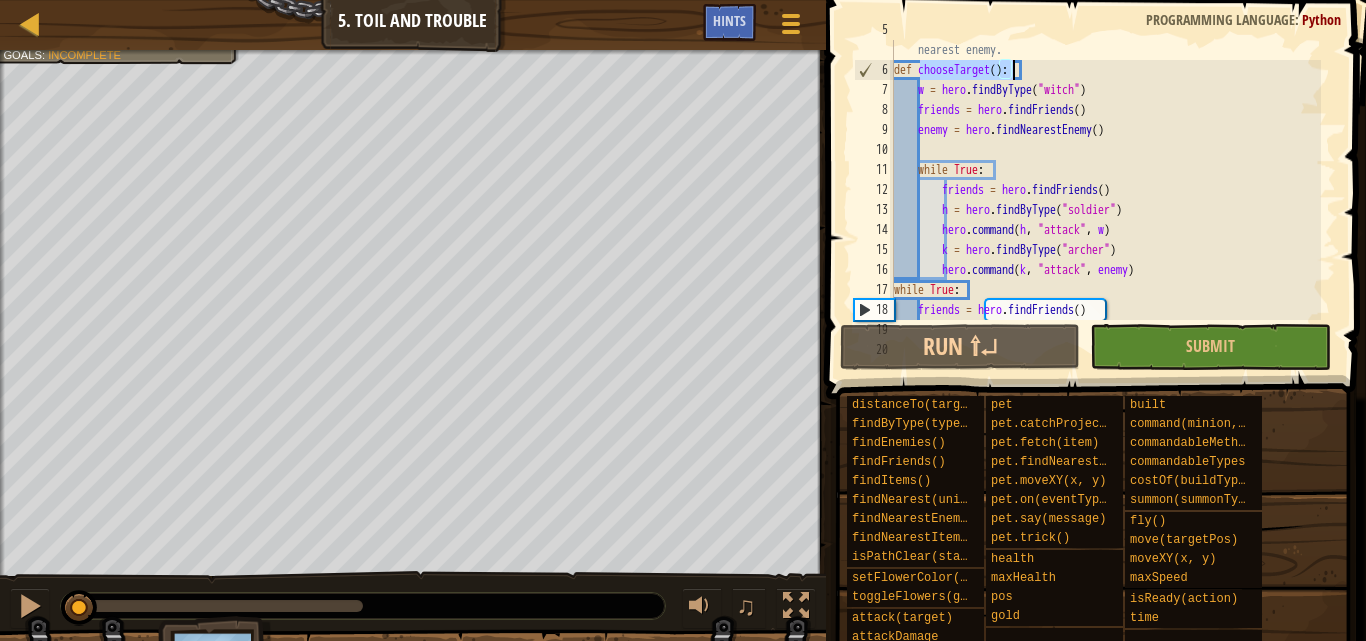 drag, startPoint x: 923, startPoint y: 66, endPoint x: 1013, endPoint y: 62, distance: 90.088844 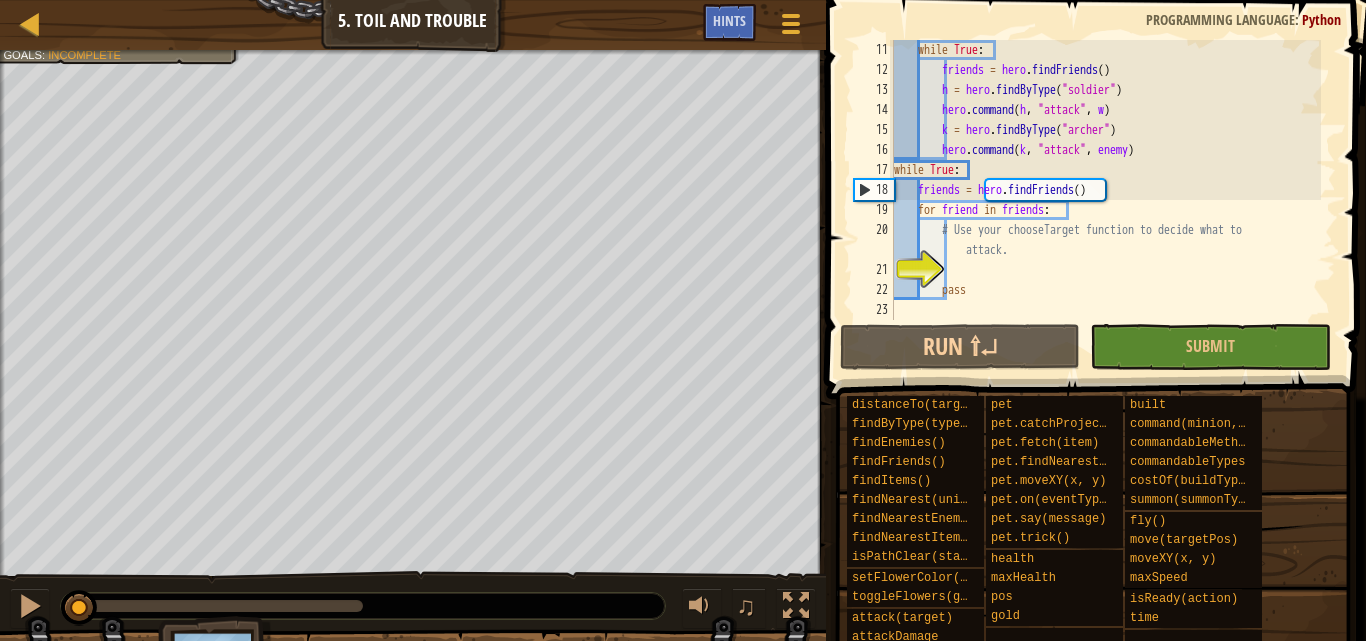 scroll, scrollTop: 240, scrollLeft: 0, axis: vertical 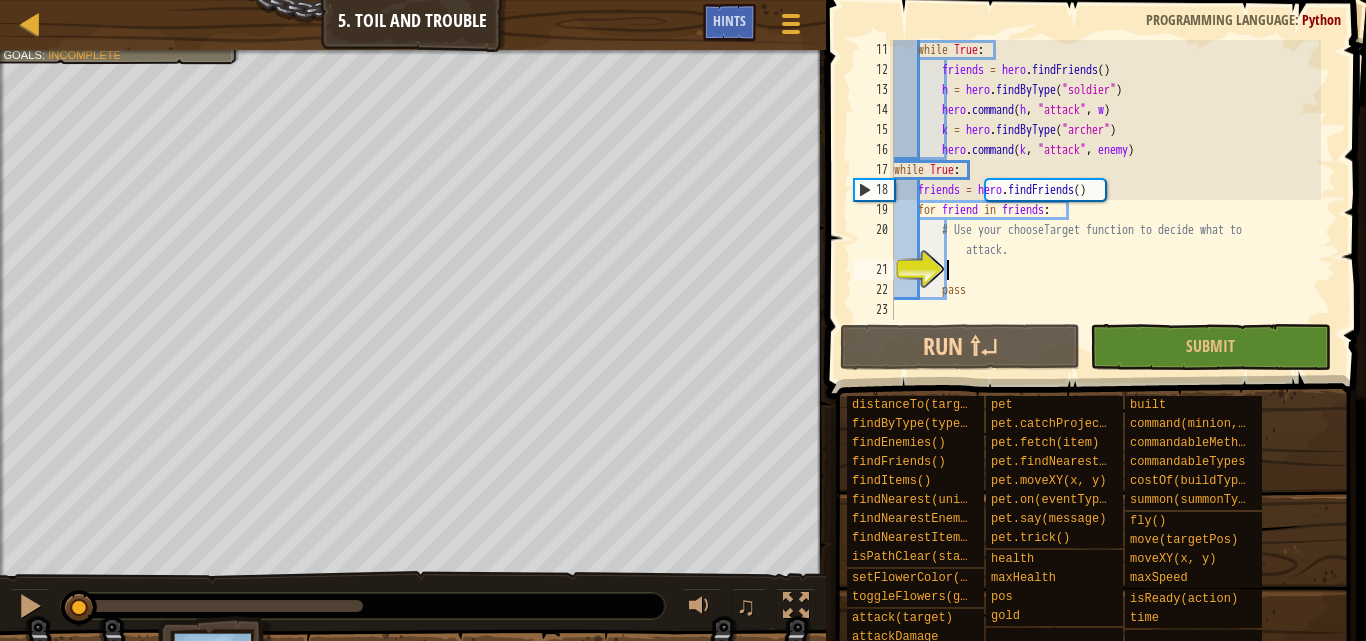 paste on "chooseTarget()" 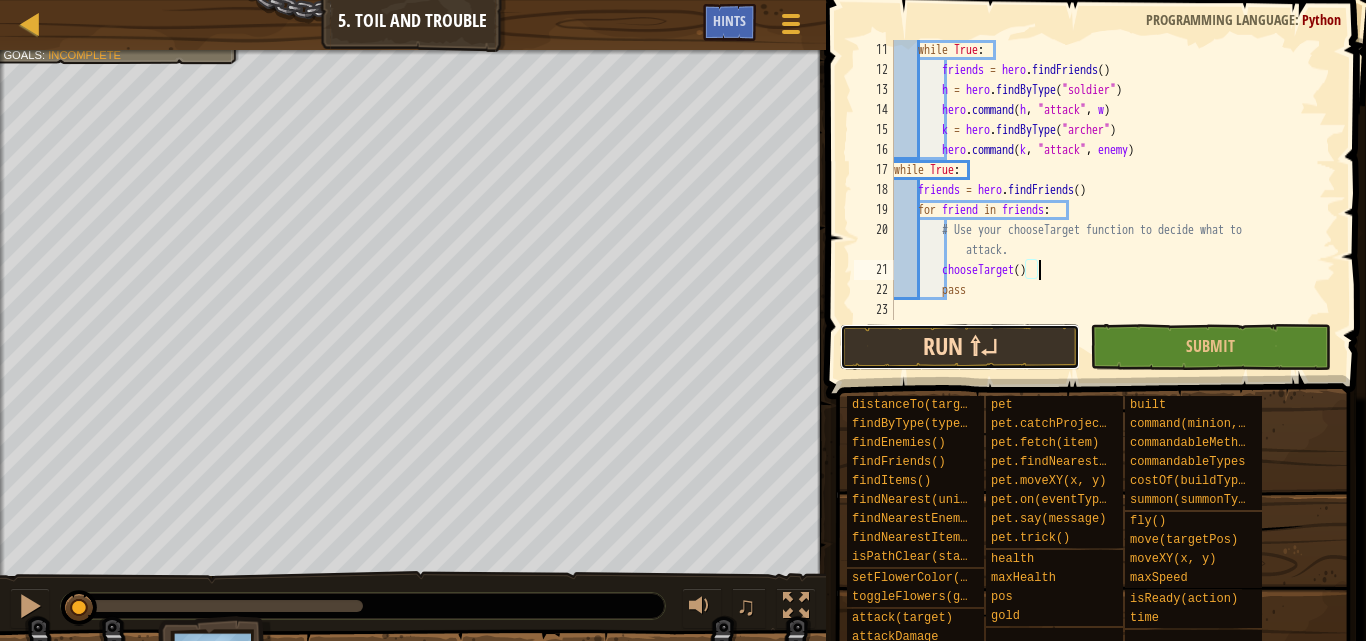click on "Run ⇧↵" at bounding box center [960, 347] 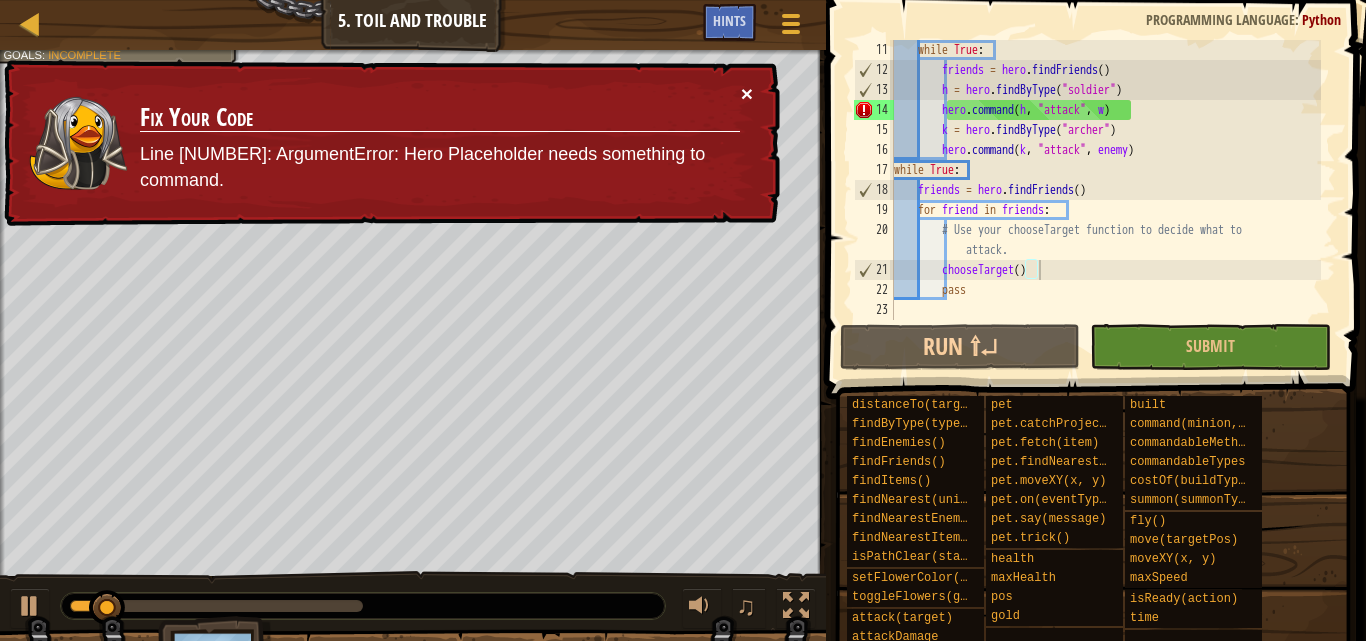 click on "×" at bounding box center (747, 93) 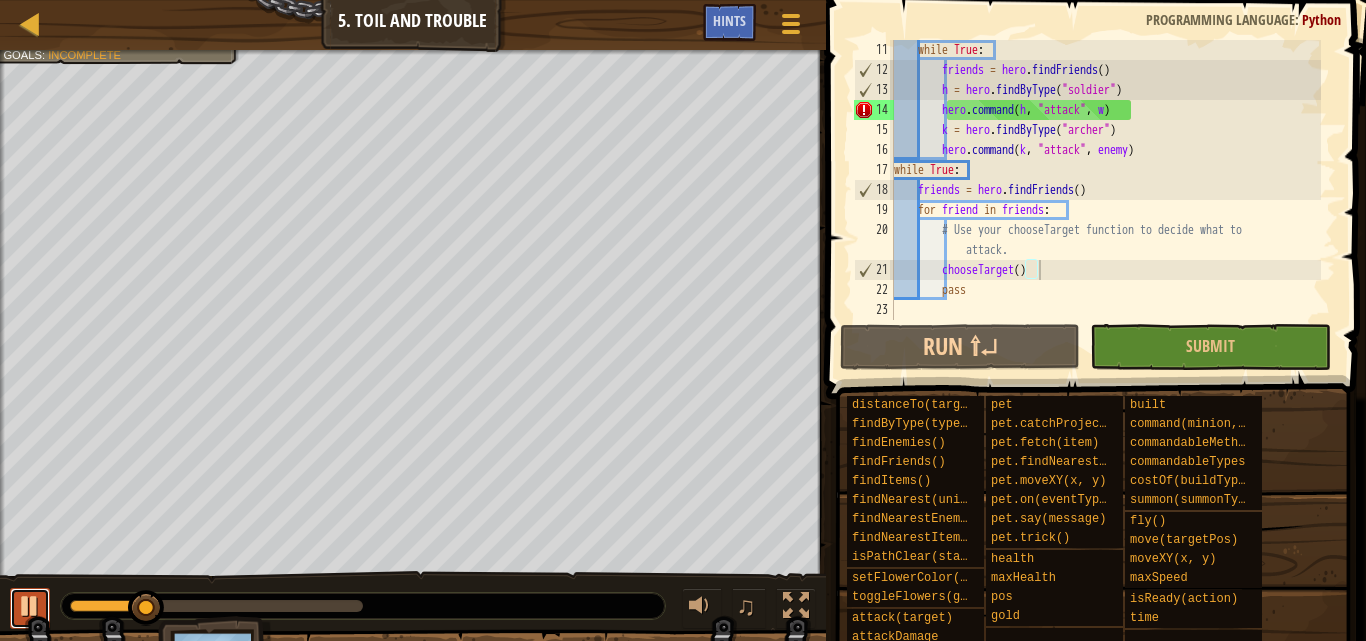 click at bounding box center [30, 606] 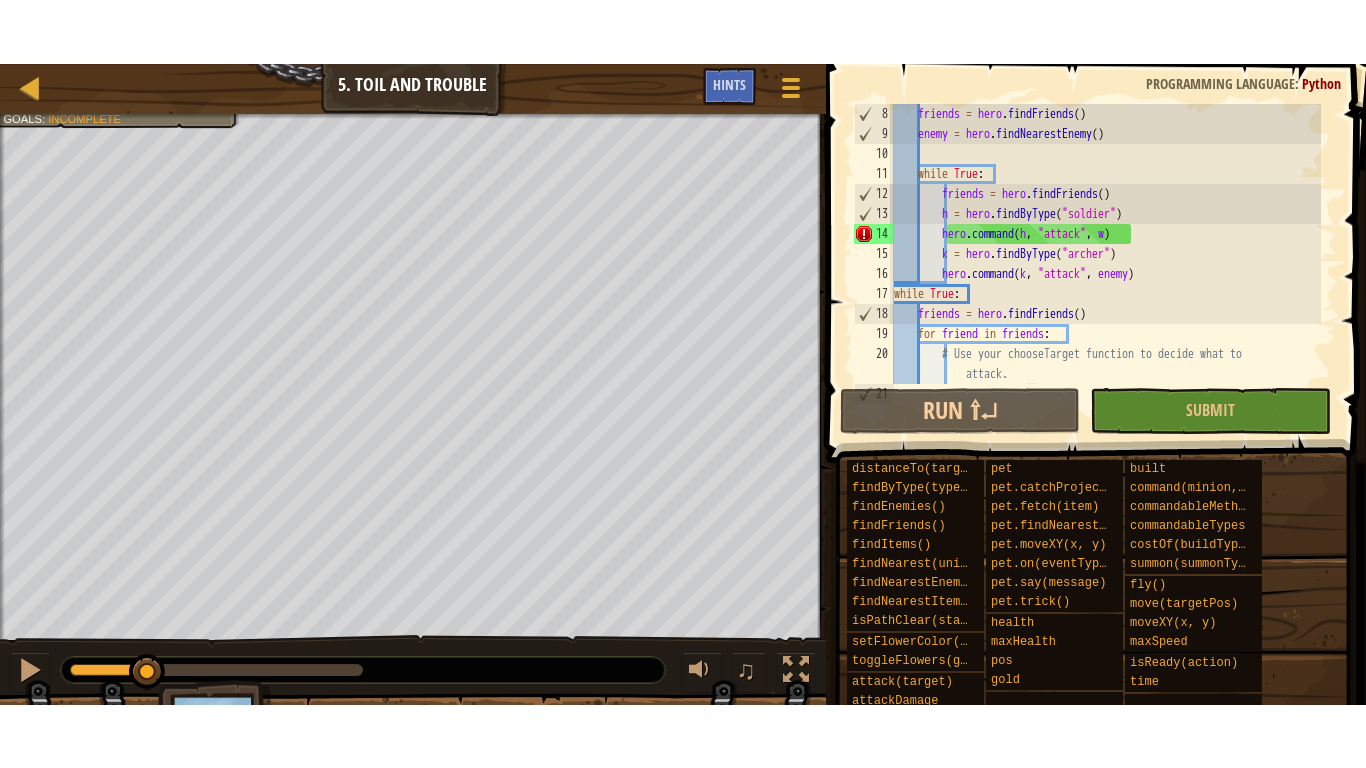 scroll, scrollTop: 180, scrollLeft: 0, axis: vertical 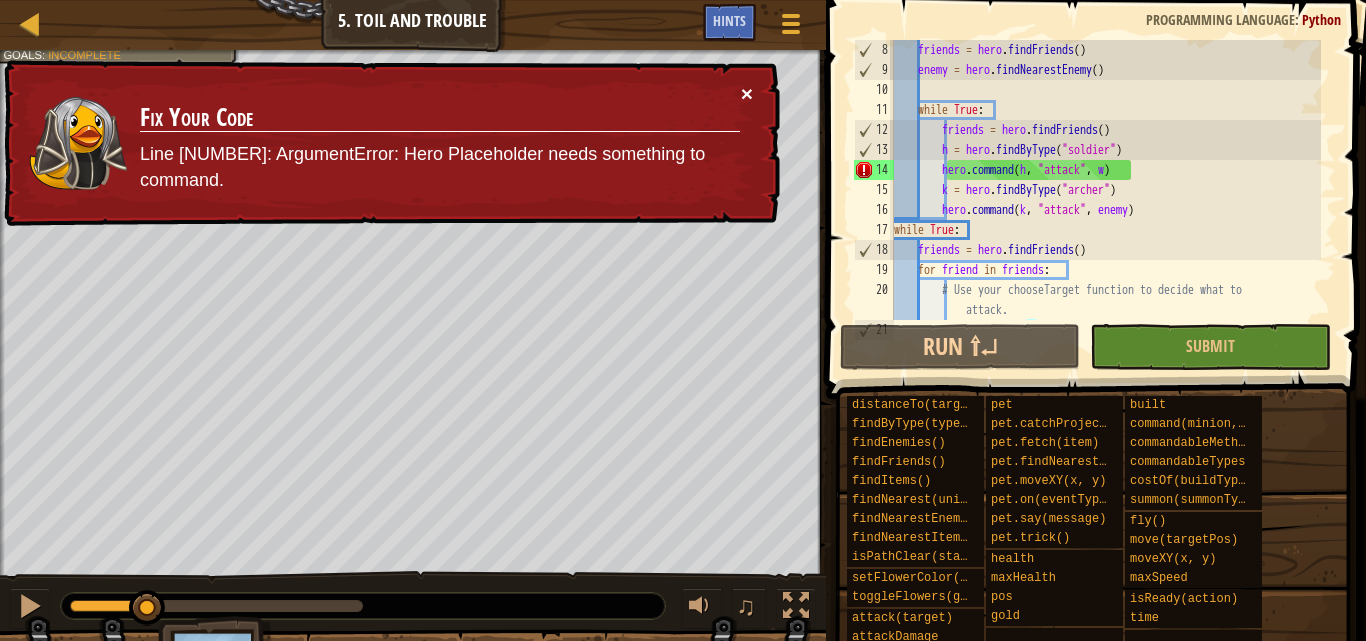 click on "×" at bounding box center [747, 98] 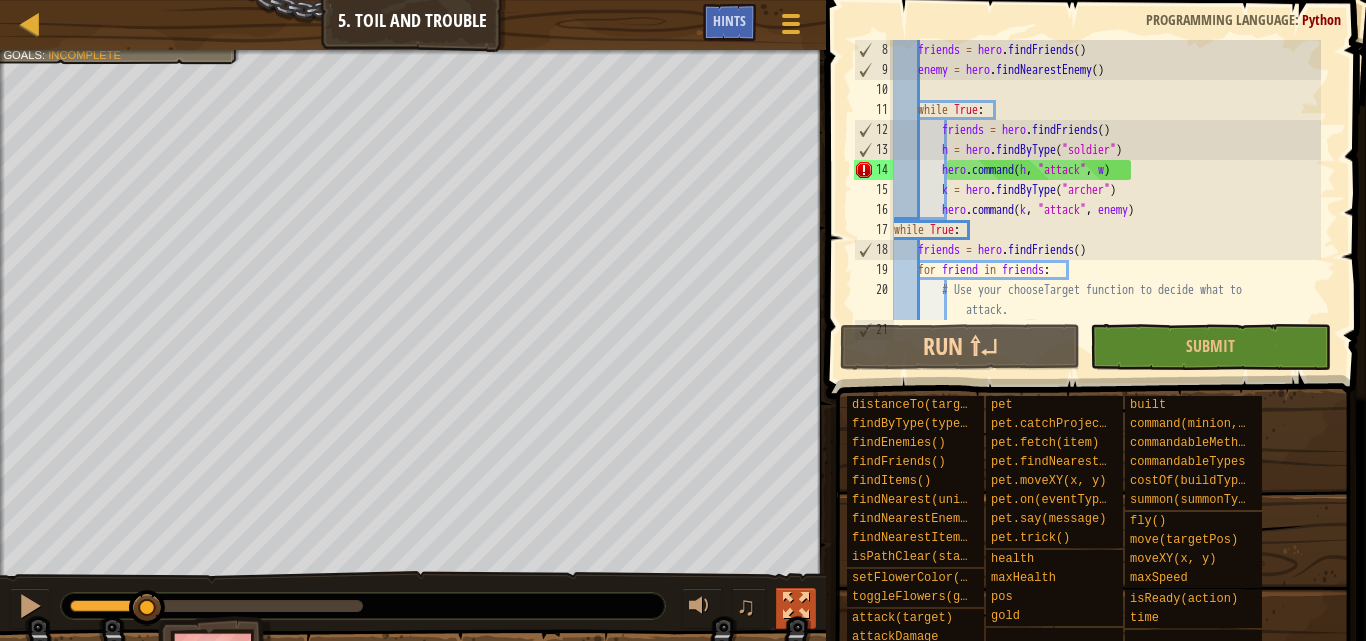 click at bounding box center (796, 606) 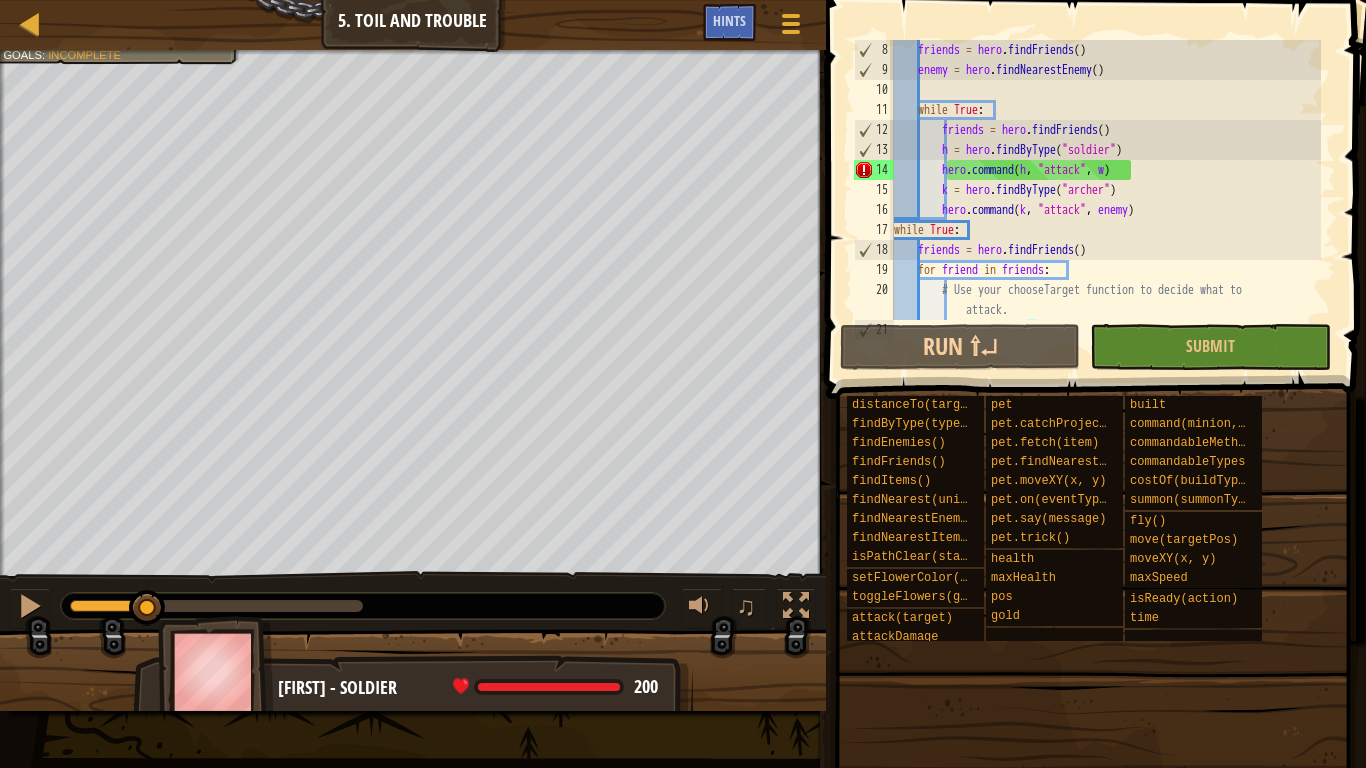 scroll, scrollTop: 160, scrollLeft: 0, axis: vertical 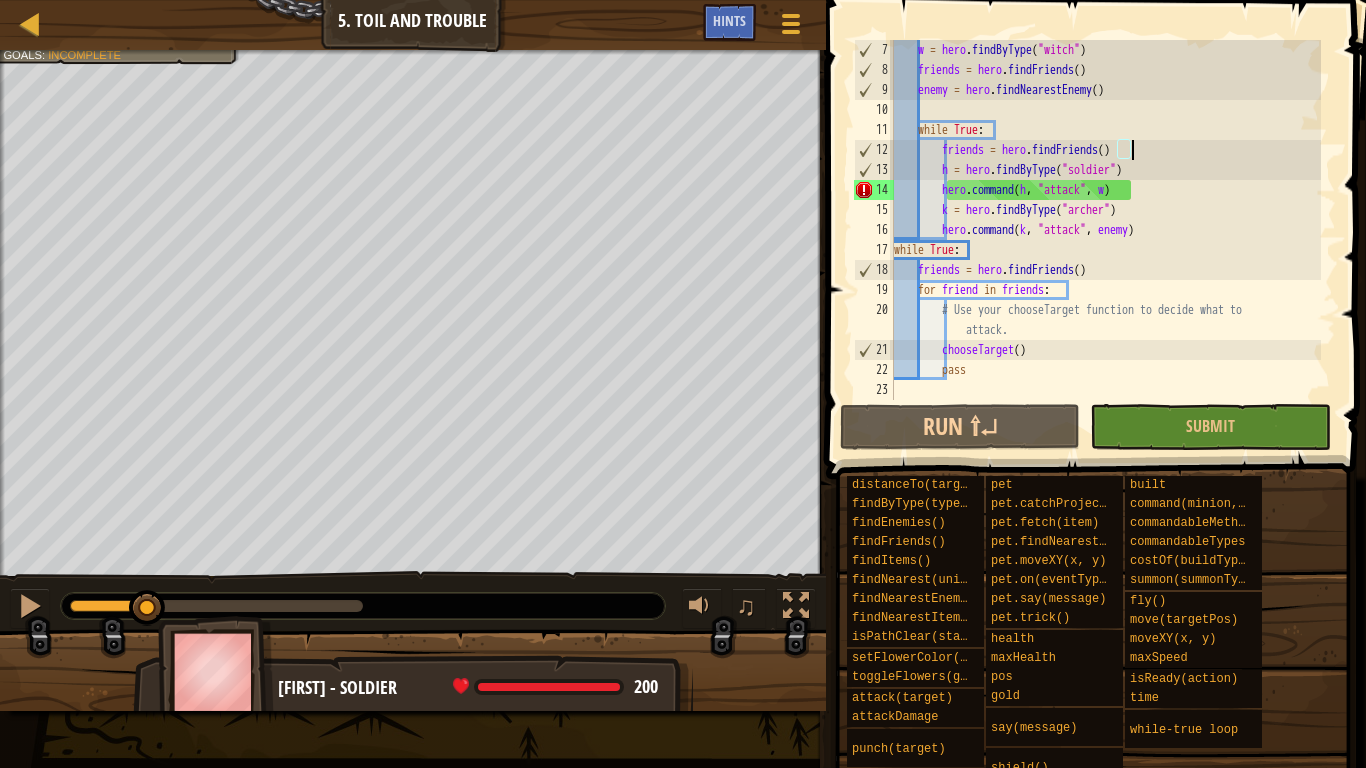 drag, startPoint x: 1160, startPoint y: 144, endPoint x: 1143, endPoint y: 145, distance: 17.029387 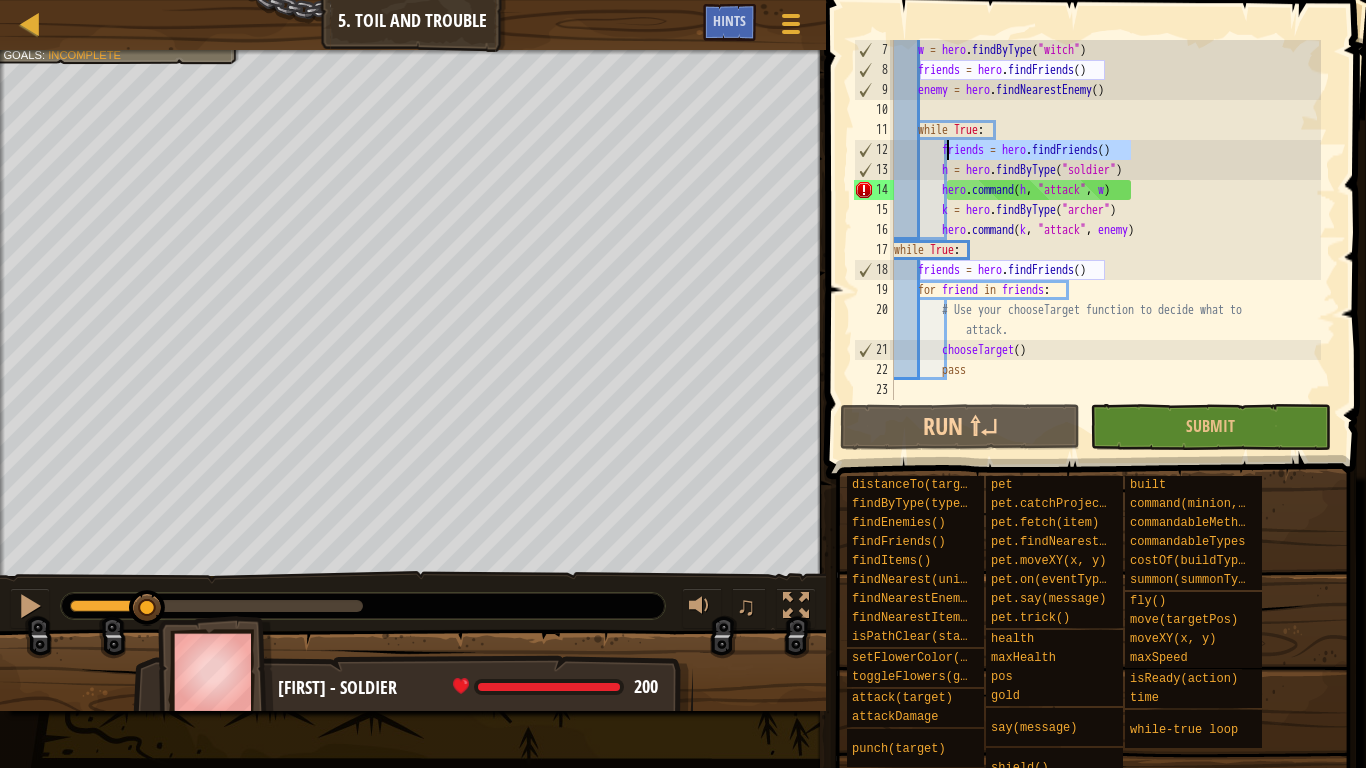 drag, startPoint x: 1178, startPoint y: 144, endPoint x: 944, endPoint y: 152, distance: 234.13672 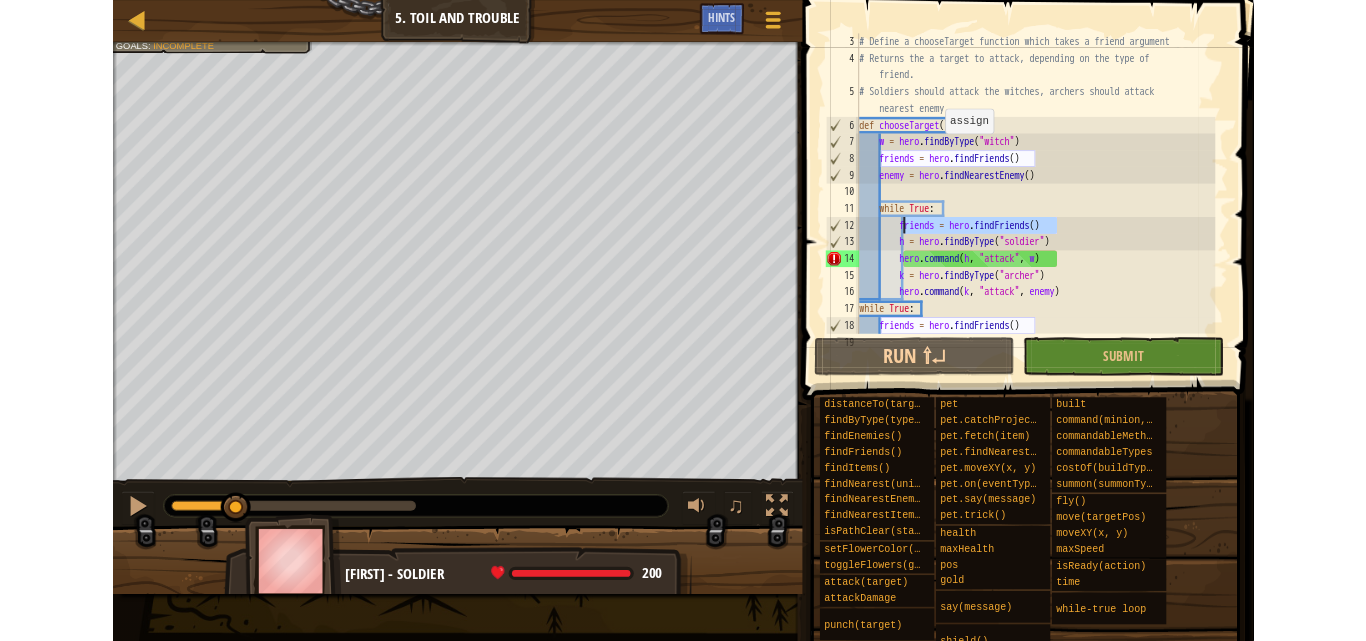 scroll, scrollTop: 40, scrollLeft: 0, axis: vertical 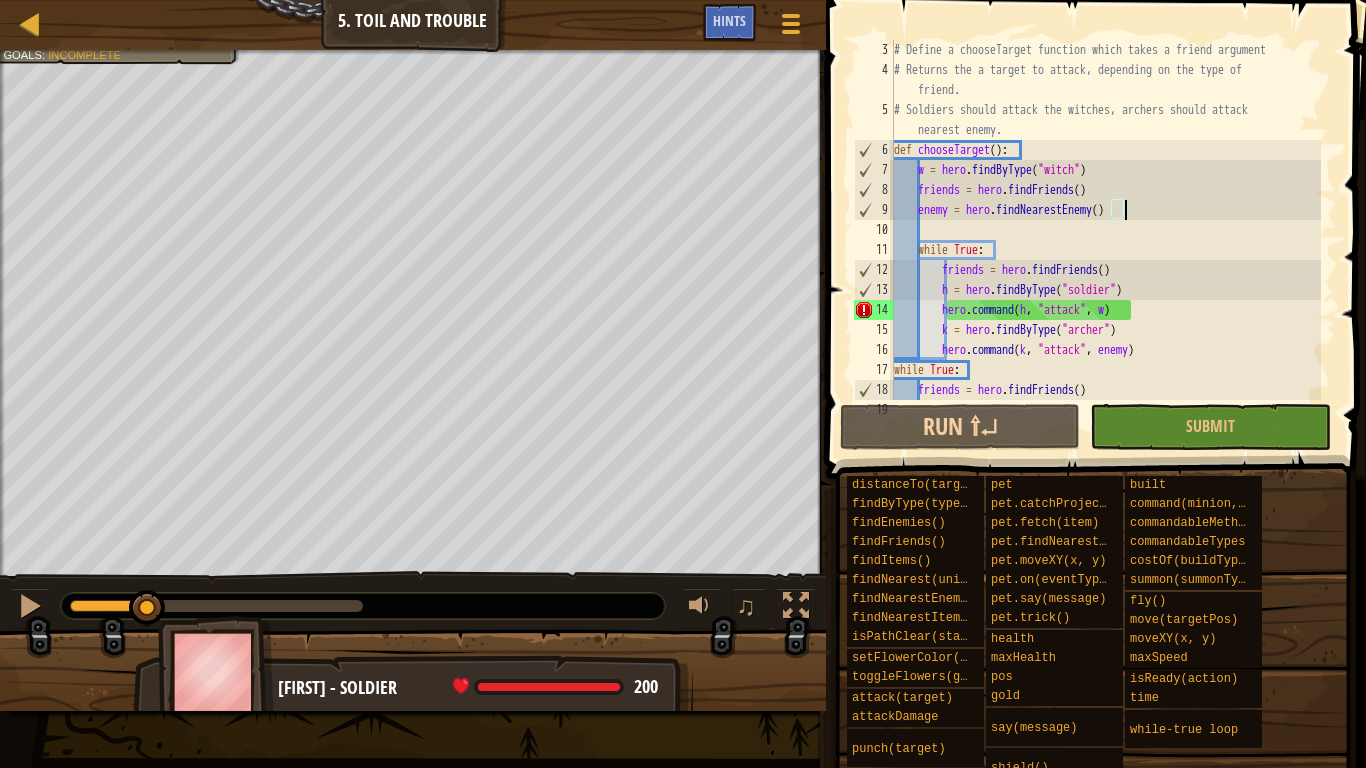 click on "# Define a chooseTarget function which takes a friend argument # Returns the a target to attack, depending on the type of       friend. # Soldiers should attack the witches, archers should attack       nearest enemy. def   chooseTarget ( ) :      w   =   hero . findByType ( "witch" )      friends   =   hero . findFriends ( )      enemy   =   hero . findNearestEnemy ( )           while   True :          friends   =   hero . findFriends ( )          h   =   hero . findByType ( "soldier" )          hero . command ( h ,   "attack" ,   w )          k   =   hero . findByType ( "archer" )          hero . command ( k ,   "attack" ,   enemy ) while   True :      friends   =   hero . findFriends ( )      for   friend   in   friends :" at bounding box center [1105, 240] 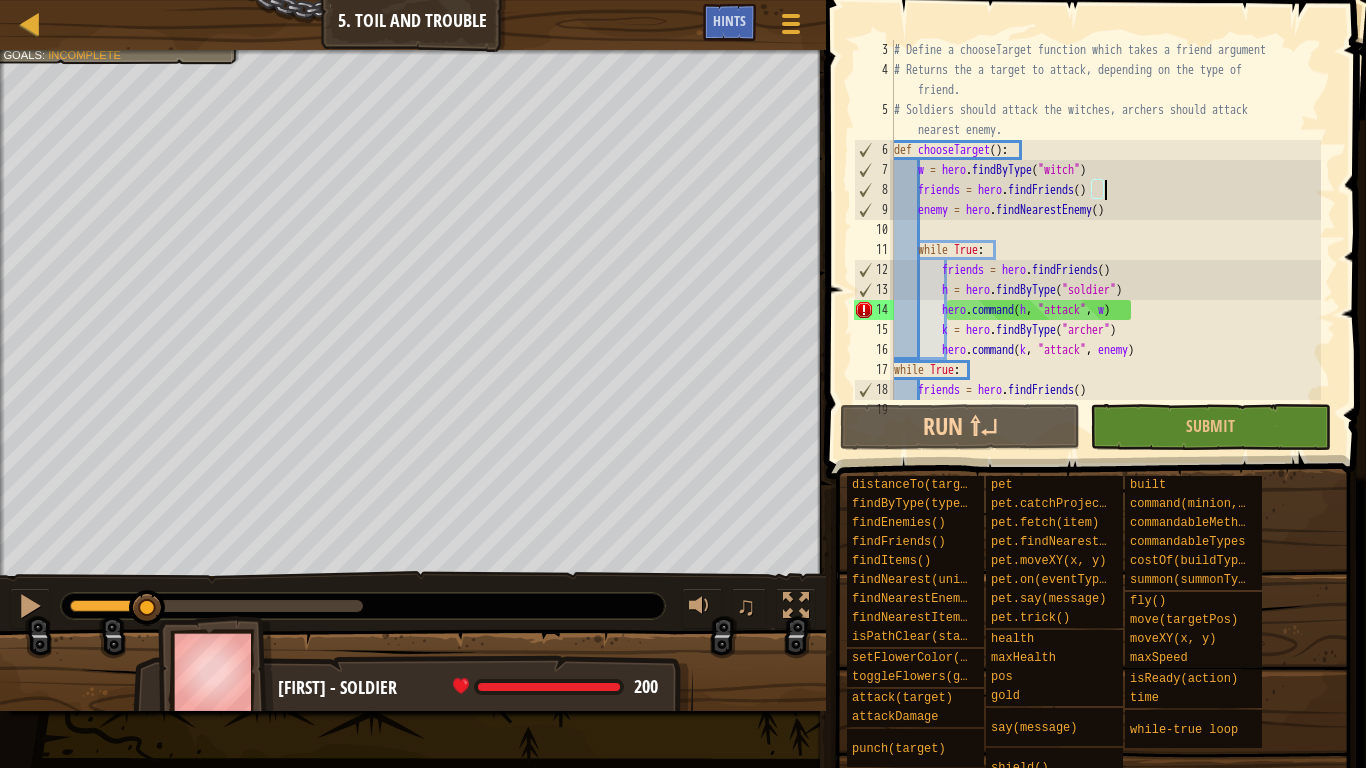 click on "# Define a chooseTarget function which takes a friend argument # Returns the a target to attack, depending on the type of       friend. # Soldiers should attack the witches, archers should attack       nearest enemy. def   chooseTarget ( ) :      w   =   hero . findByType ( "witch" )      friends   =   hero . findFriends ( )      enemy   =   hero . findNearestEnemy ( )           while   True :          friends   =   hero . findFriends ( )          h   =   hero . findByType ( "soldier" )          hero . command ( h ,   "attack" ,   w )          k   =   hero . findByType ( "archer" )          hero . command ( k ,   "attack" ,   enemy ) while   True :      friends   =   hero . findFriends ( )      for   friend   in   friends :" at bounding box center [1105, 240] 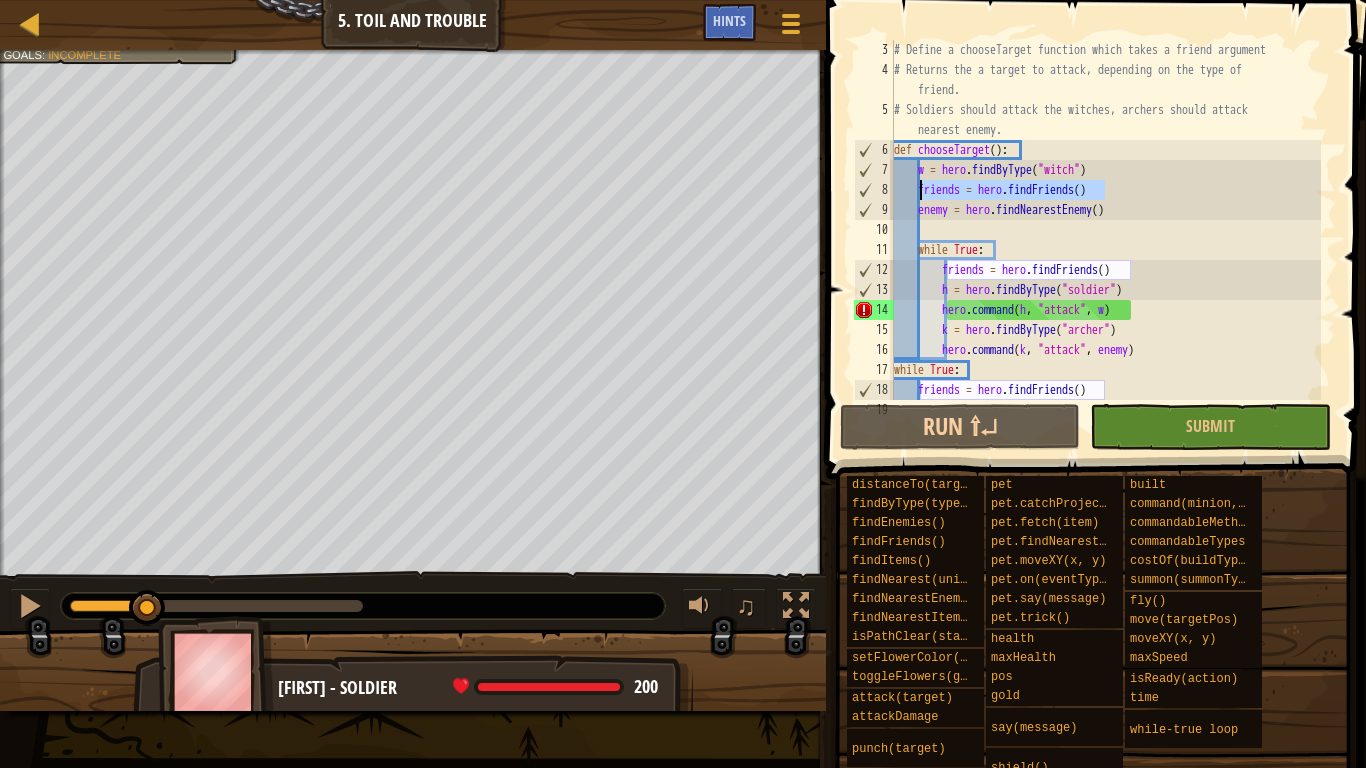 drag, startPoint x: 1128, startPoint y: 187, endPoint x: 920, endPoint y: 196, distance: 208.19463 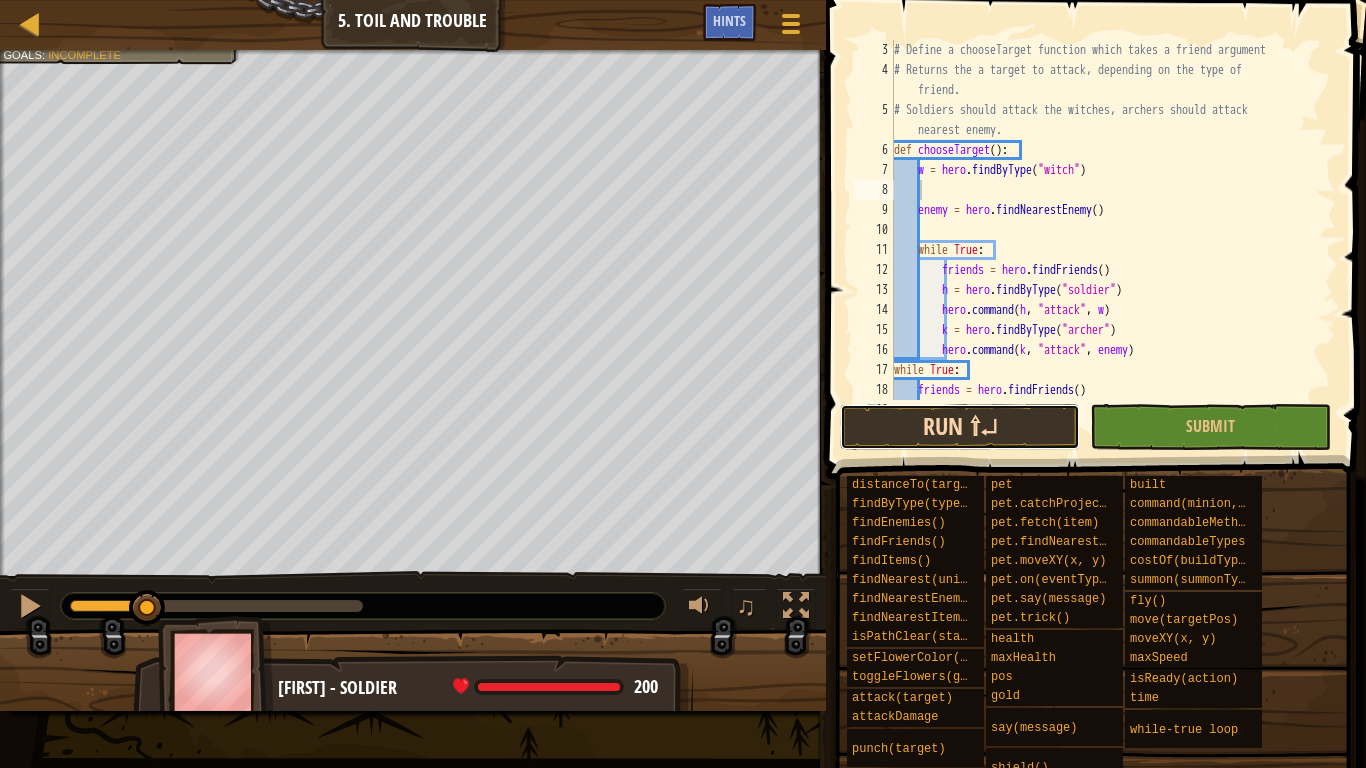 click on "Run ⇧↵" at bounding box center (960, 427) 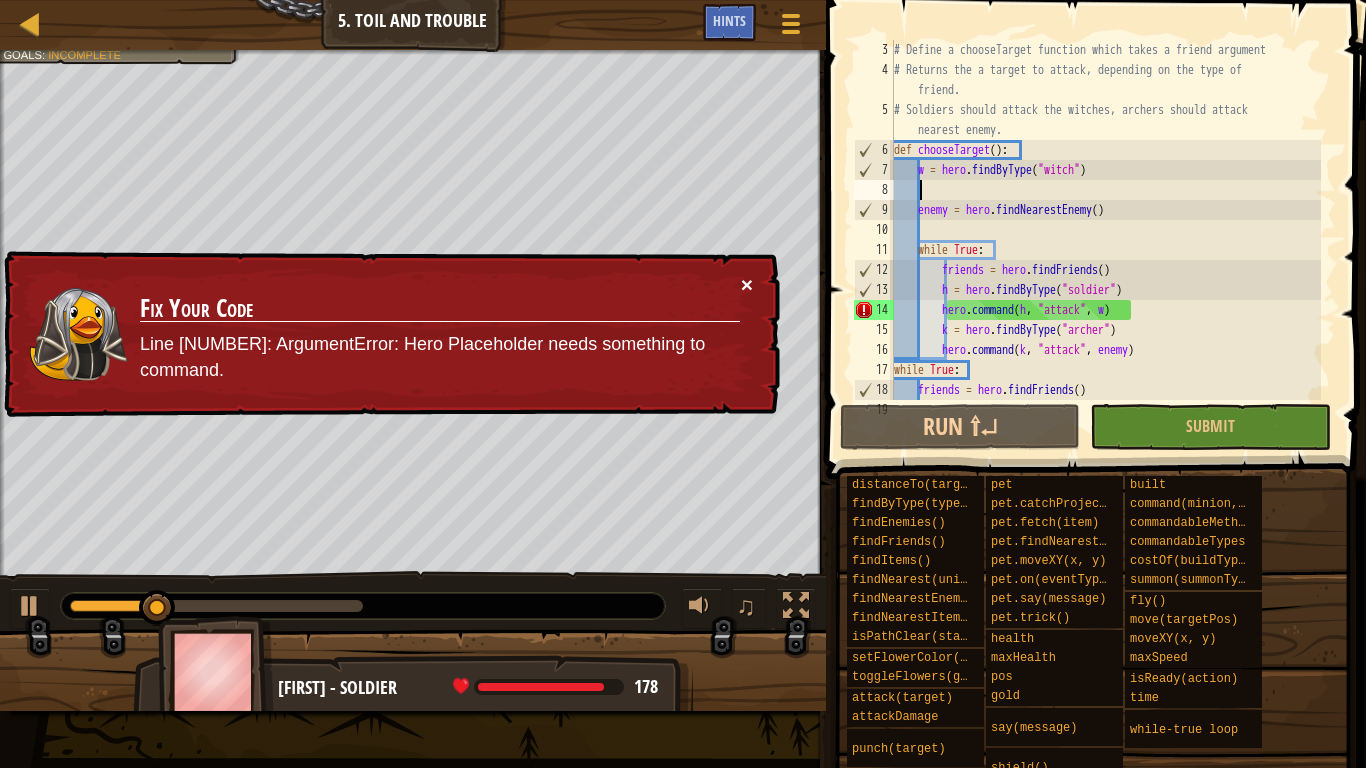 click on "×" at bounding box center [747, 286] 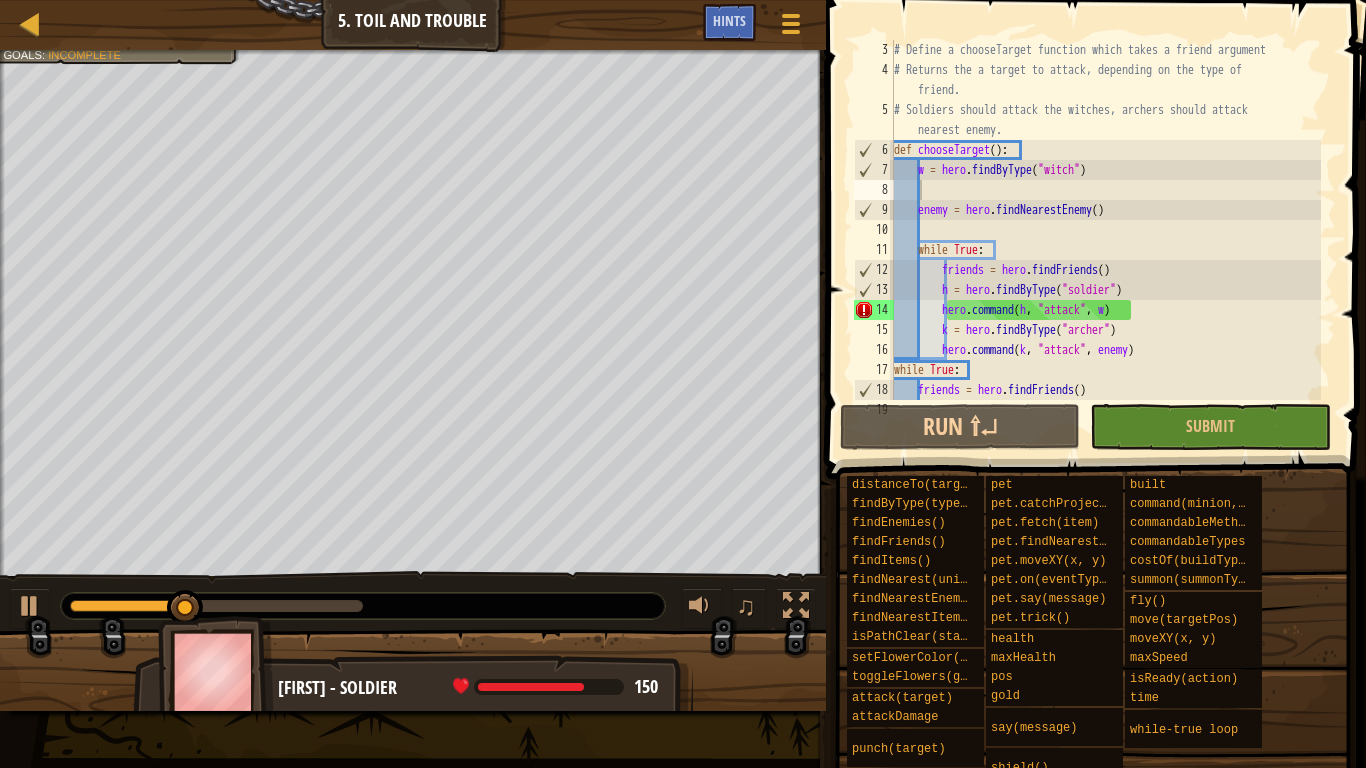 click on "♫" at bounding box center [413, 601] 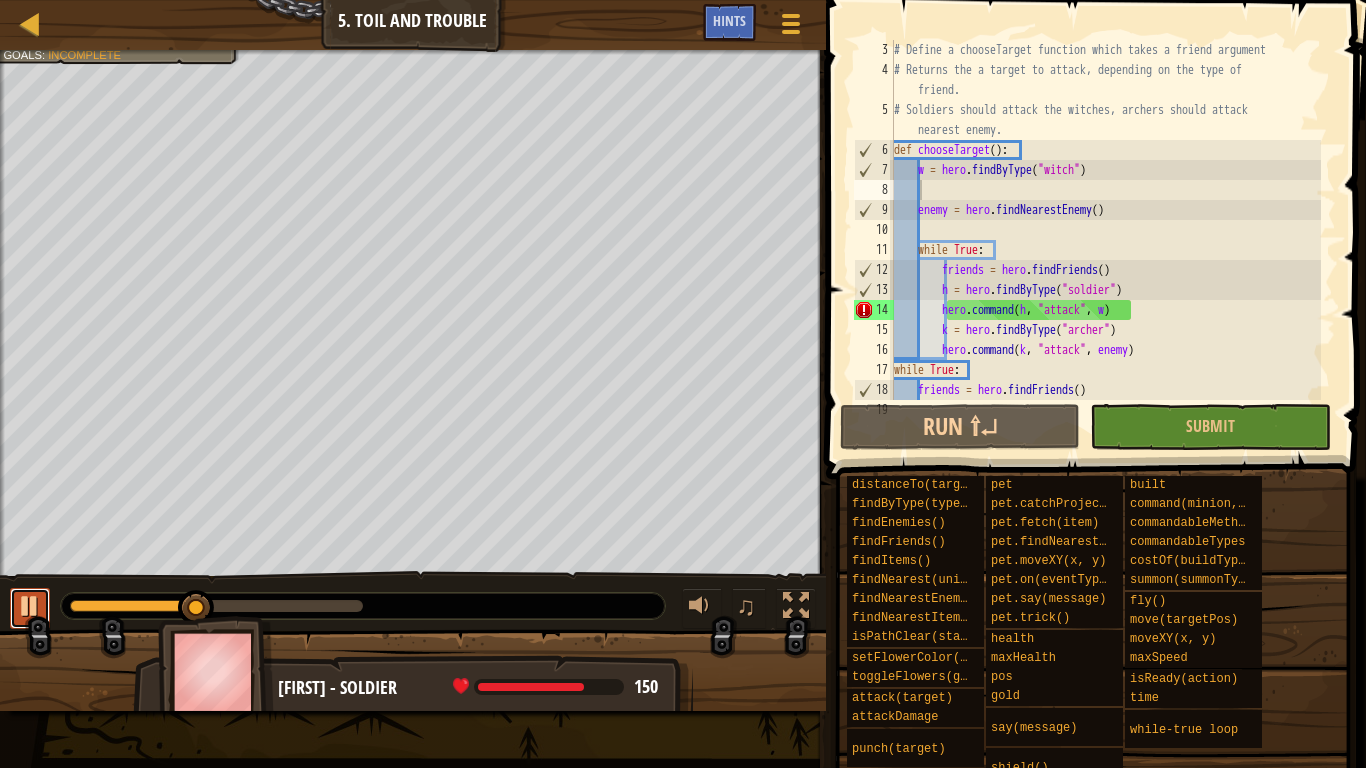 click at bounding box center (30, 606) 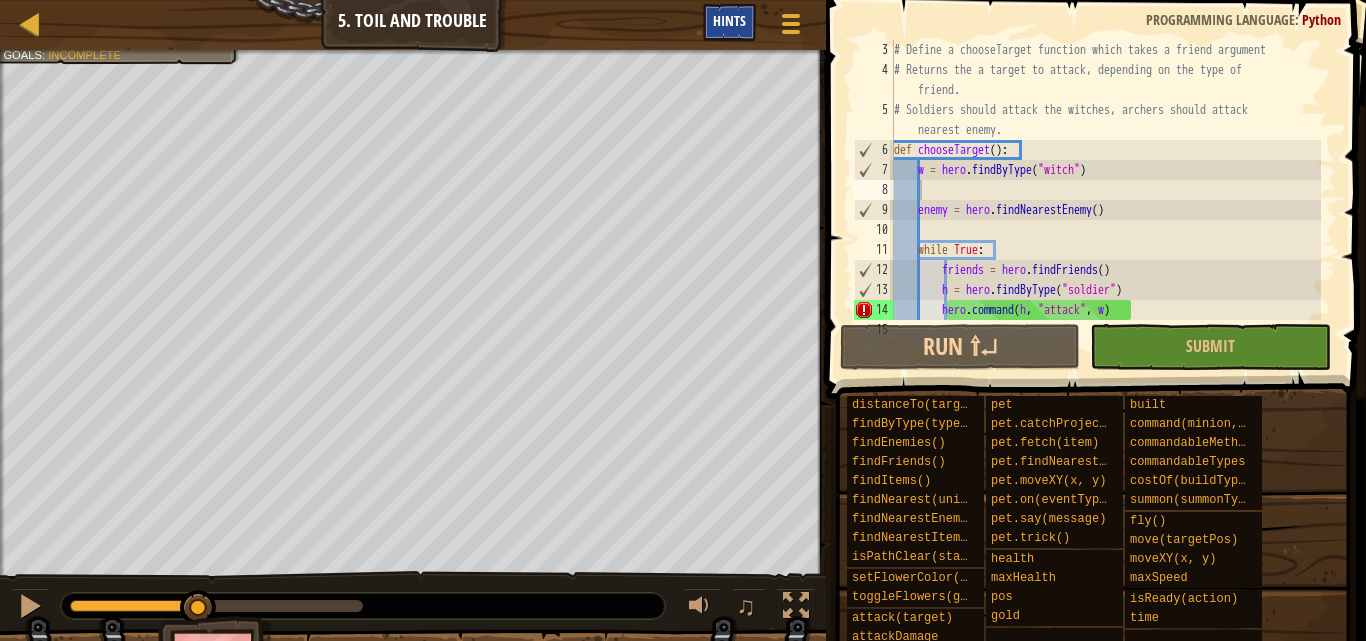 click on "Hints" at bounding box center [729, 22] 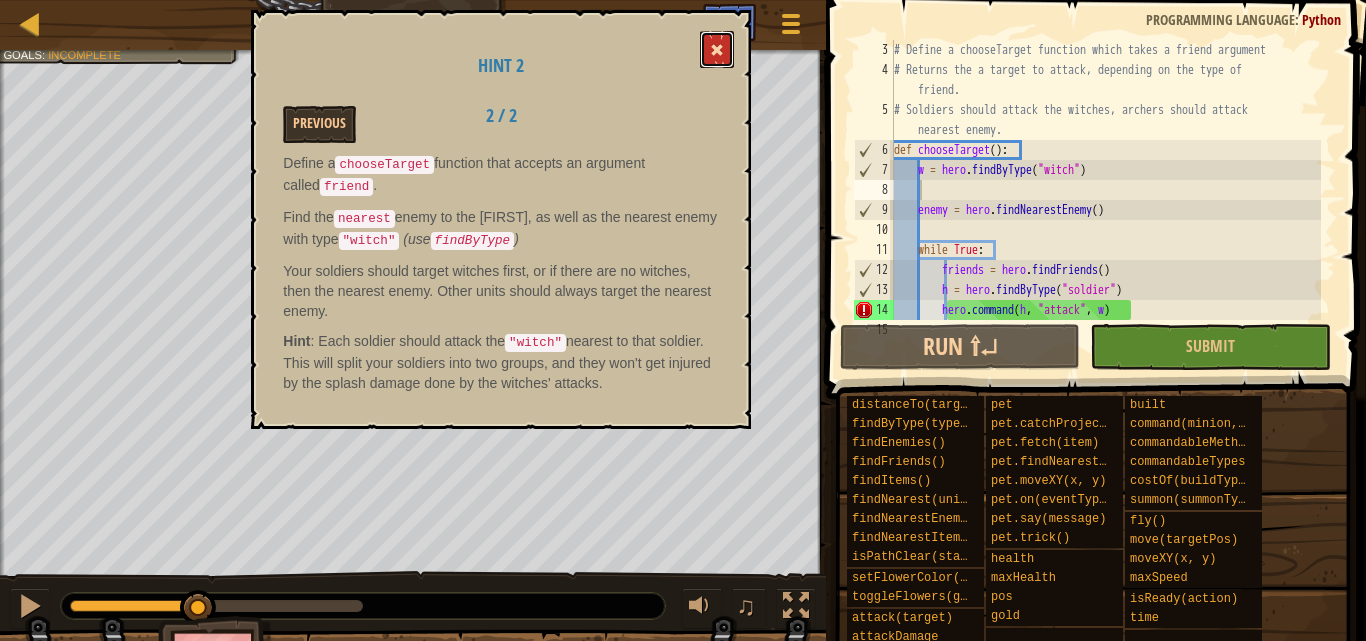 click at bounding box center (717, 49) 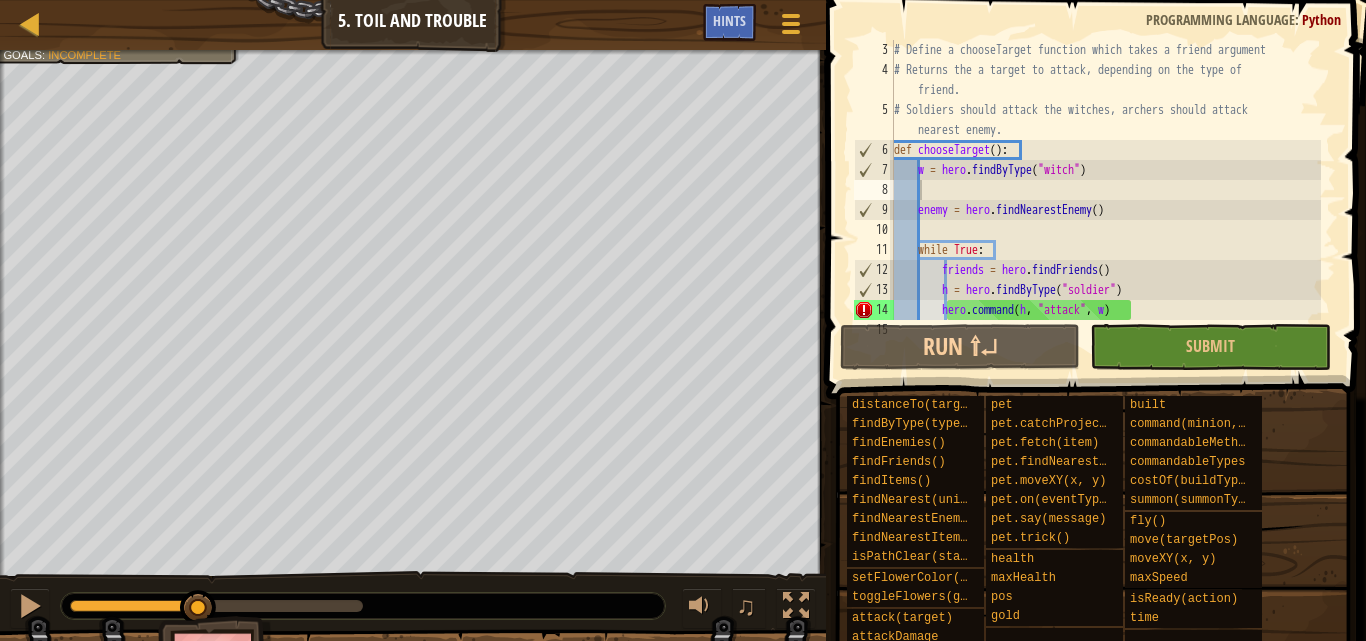 drag, startPoint x: 224, startPoint y: 597, endPoint x: 126, endPoint y: 603, distance: 98.1835 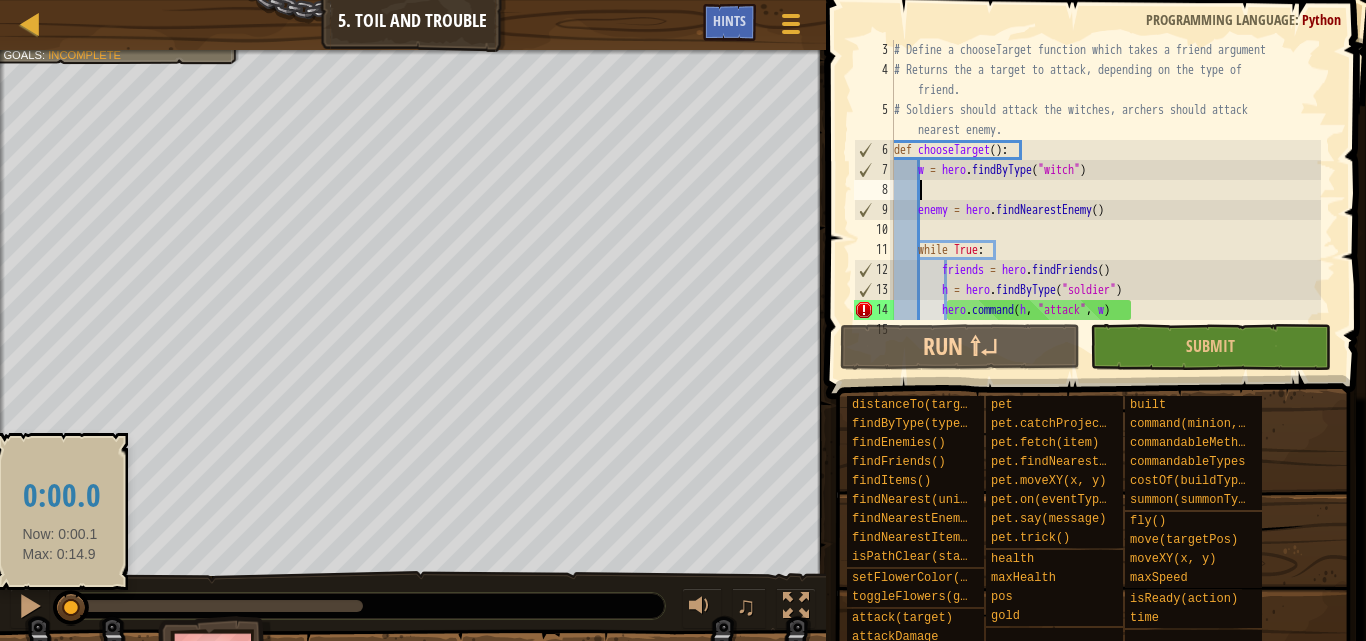 drag, startPoint x: 175, startPoint y: 601, endPoint x: 51, endPoint y: 604, distance: 124.036285 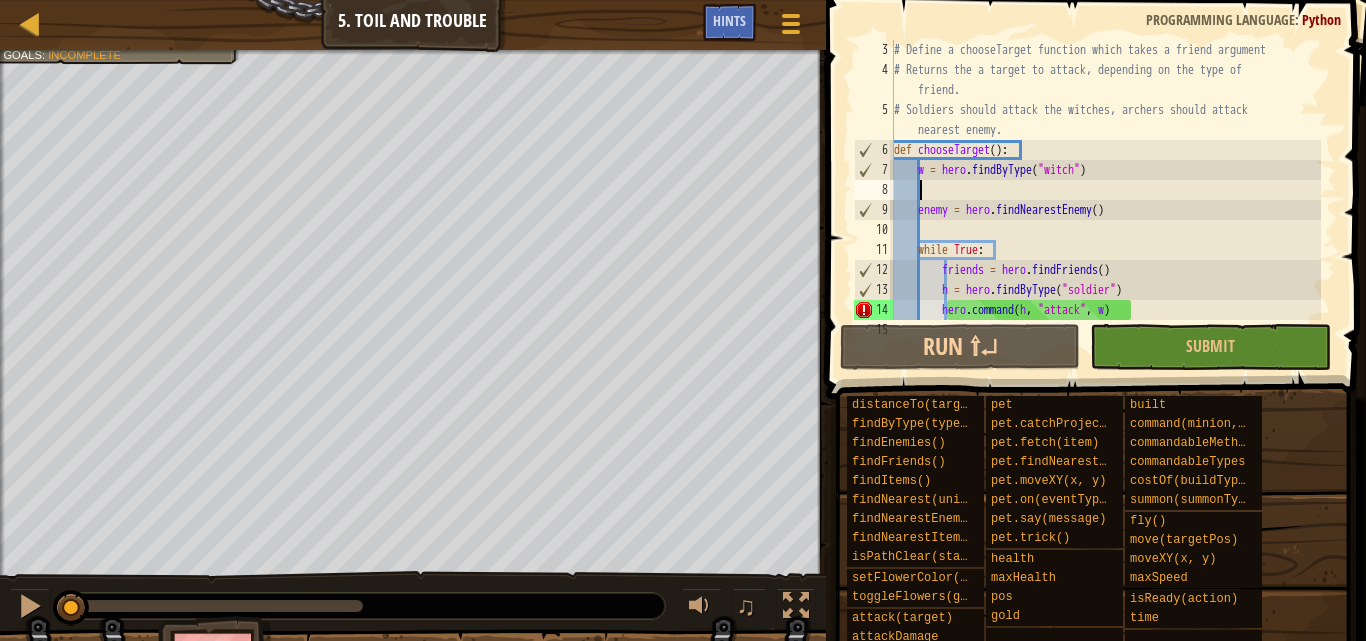 click on "♫" at bounding box center (413, 601) 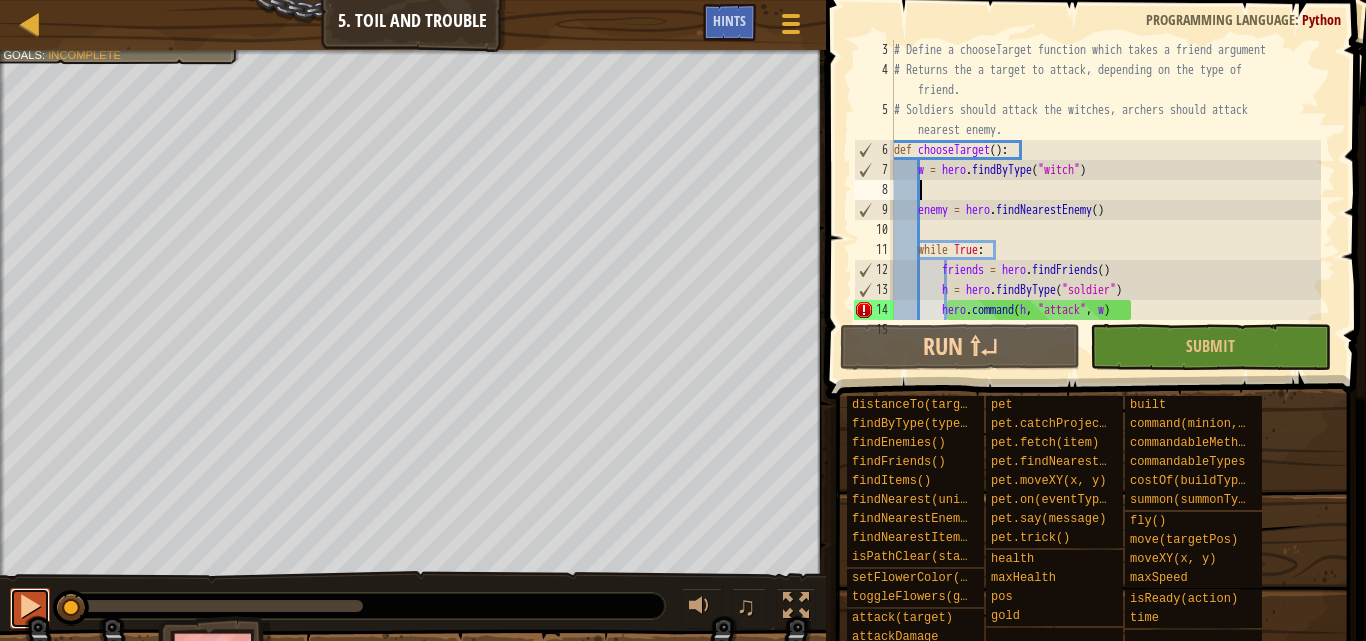click at bounding box center [30, 606] 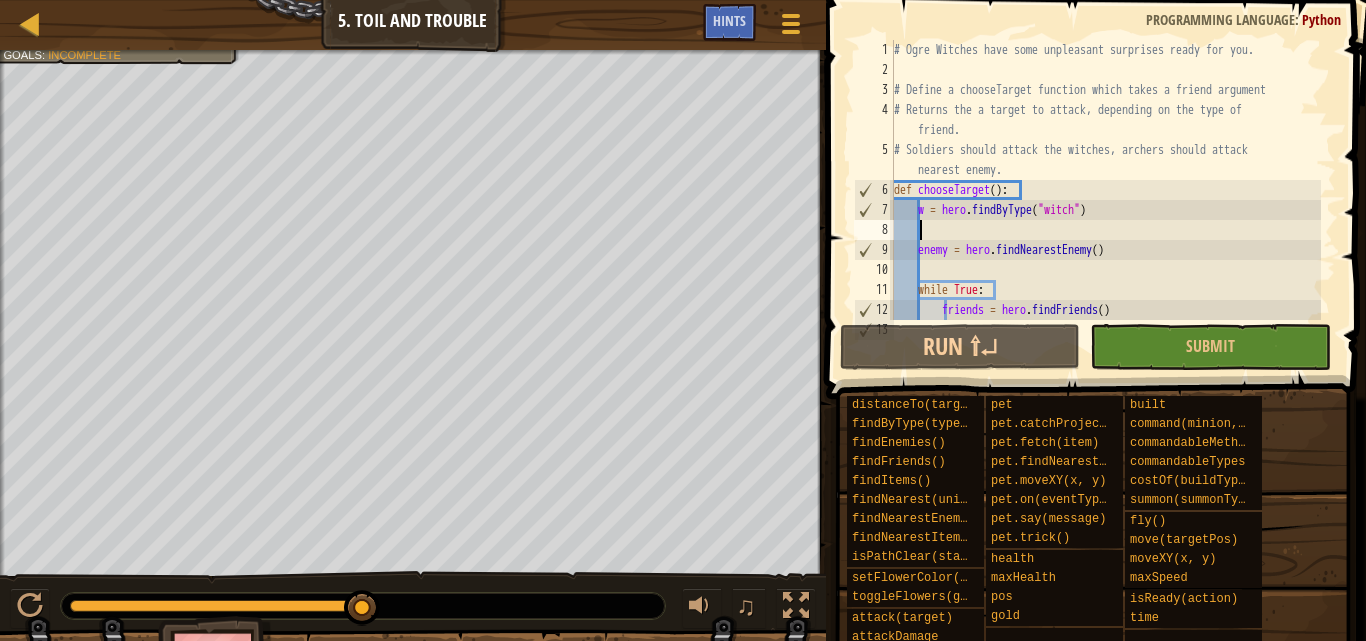 scroll, scrollTop: 0, scrollLeft: 0, axis: both 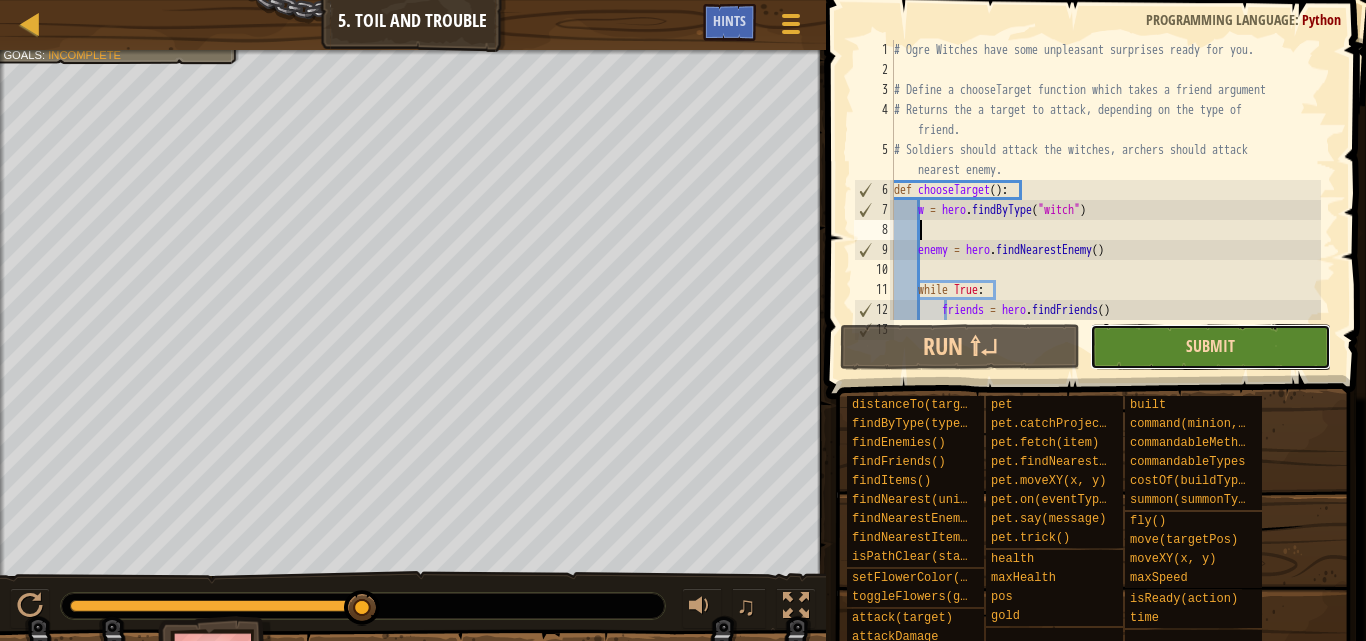 click on "Submit" at bounding box center (1210, 346) 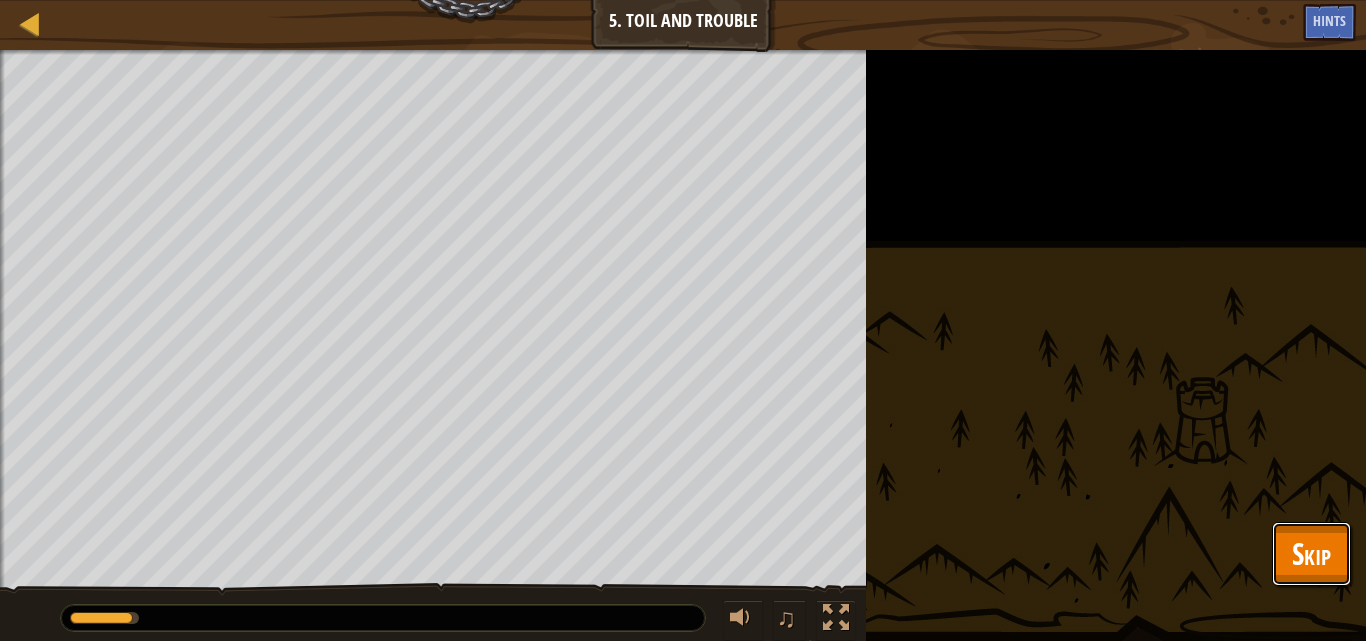 click on "Skip" at bounding box center (1311, 553) 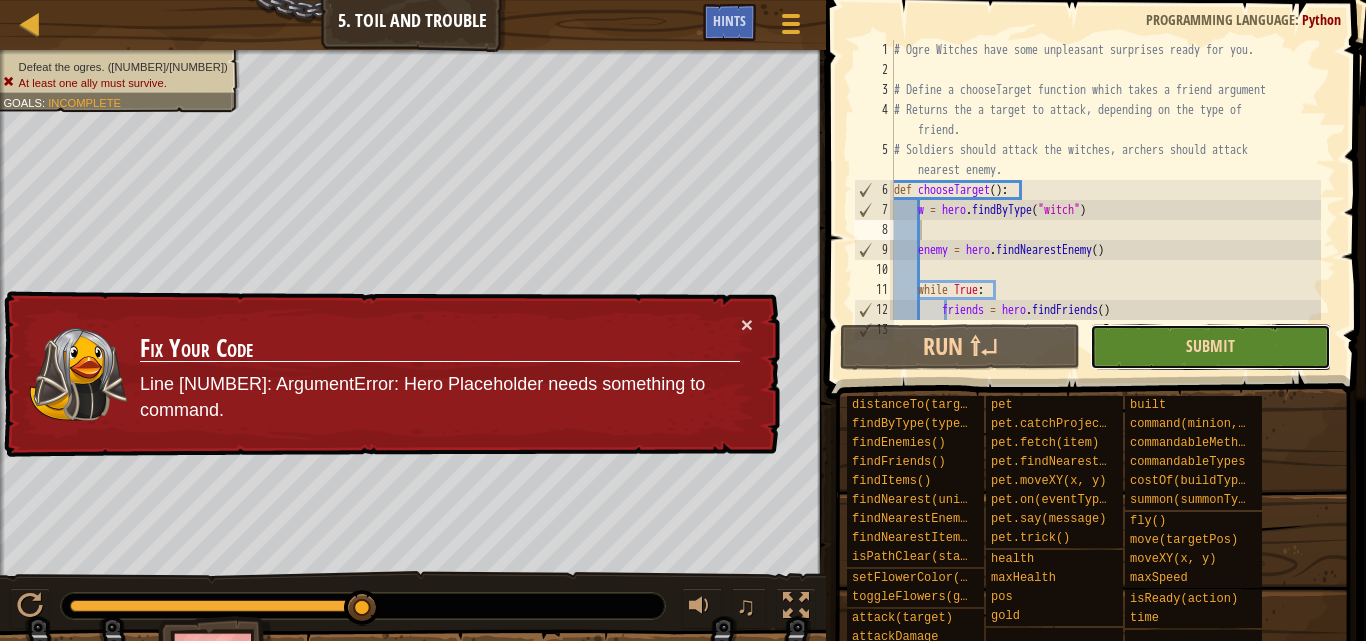 click on "Submit" at bounding box center (1210, 346) 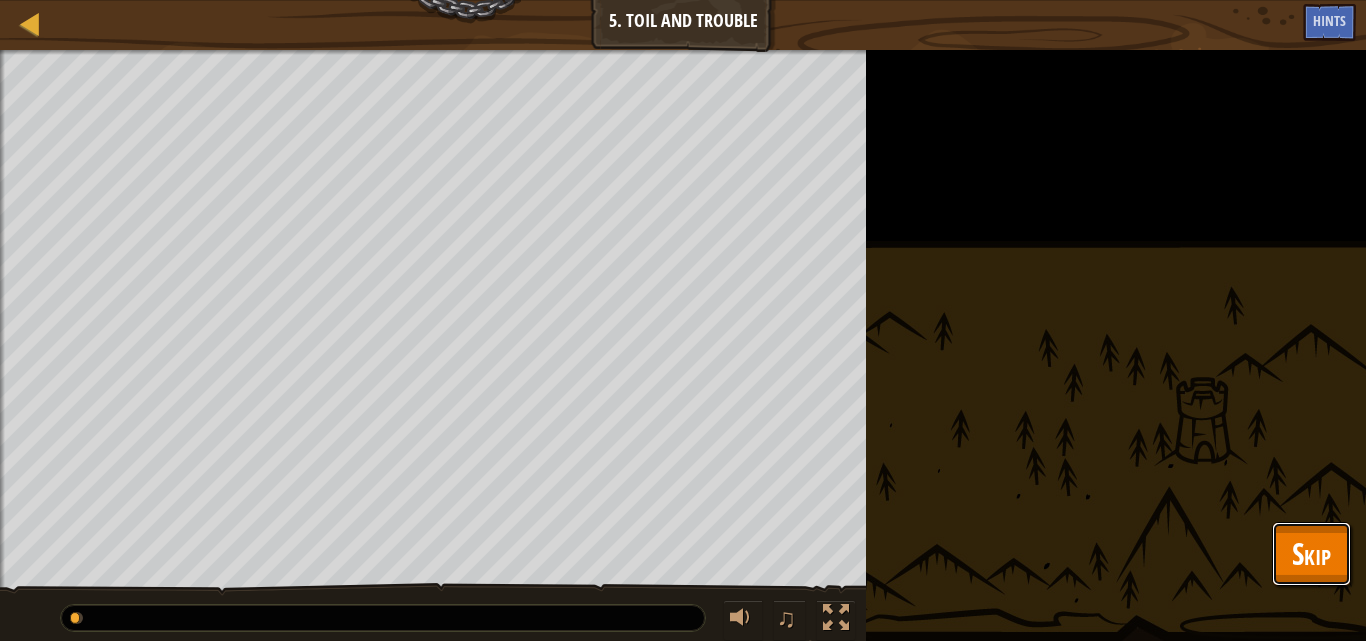 click on "Skip" at bounding box center (1311, 554) 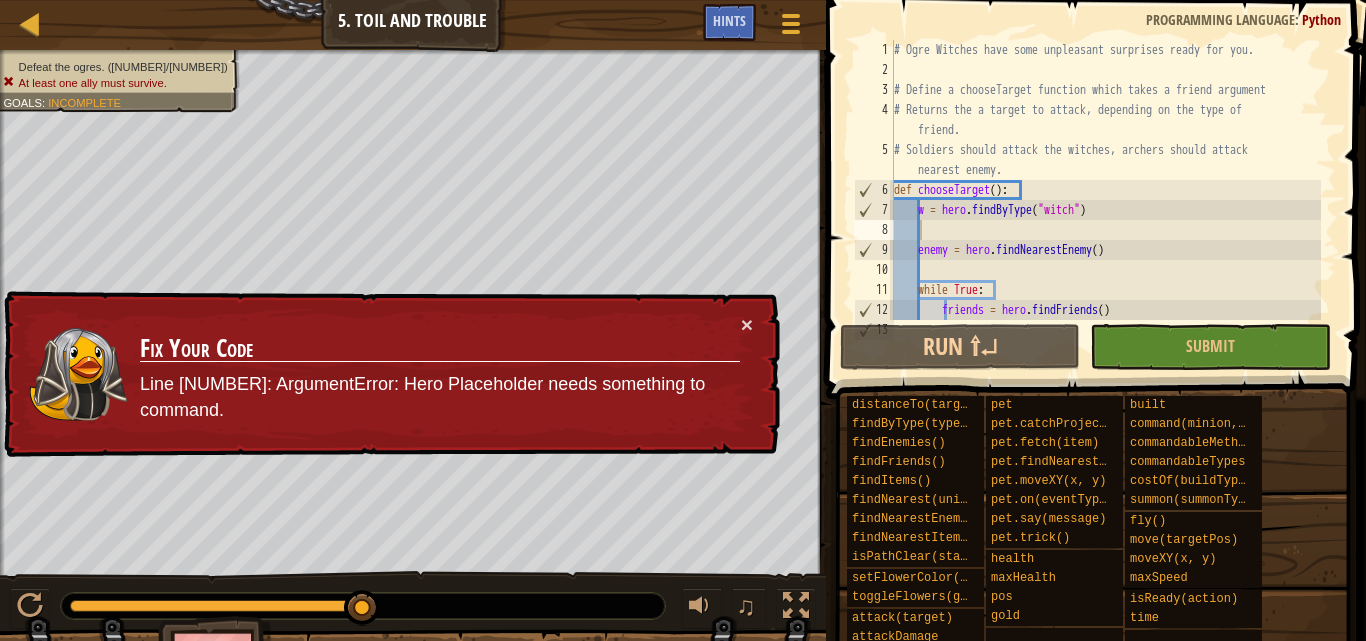 drag, startPoint x: 361, startPoint y: 600, endPoint x: 434, endPoint y: 662, distance: 95.77578 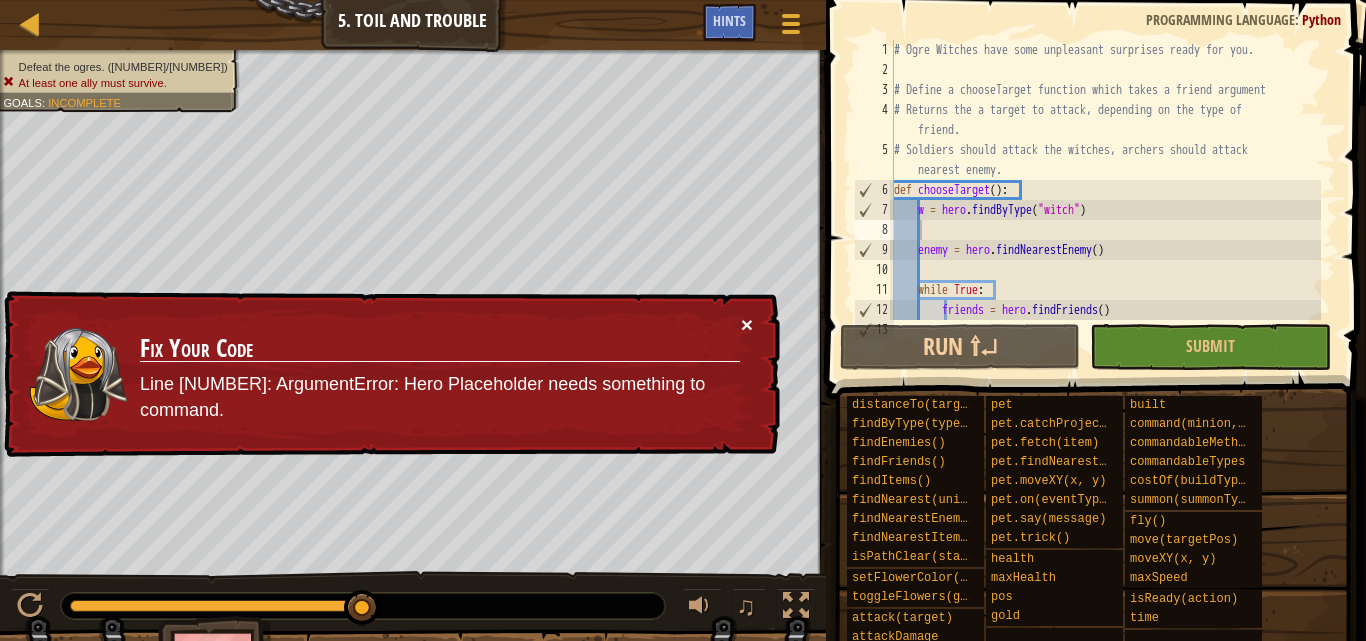 click on "×" at bounding box center [747, 326] 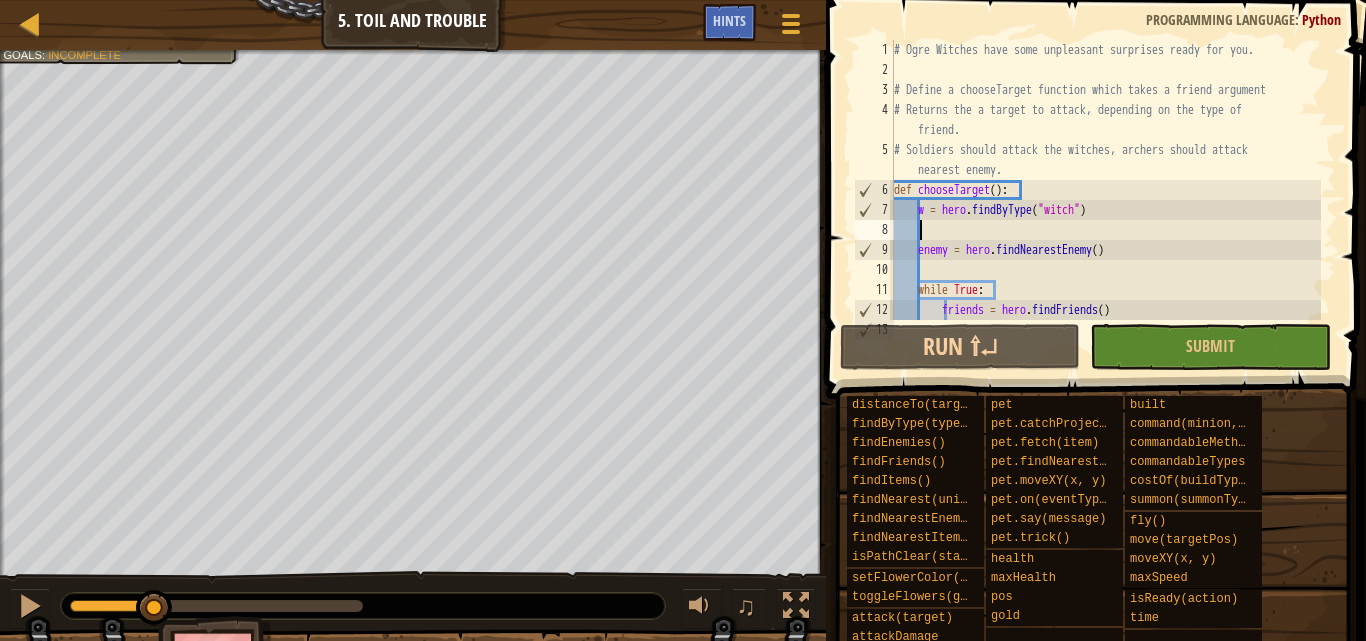 drag, startPoint x: 348, startPoint y: 602, endPoint x: 155, endPoint y: 655, distance: 200.14494 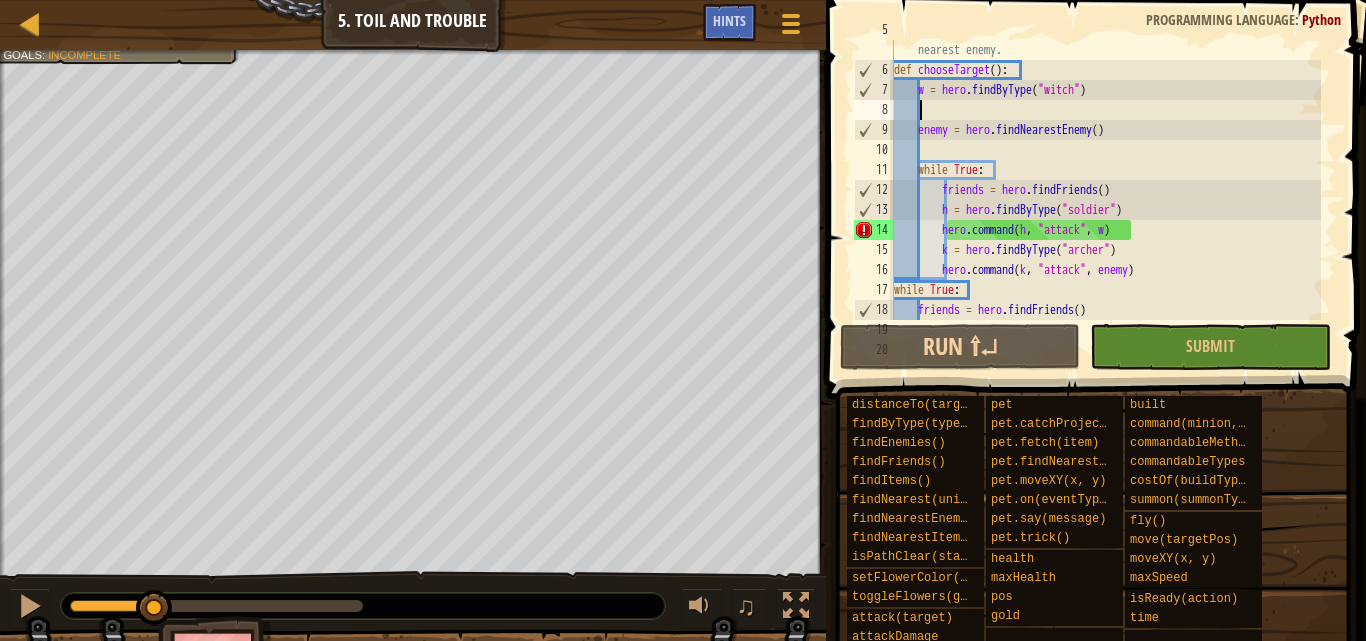 scroll, scrollTop: 120, scrollLeft: 0, axis: vertical 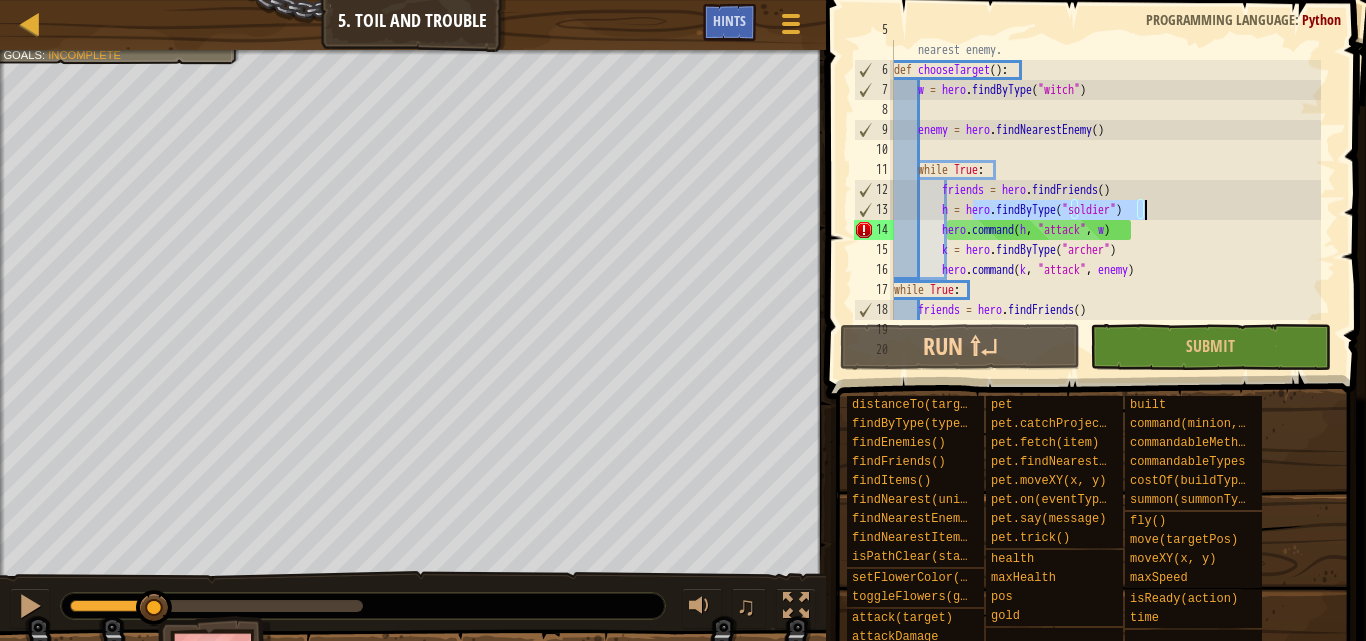 drag, startPoint x: 972, startPoint y: 210, endPoint x: 1166, endPoint y: 216, distance: 194.09276 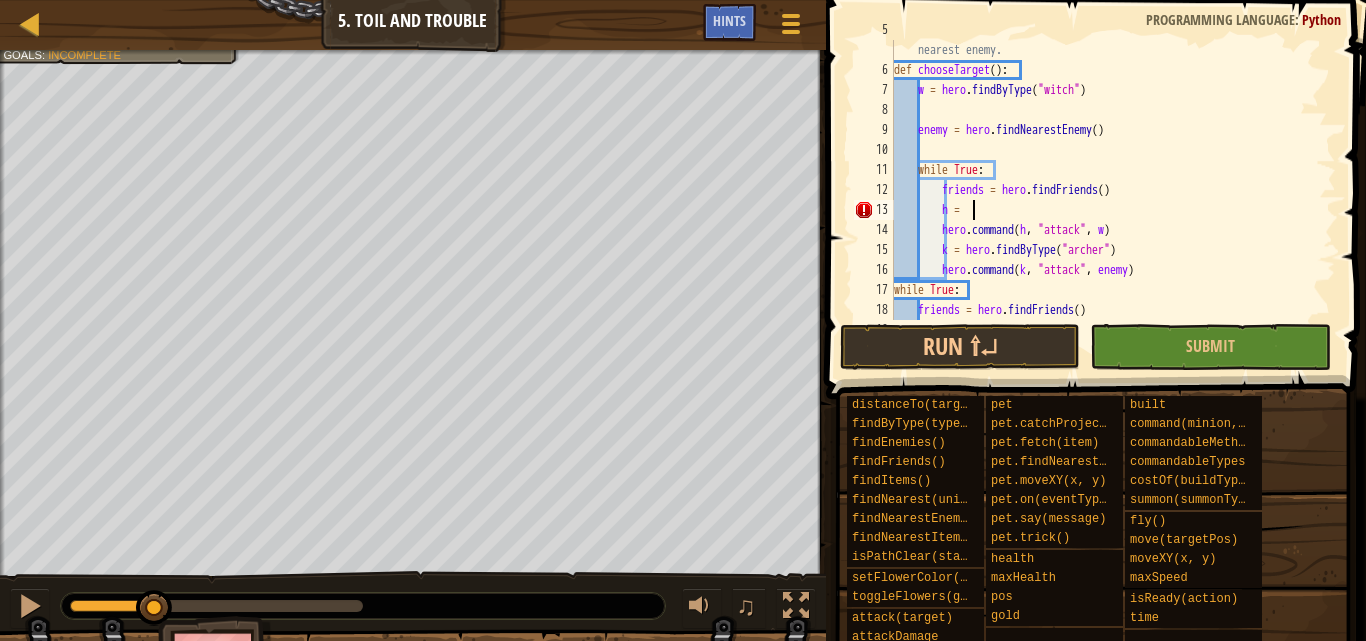 paste on "hero.findNearest(hero.findByType("fangrider"))" 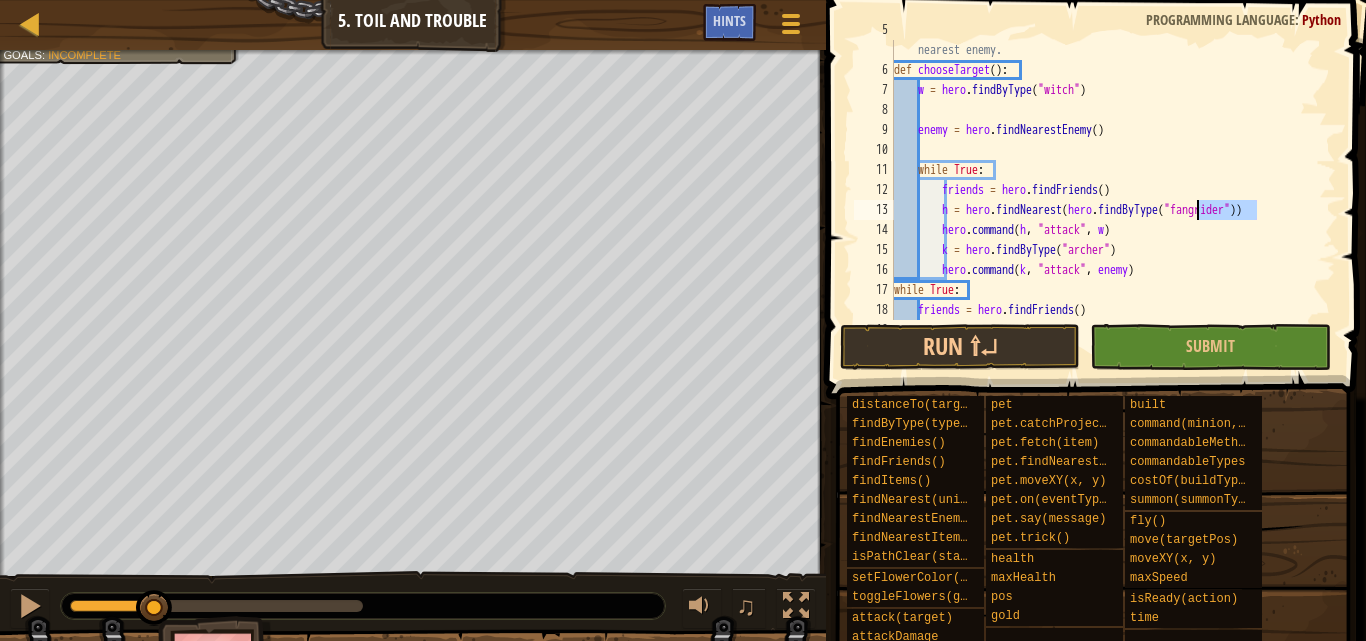 drag, startPoint x: 1256, startPoint y: 204, endPoint x: 1200, endPoint y: 206, distance: 56.0357 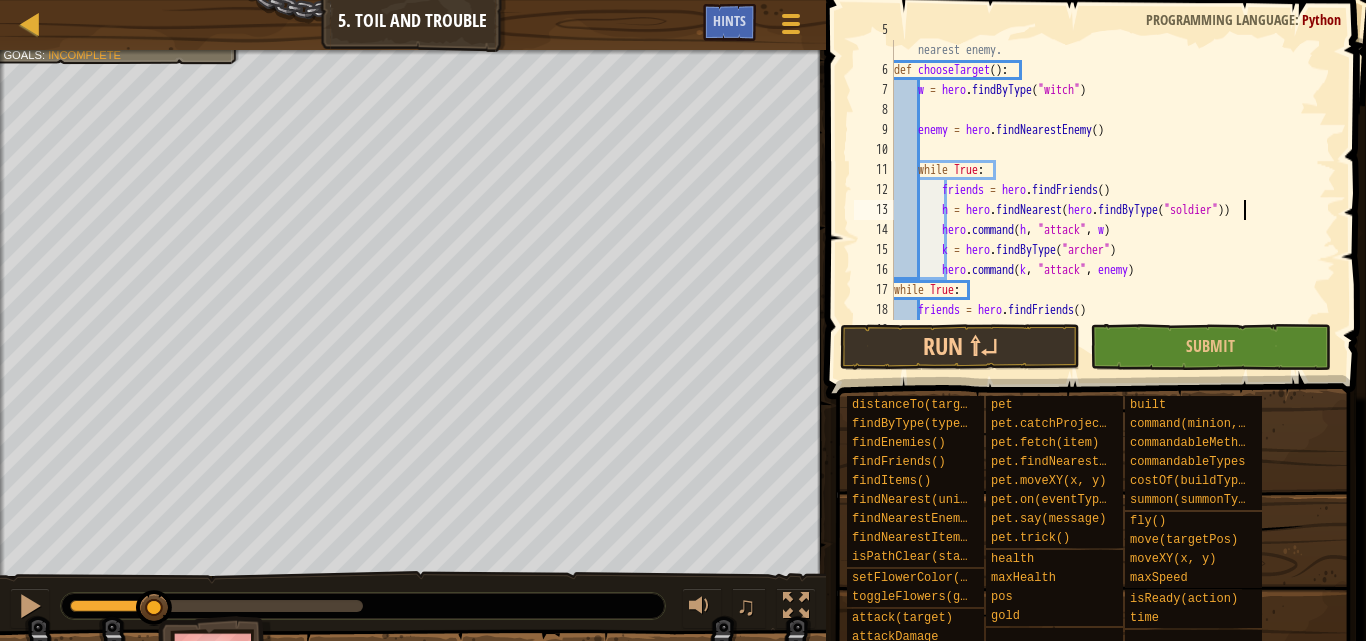 scroll, scrollTop: 9, scrollLeft: 29, axis: both 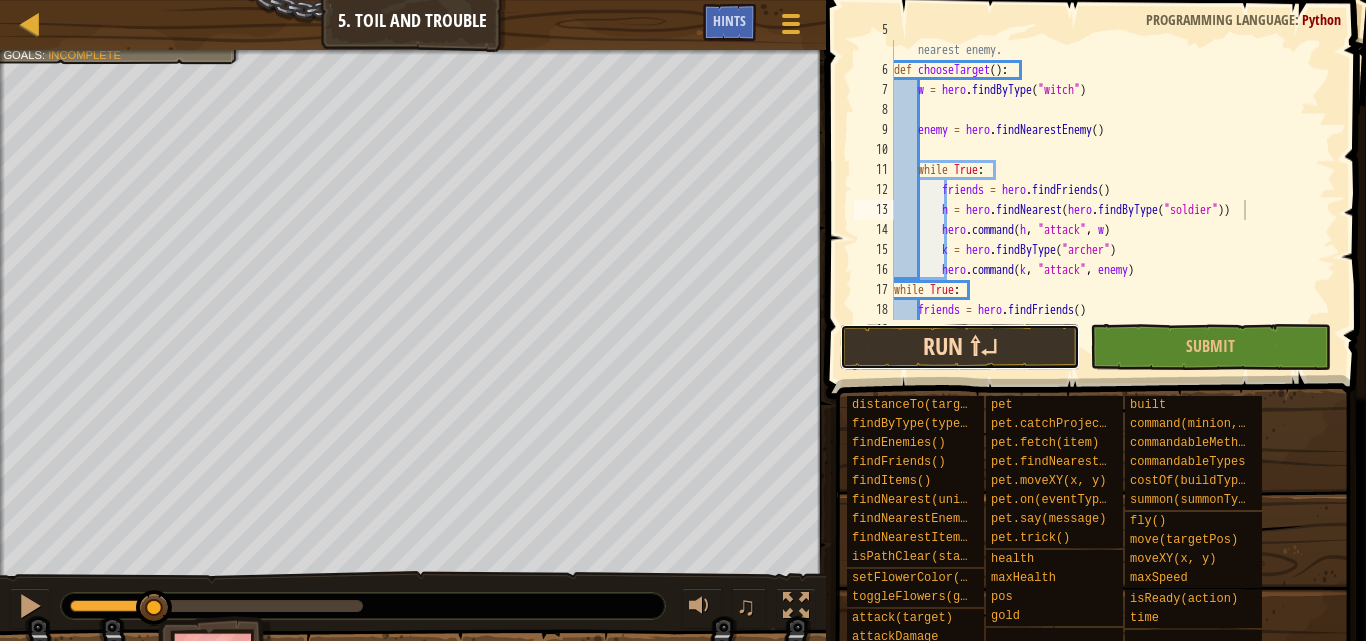 click on "Run ⇧↵" at bounding box center [960, 347] 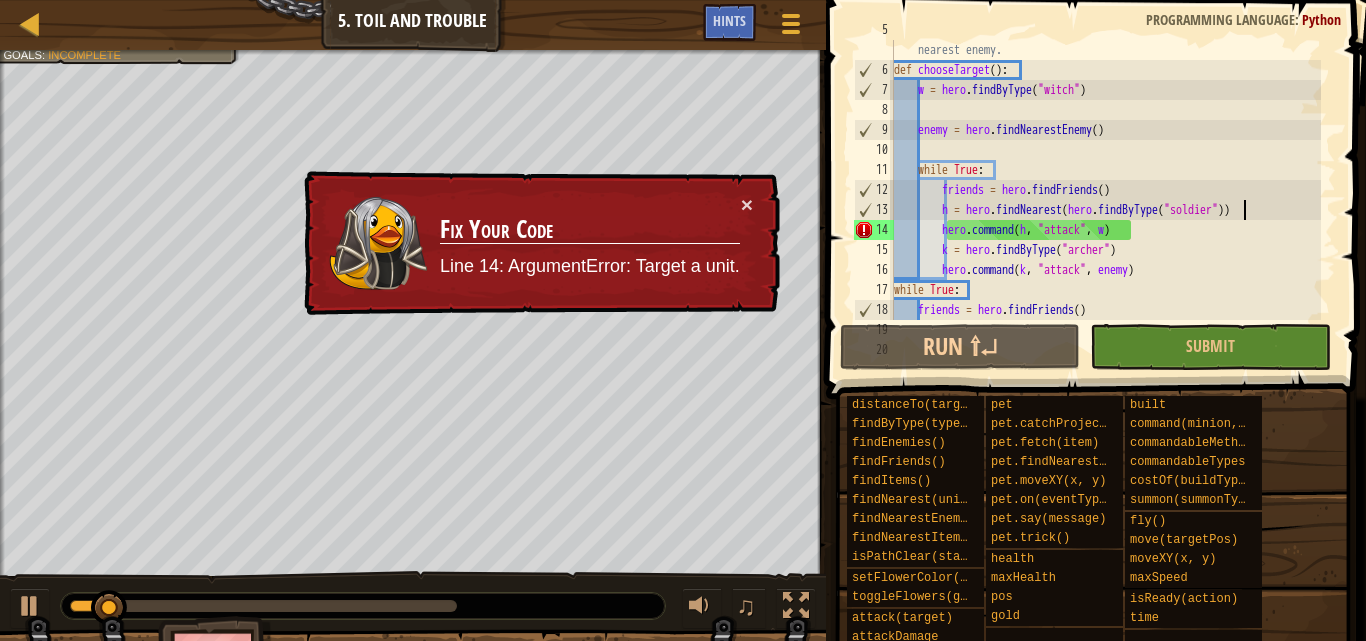 click on "Fix Your Code Line 14: ArgumentError: Target a unit." at bounding box center [590, 242] 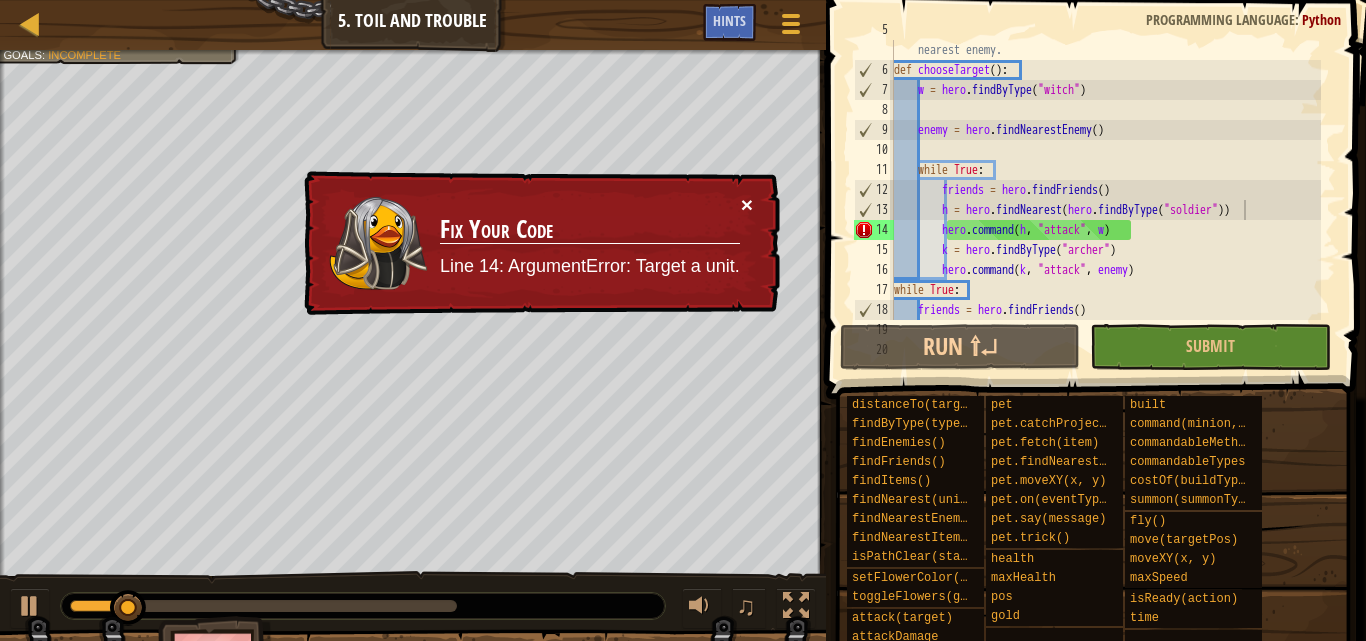 click on "×" at bounding box center [747, 207] 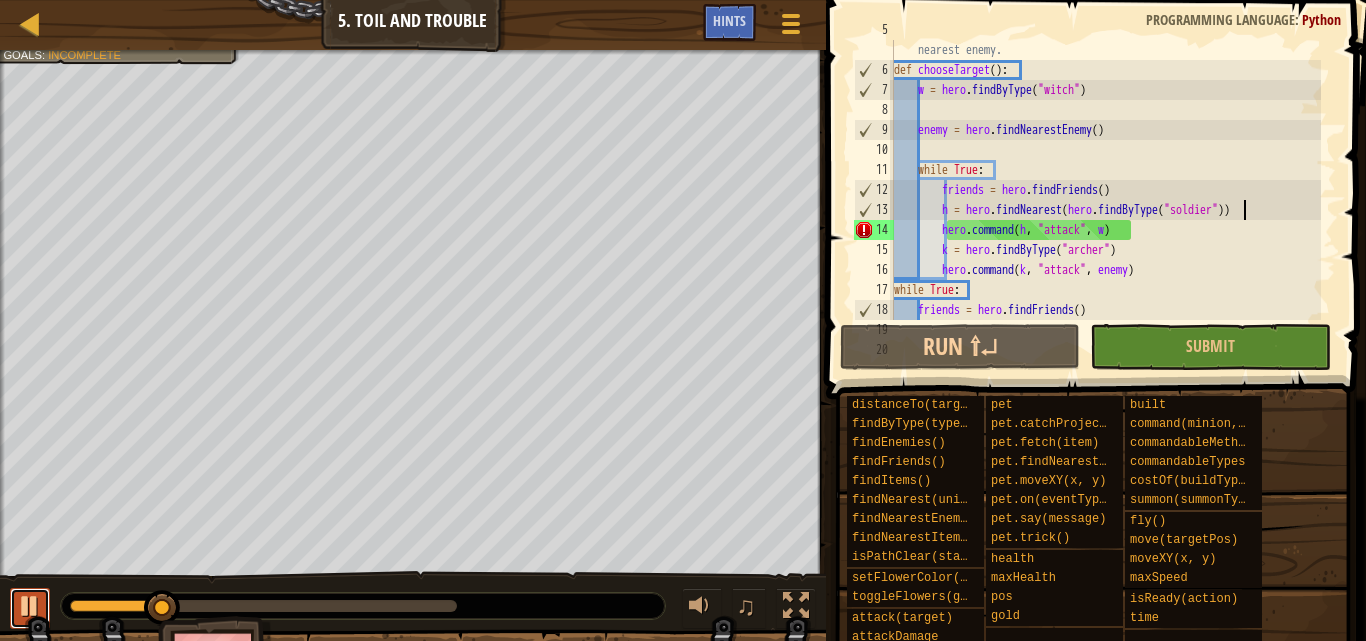 click at bounding box center [30, 606] 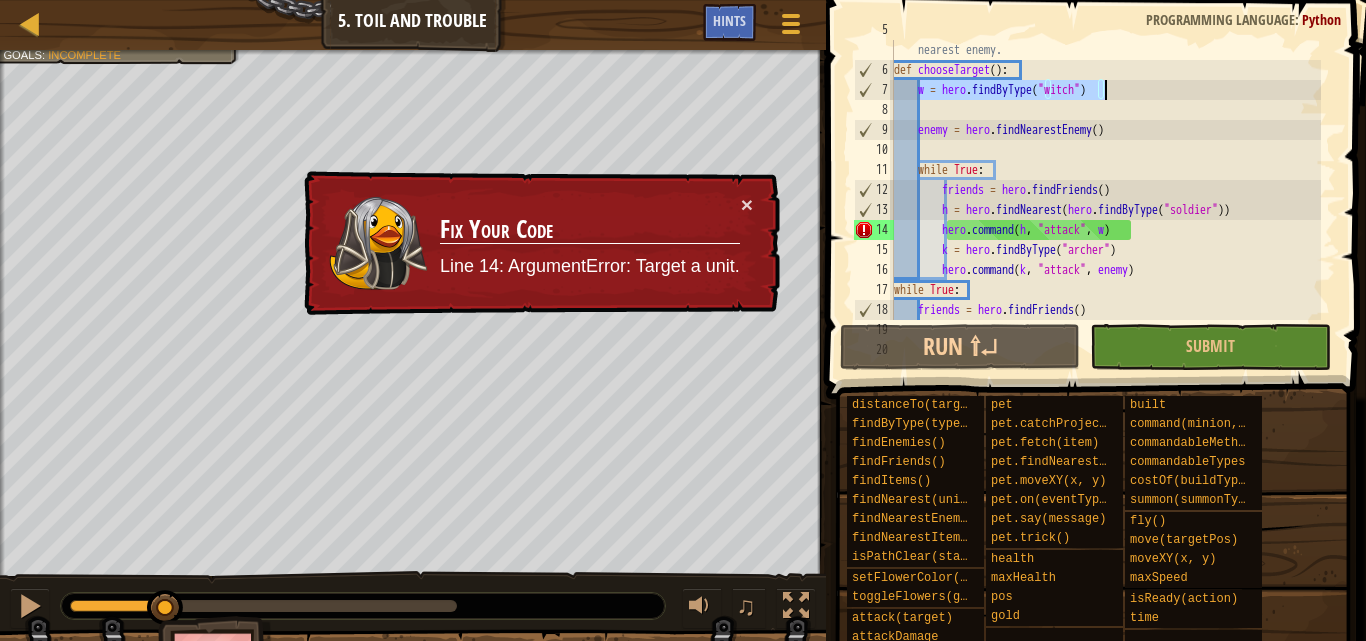 drag, startPoint x: 921, startPoint y: 94, endPoint x: 1150, endPoint y: 90, distance: 229.03493 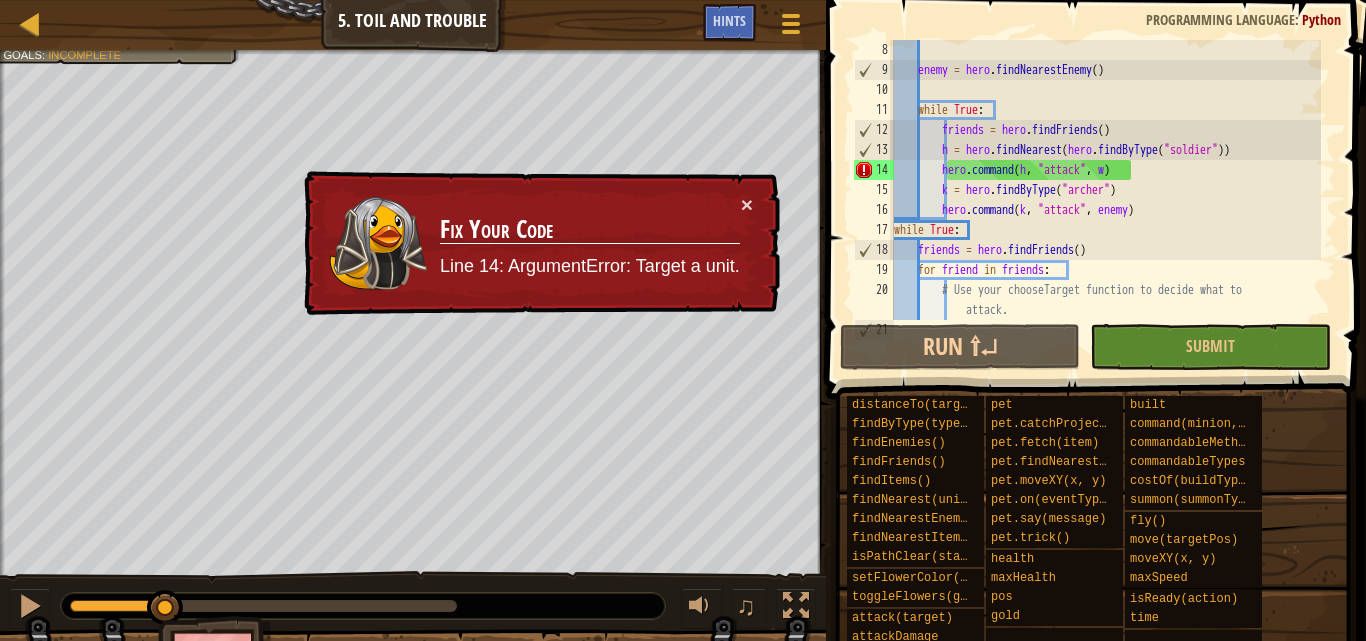 scroll, scrollTop: 180, scrollLeft: 0, axis: vertical 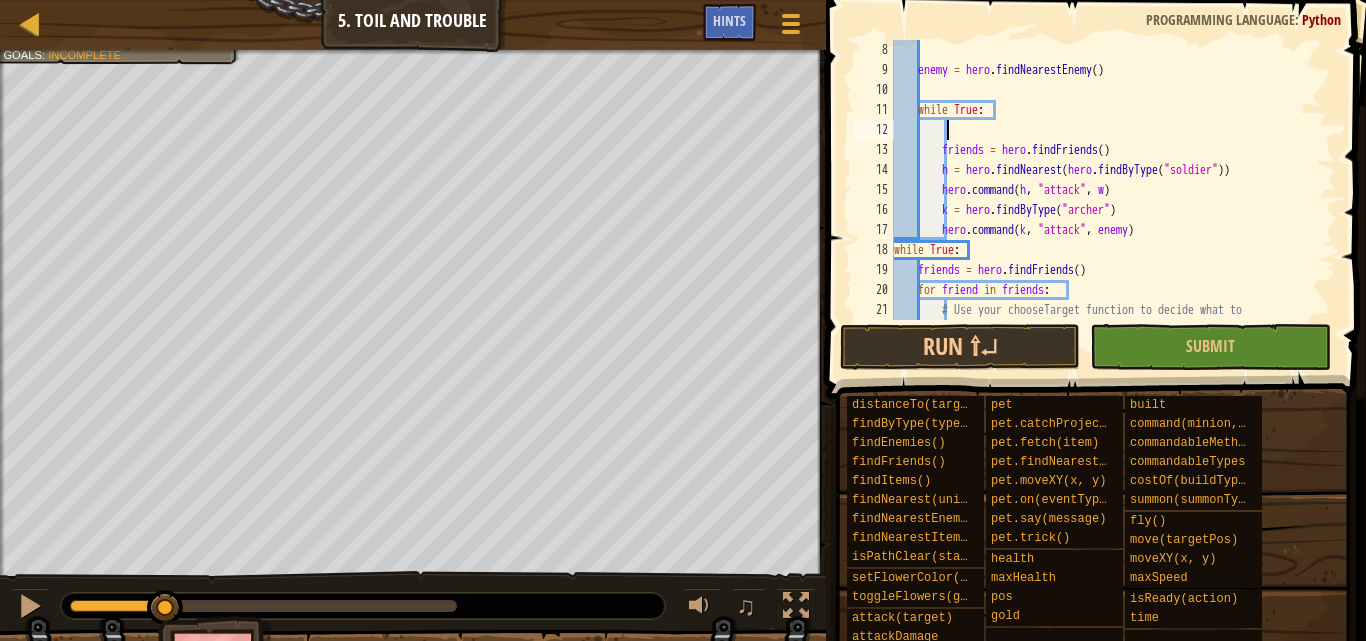 paste on "w = hero.findByType("witch")" 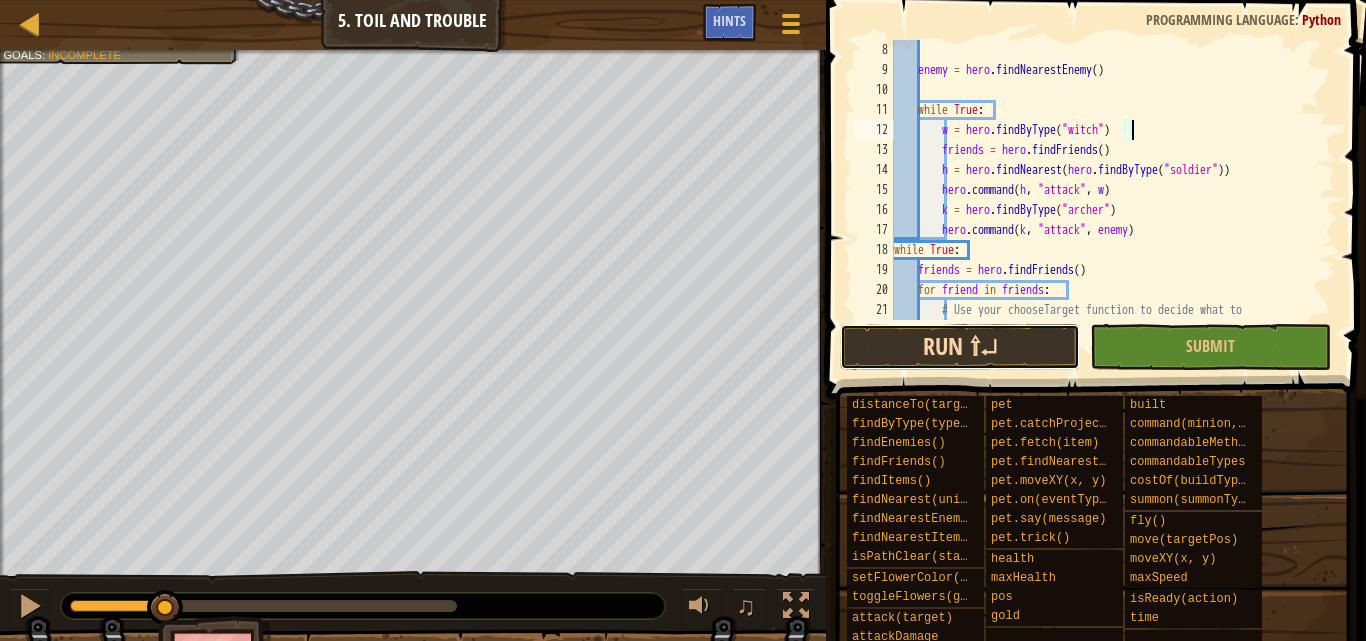 click on "Run ⇧↵" at bounding box center [960, 347] 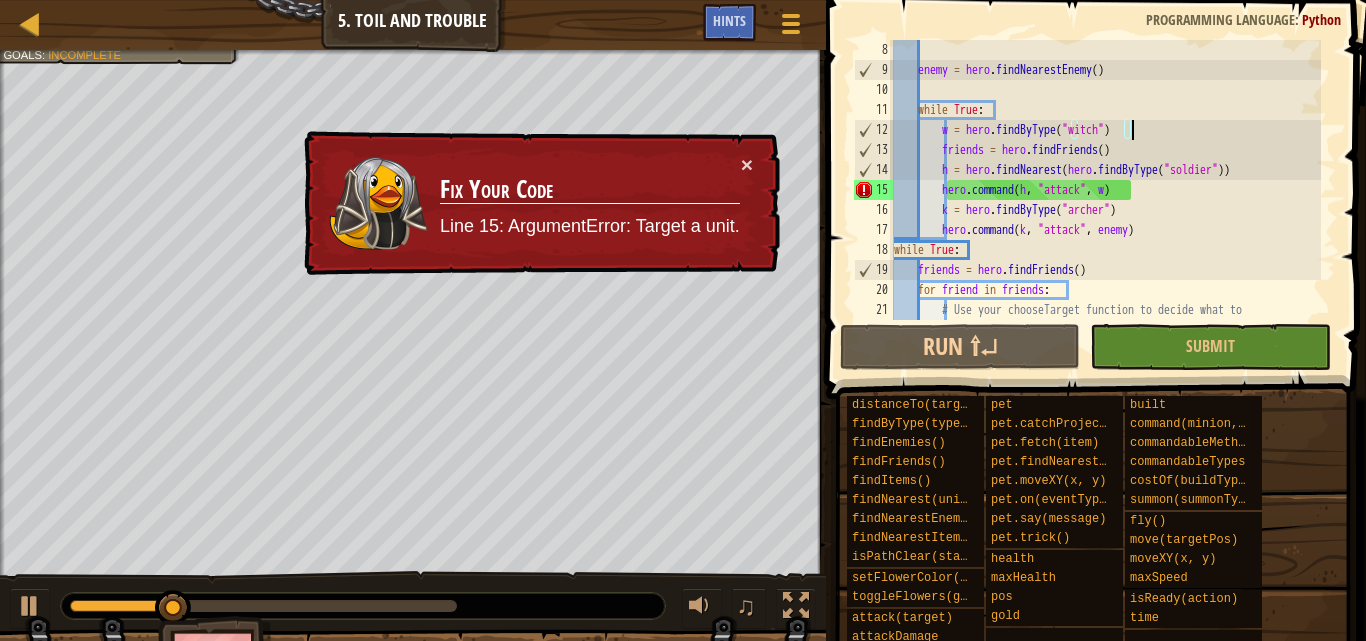 click on "× Fix Your Code Line 15: ArgumentError: Target a unit." at bounding box center (540, 202) 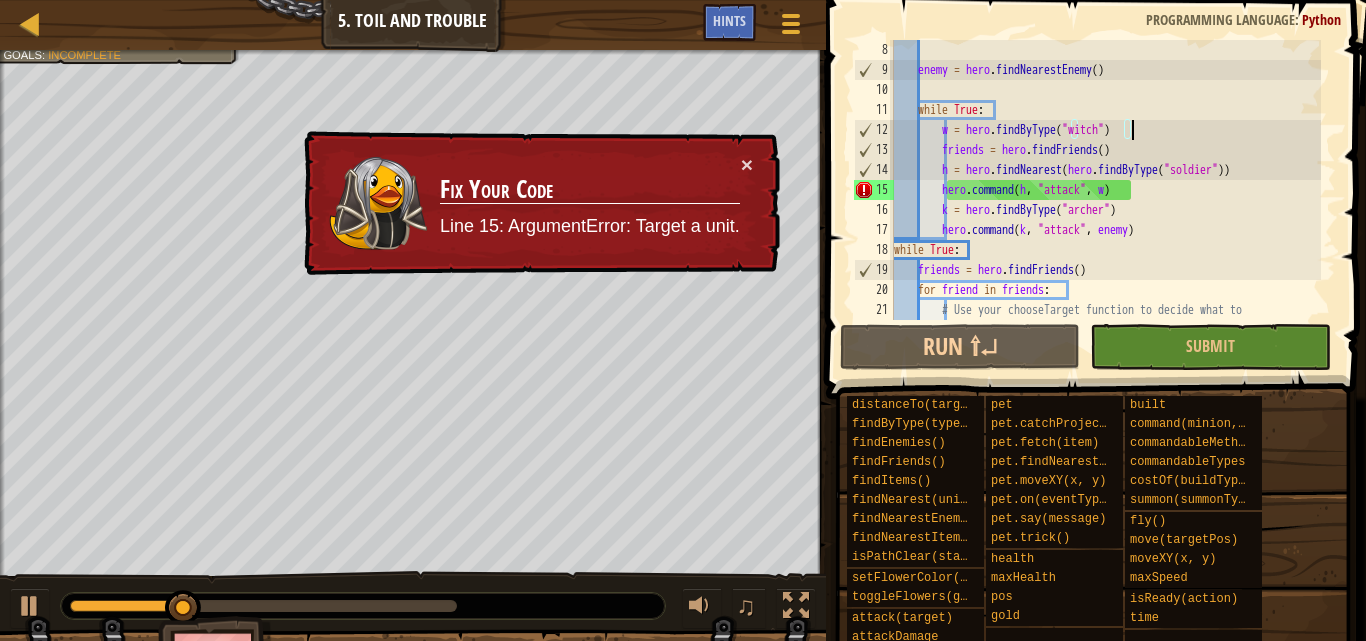click on "× Fix Your Code Line 15: ArgumentError: Target a unit." at bounding box center [540, 203] 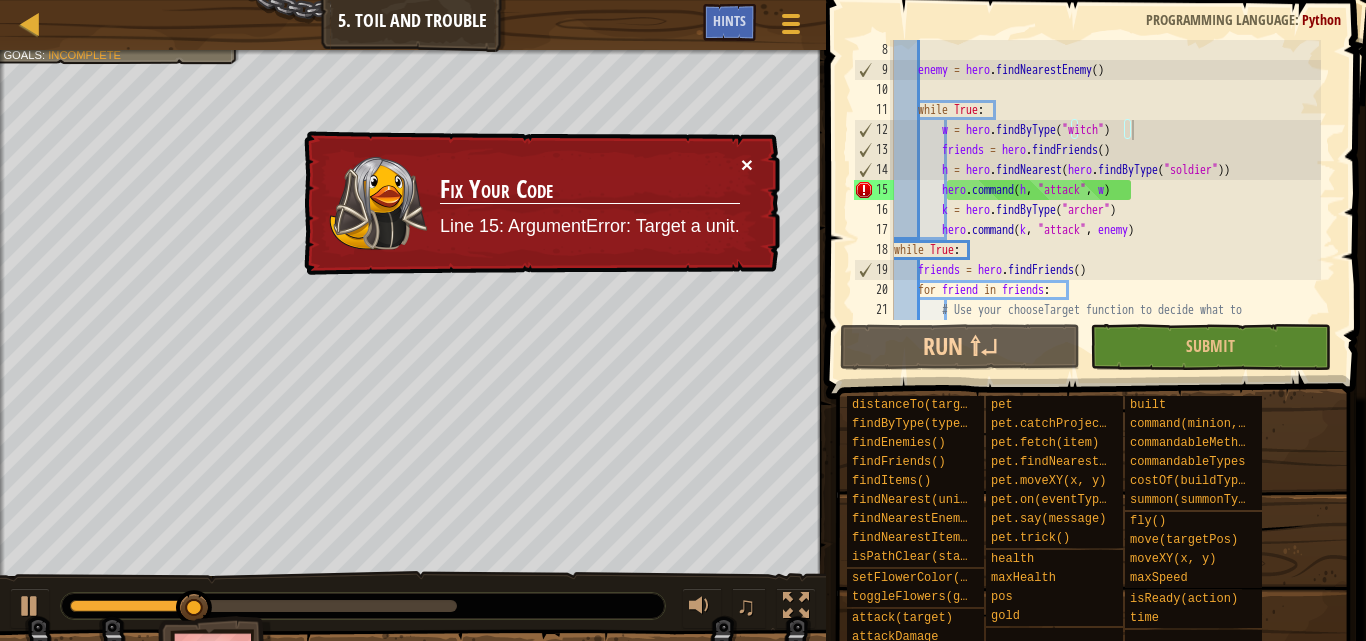 click on "×" at bounding box center (747, 166) 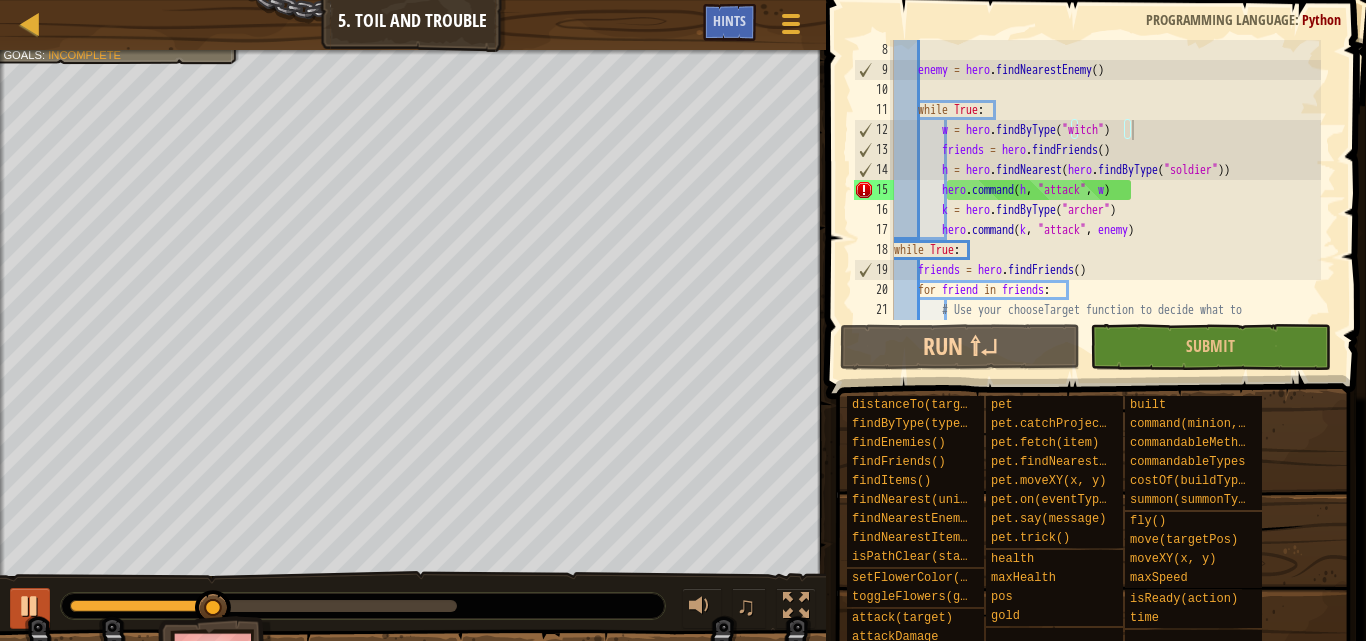 drag, startPoint x: 57, startPoint y: 592, endPoint x: 17, endPoint y: 605, distance: 42.059483 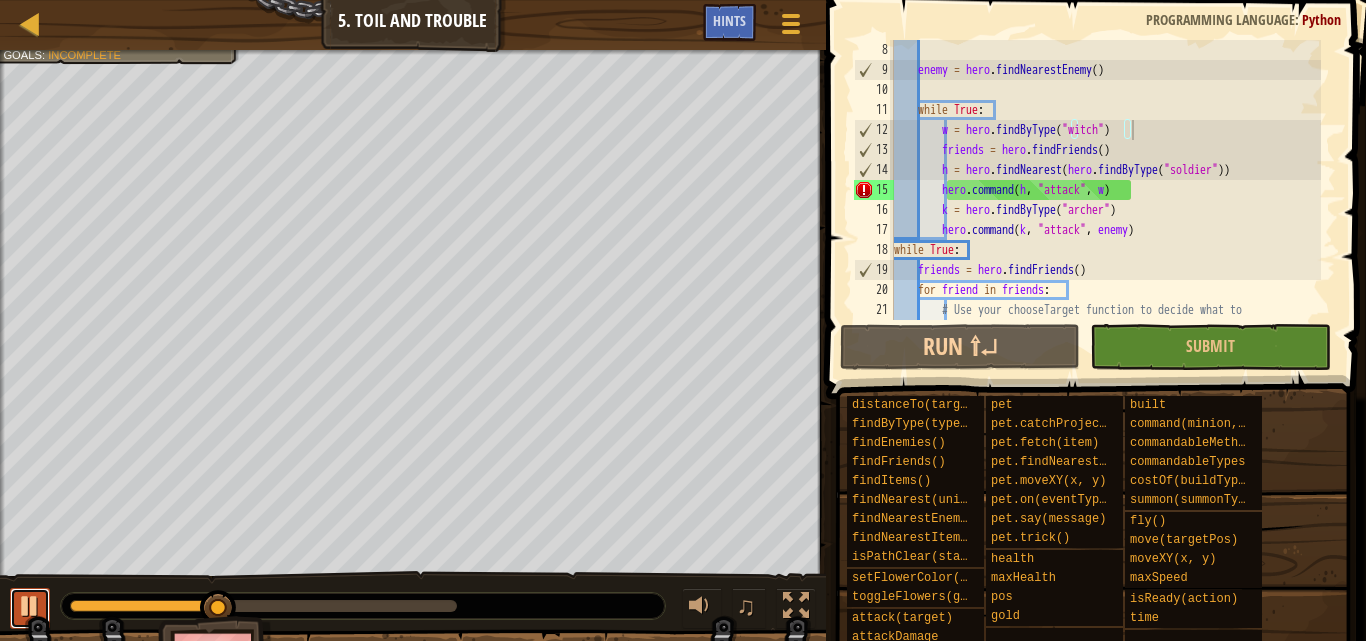 click at bounding box center (30, 606) 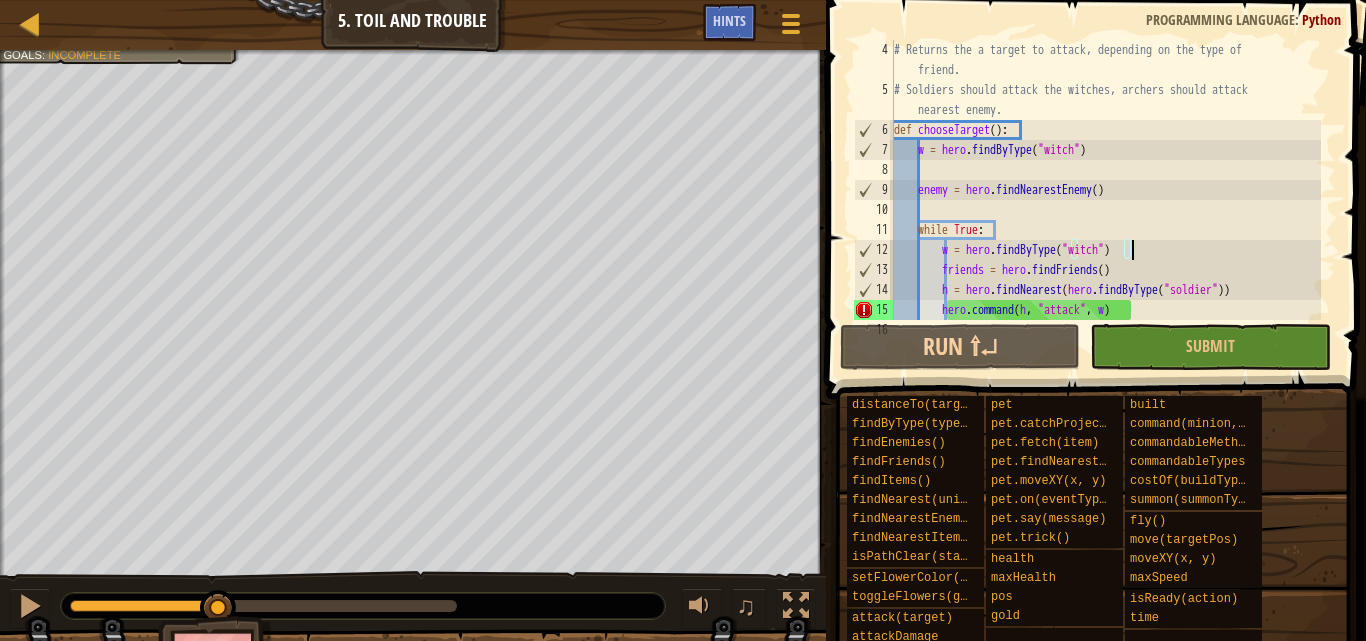 scroll, scrollTop: 120, scrollLeft: 0, axis: vertical 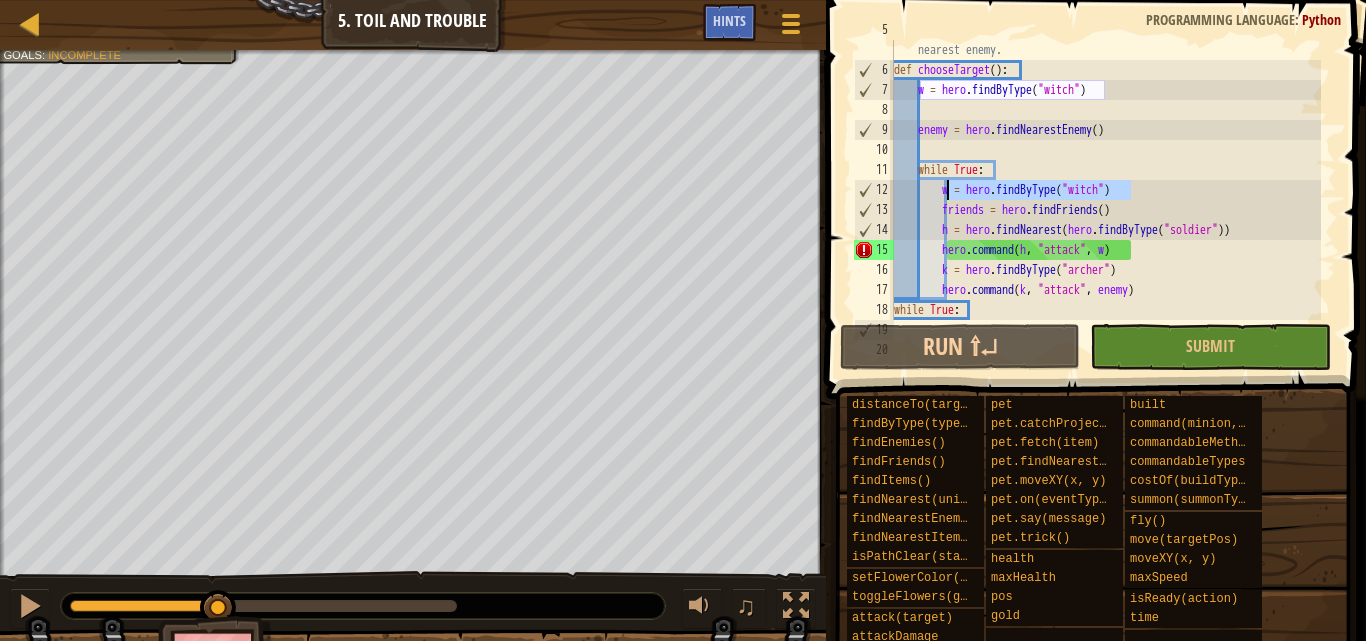 drag, startPoint x: 1126, startPoint y: 189, endPoint x: 947, endPoint y: 197, distance: 179.17868 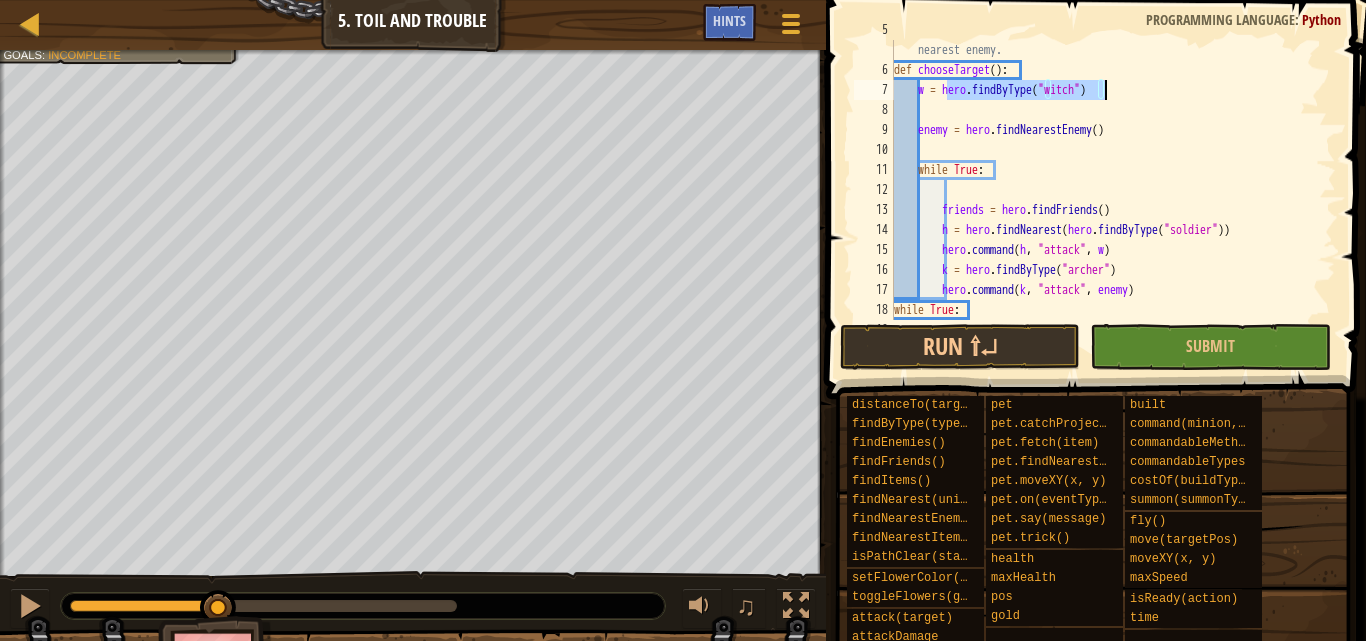 drag, startPoint x: 946, startPoint y: 90, endPoint x: 1146, endPoint y: 88, distance: 200.01 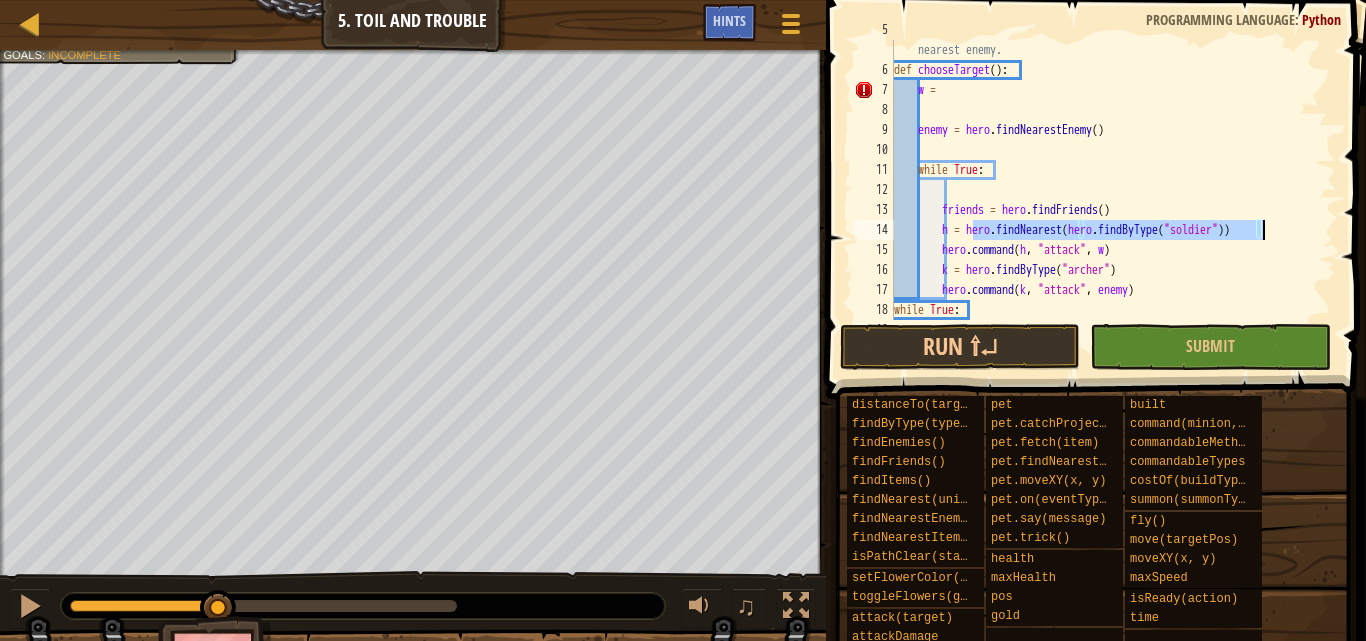 drag, startPoint x: 977, startPoint y: 227, endPoint x: 1311, endPoint y: 231, distance: 334.02396 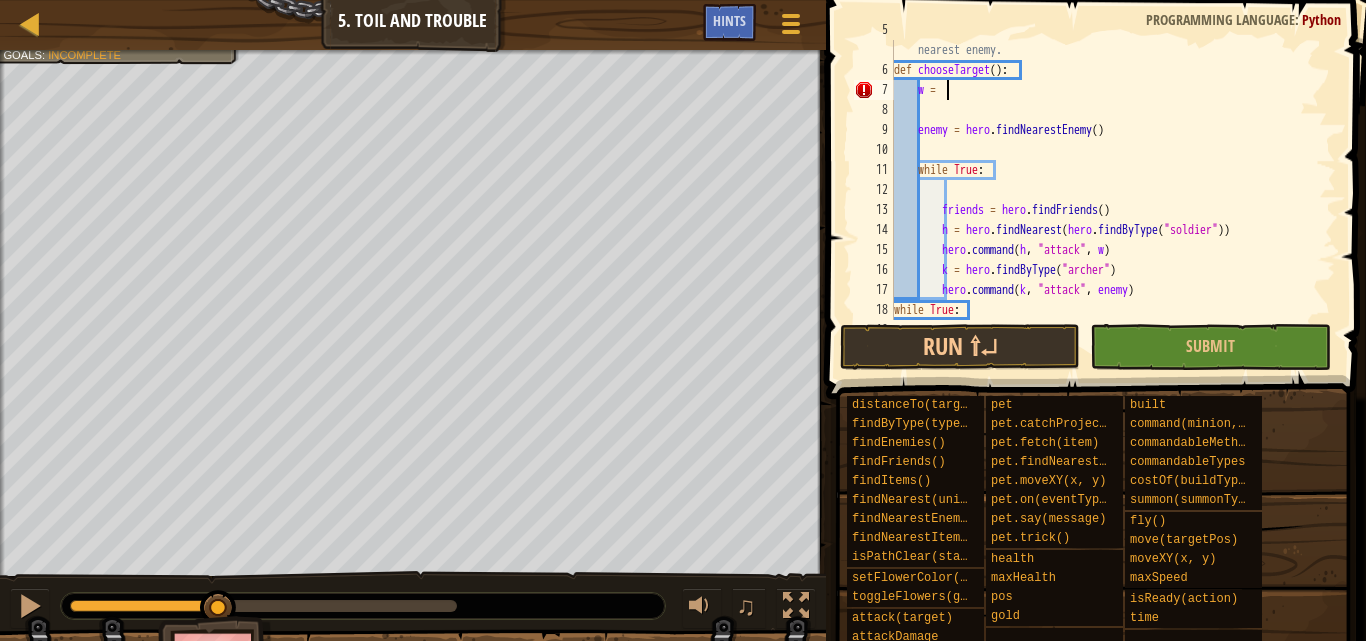 paste on "hero.findNearest(hero.findByType("soldier"))" 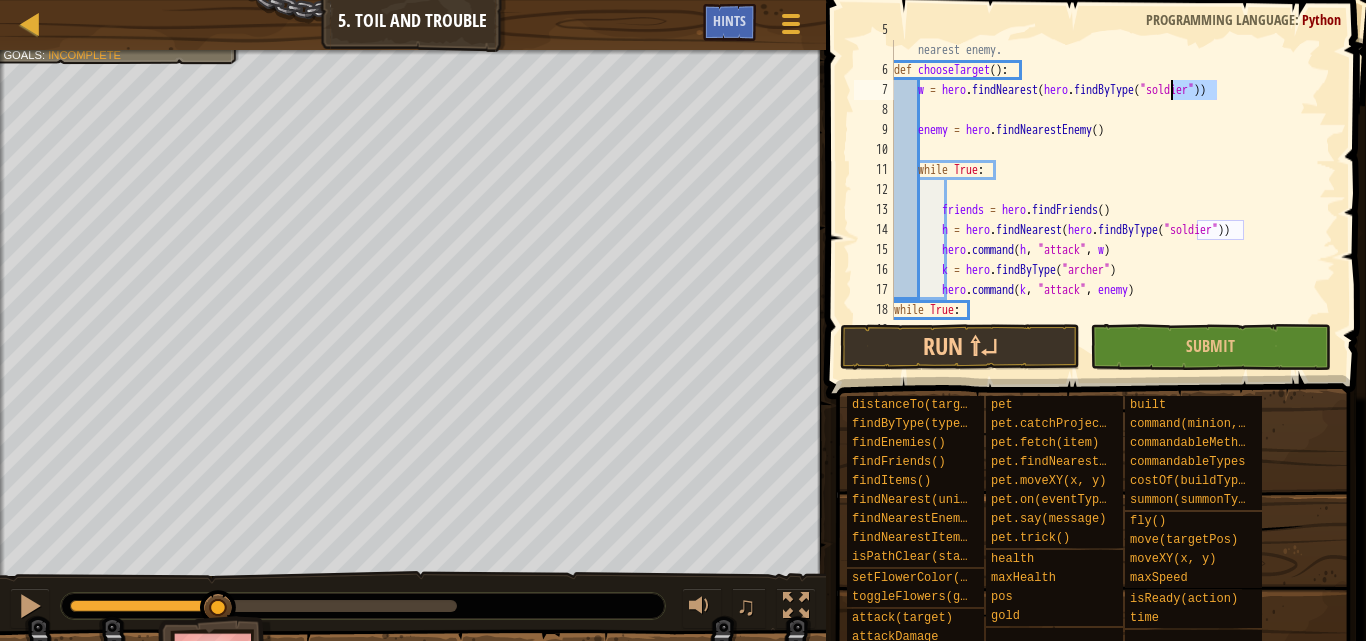 drag, startPoint x: 1216, startPoint y: 90, endPoint x: 1171, endPoint y: 90, distance: 45 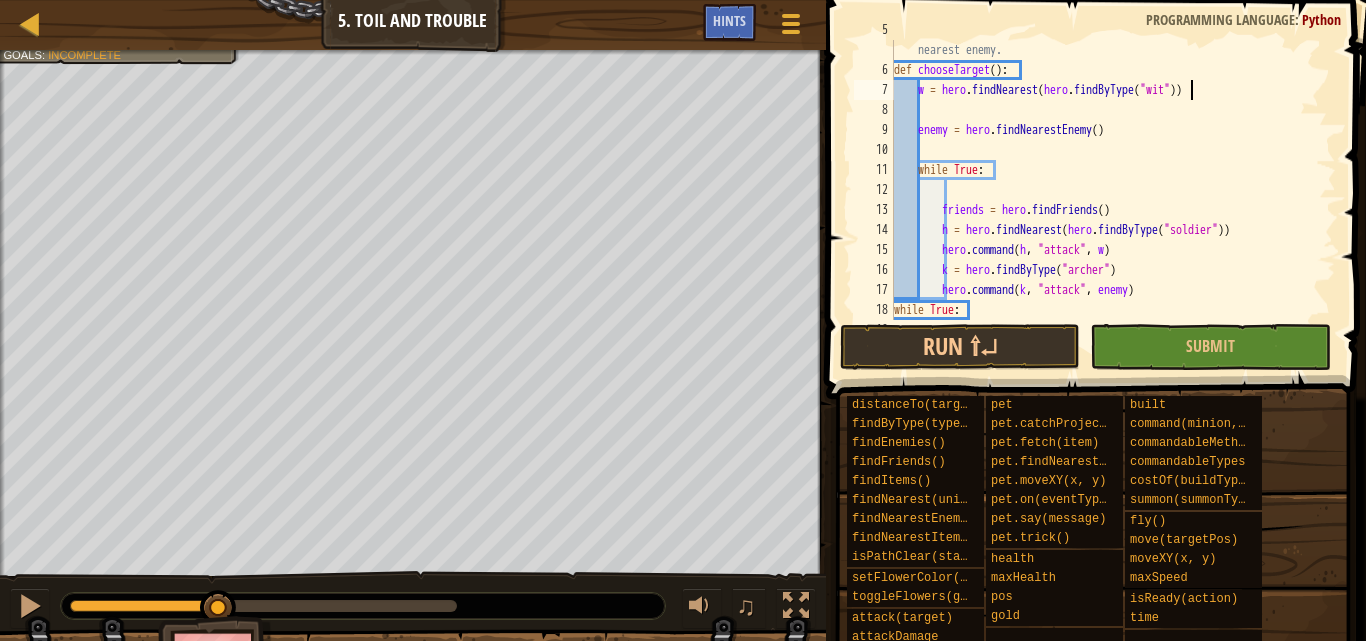 scroll, scrollTop: 9, scrollLeft: 25, axis: both 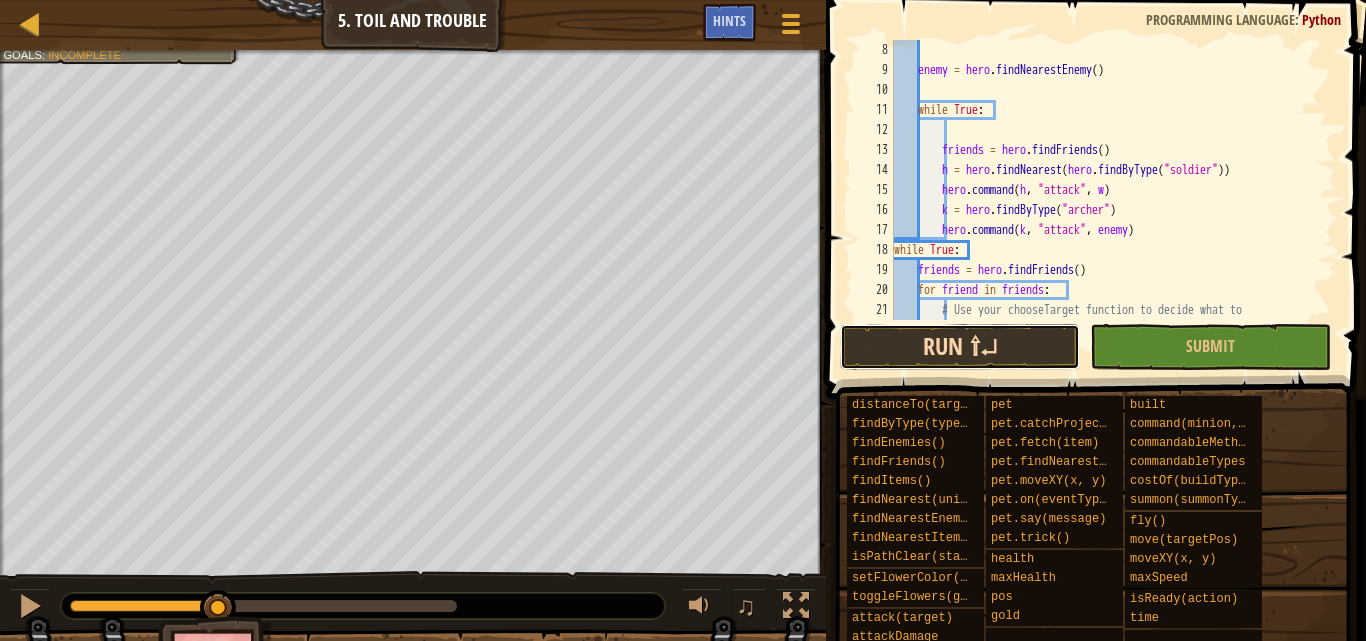 click on "Run ⇧↵" at bounding box center (960, 347) 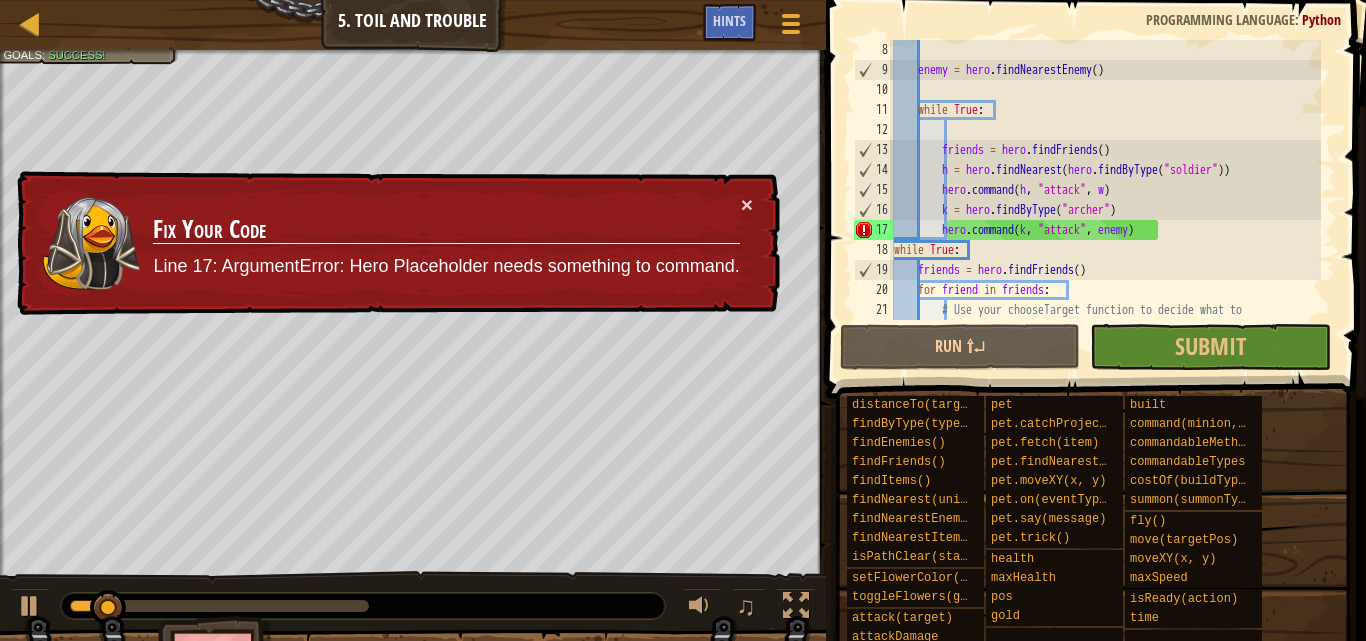 click on "× Fix Your Code Line 17: ArgumentError: Hero Placeholder needs something to command." at bounding box center (396, 243) 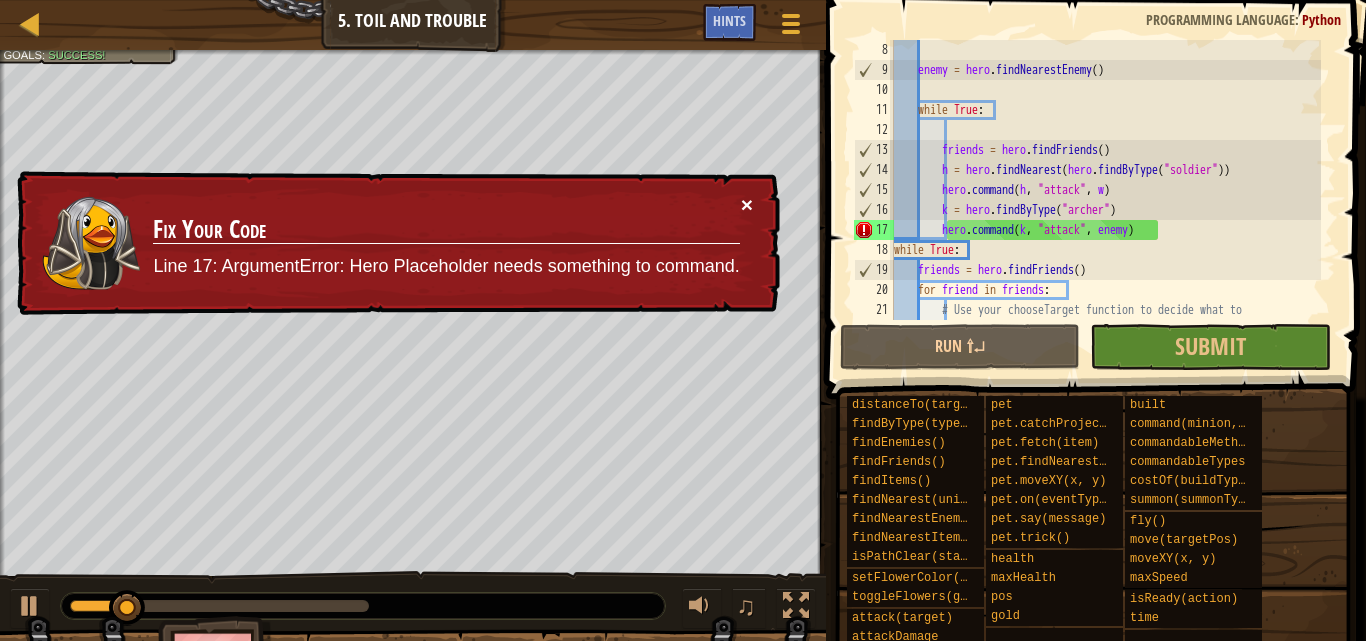click on "×" at bounding box center (747, 204) 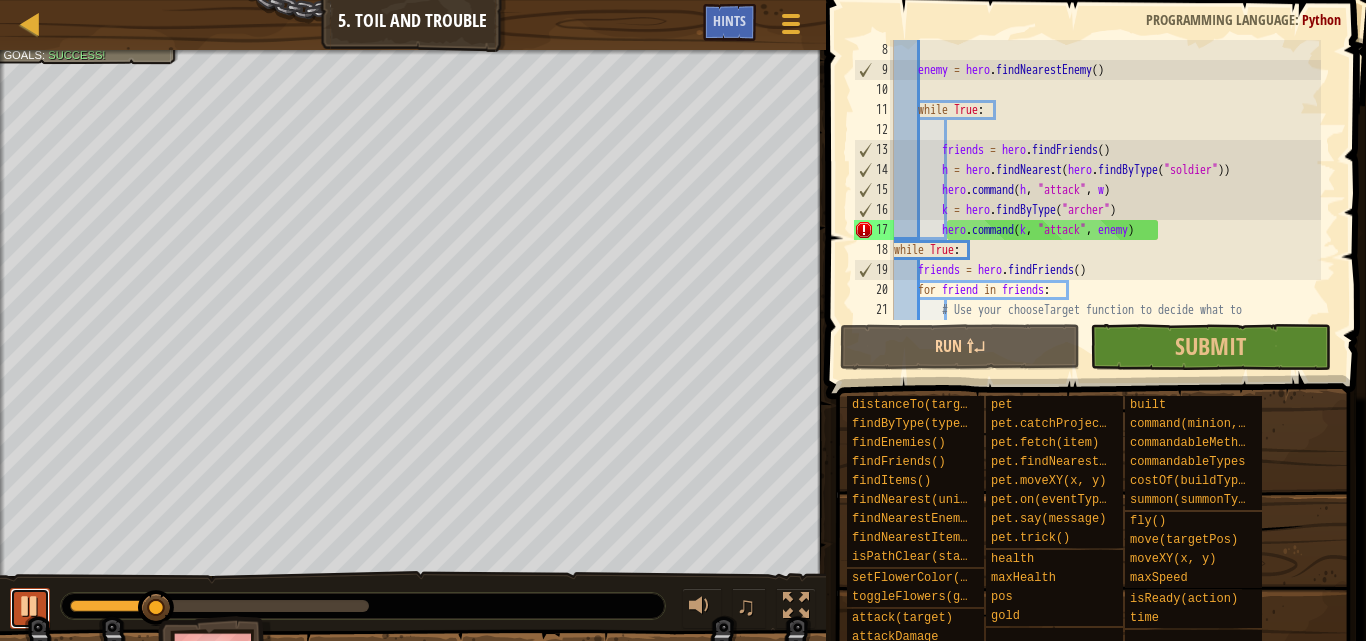 click at bounding box center (30, 608) 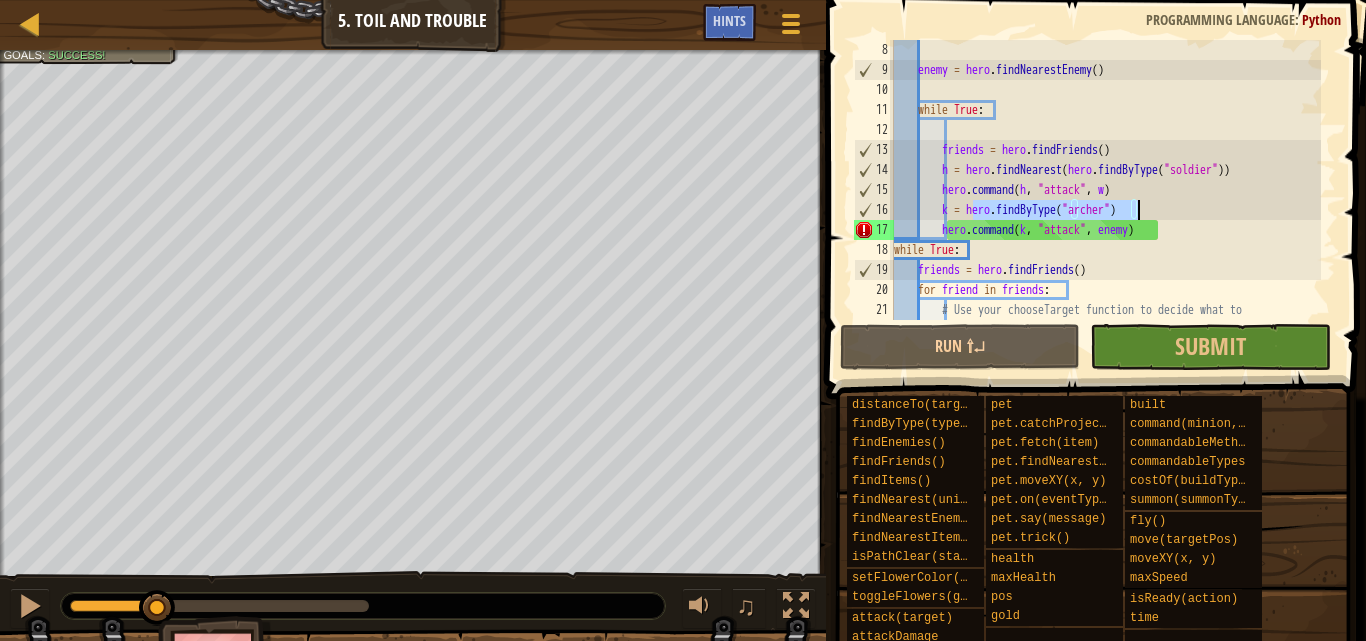 drag, startPoint x: 974, startPoint y: 216, endPoint x: 1137, endPoint y: 210, distance: 163.1104 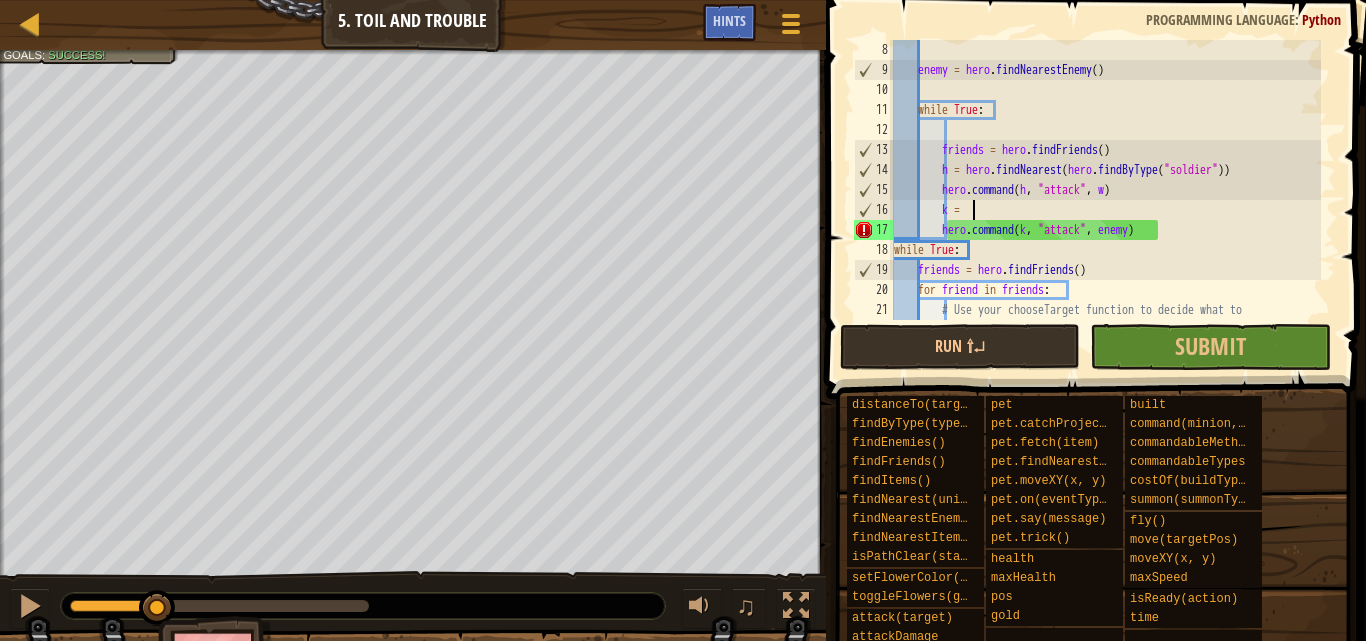 scroll, scrollTop: 9, scrollLeft: 6, axis: both 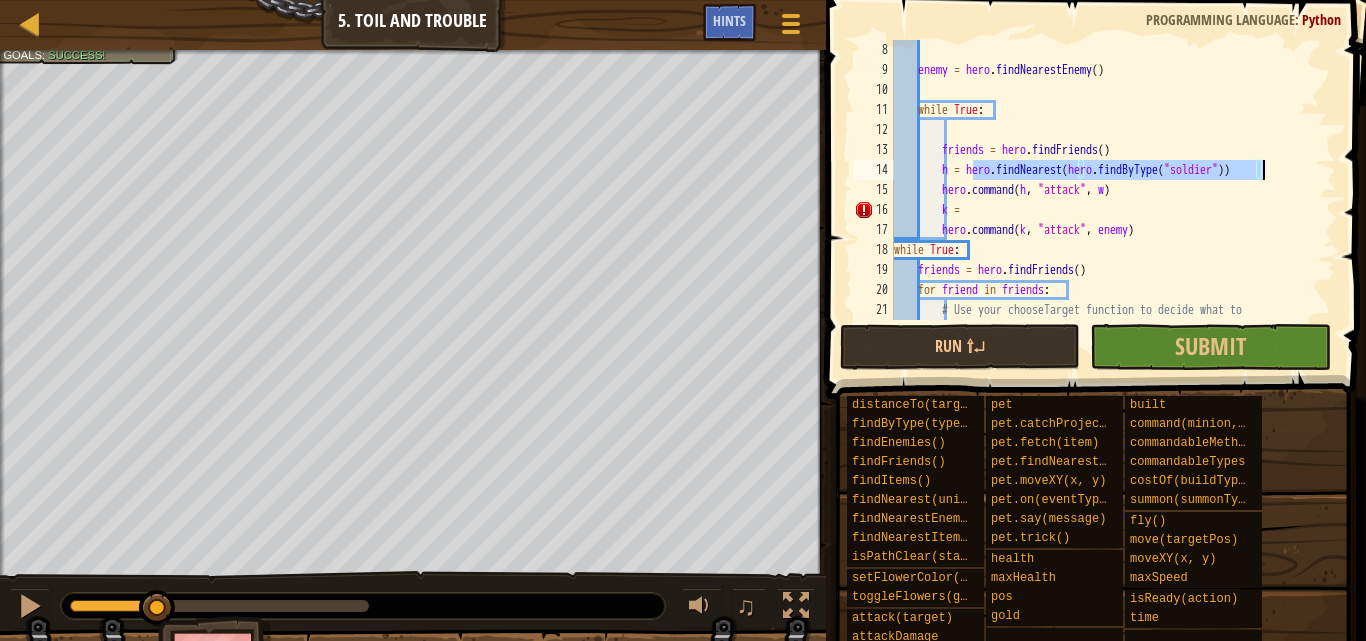 drag, startPoint x: 971, startPoint y: 169, endPoint x: 1303, endPoint y: 167, distance: 332.006 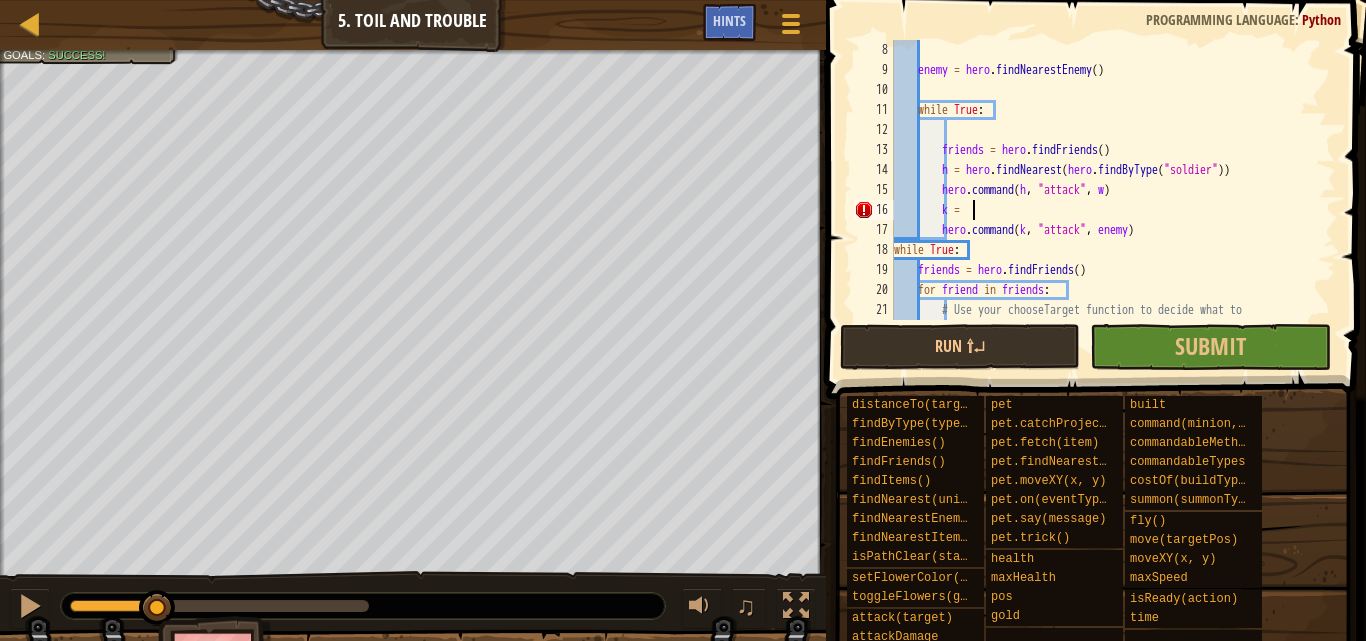 paste on "hero.findNearest(hero.findByType("soldier"))" 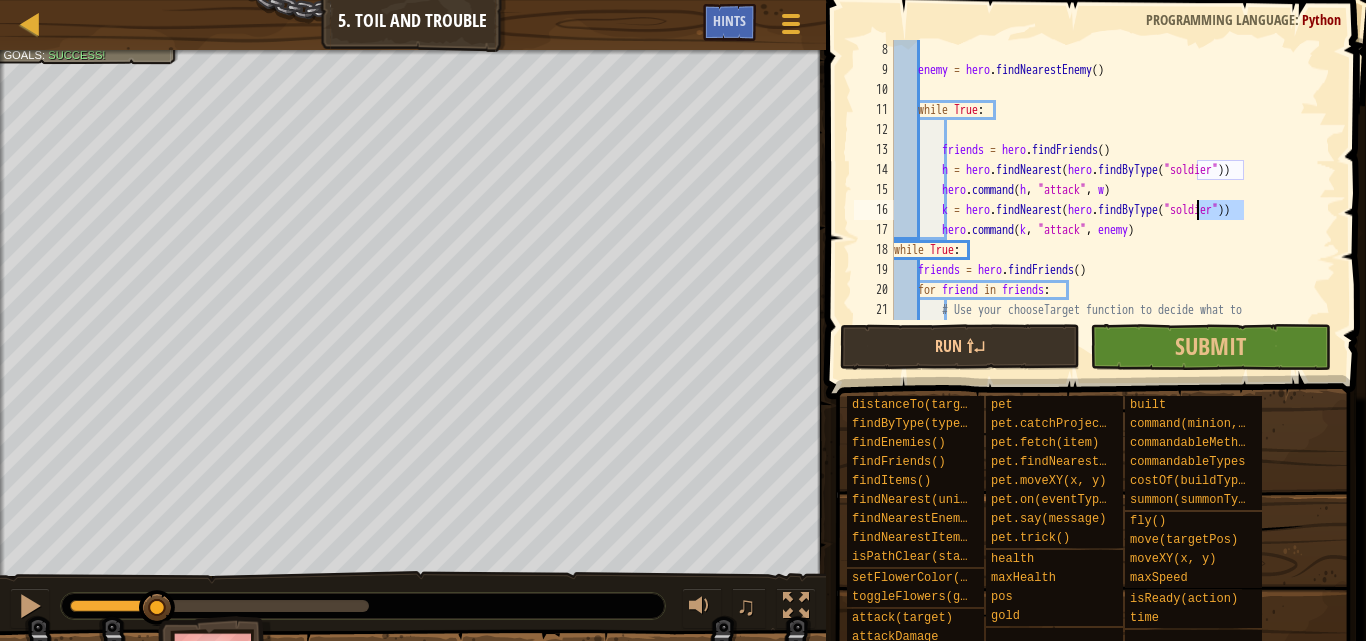 drag, startPoint x: 1243, startPoint y: 209, endPoint x: 1196, endPoint y: 211, distance: 47.042534 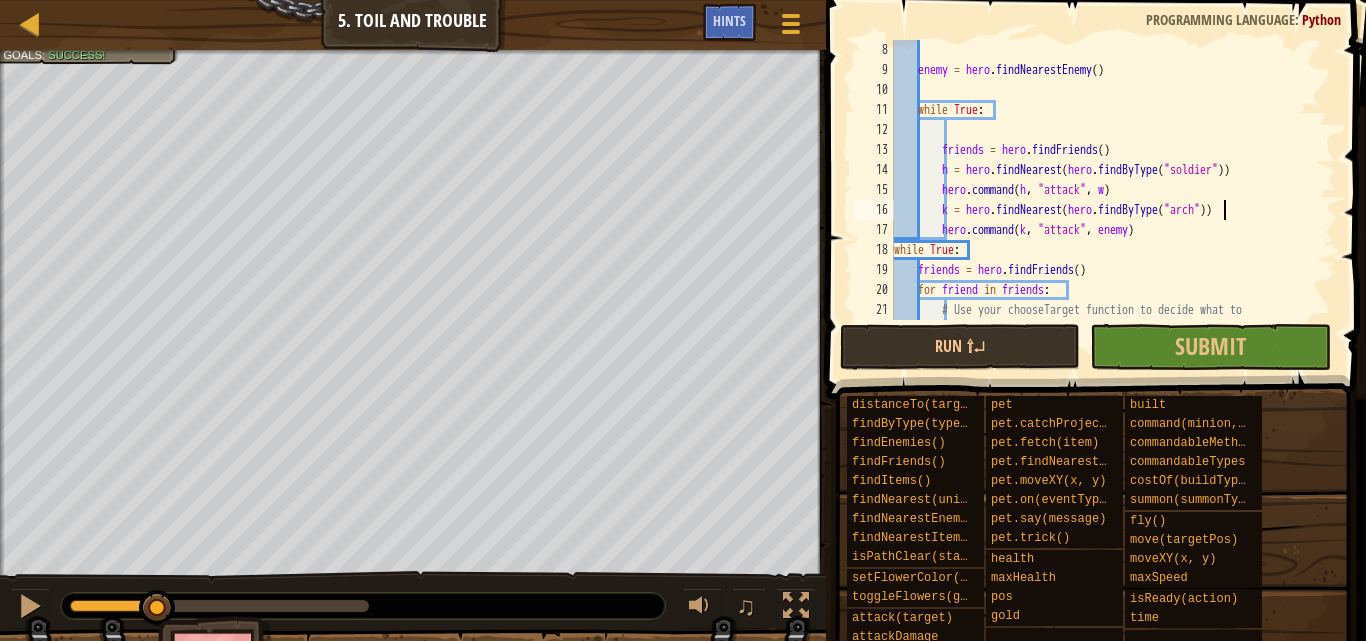 scroll, scrollTop: 9, scrollLeft: 28, axis: both 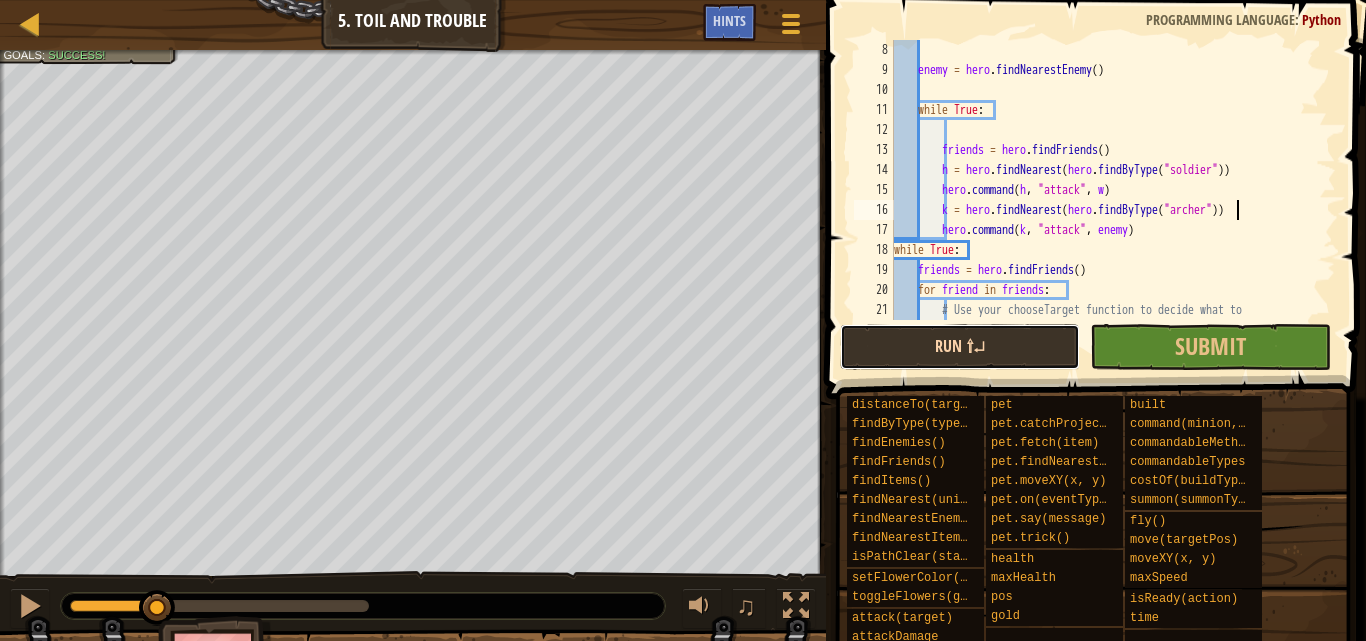 click on "Run ⇧↵" at bounding box center [960, 347] 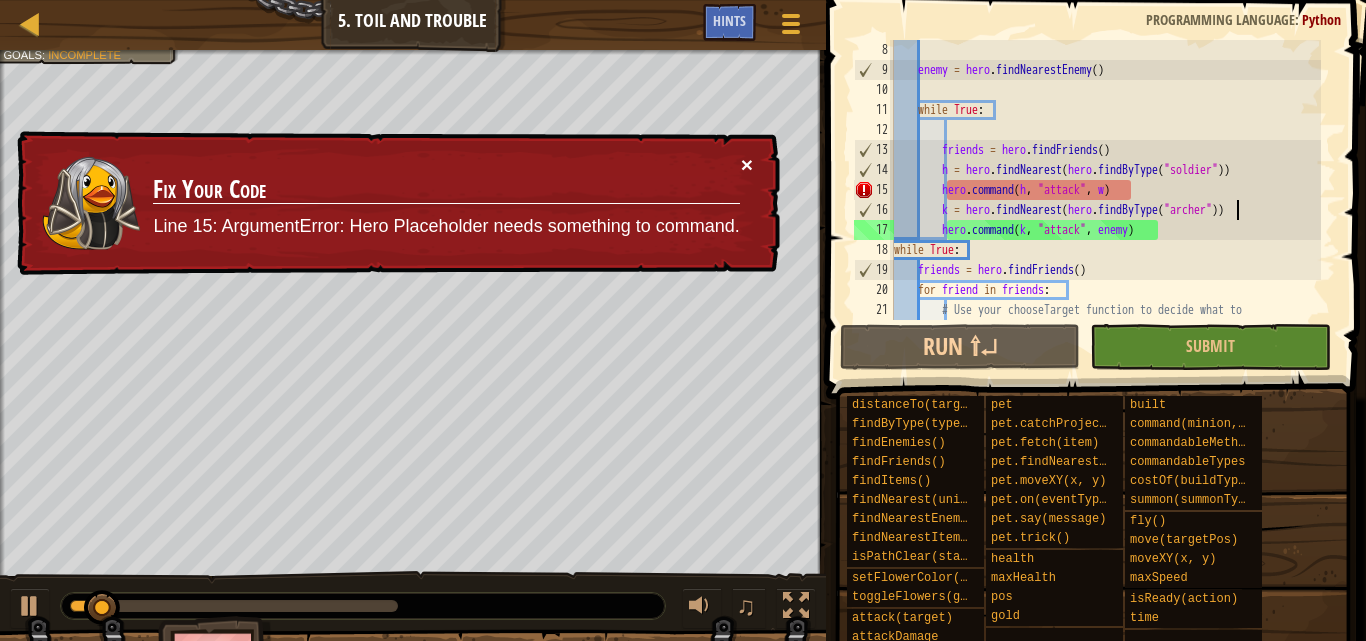 click on "×" at bounding box center [747, 168] 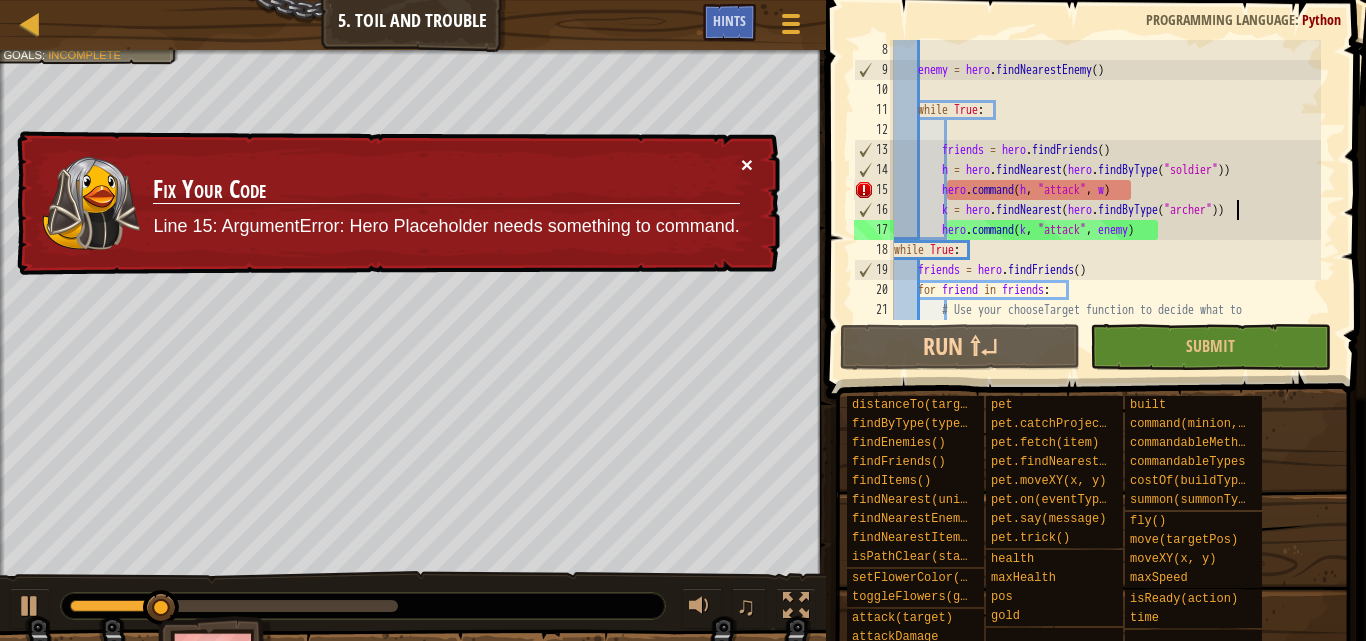 click on "×" at bounding box center (747, 166) 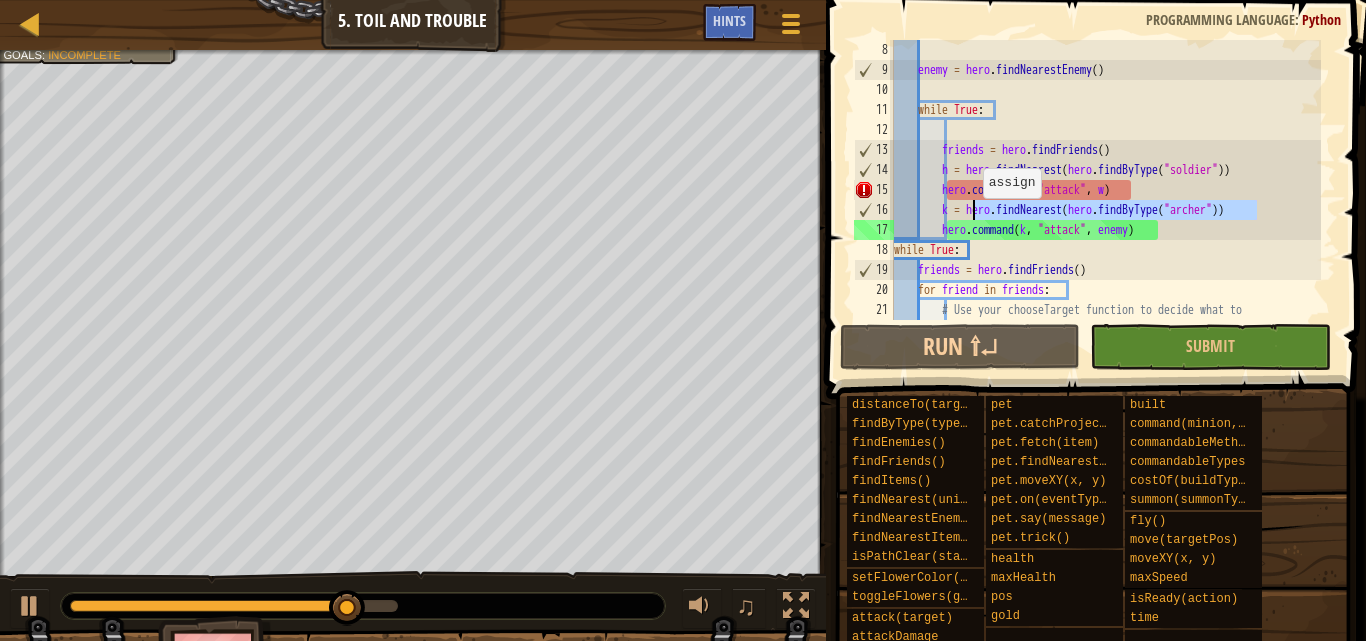 drag, startPoint x: 1272, startPoint y: 211, endPoint x: 973, endPoint y: 218, distance: 299.08194 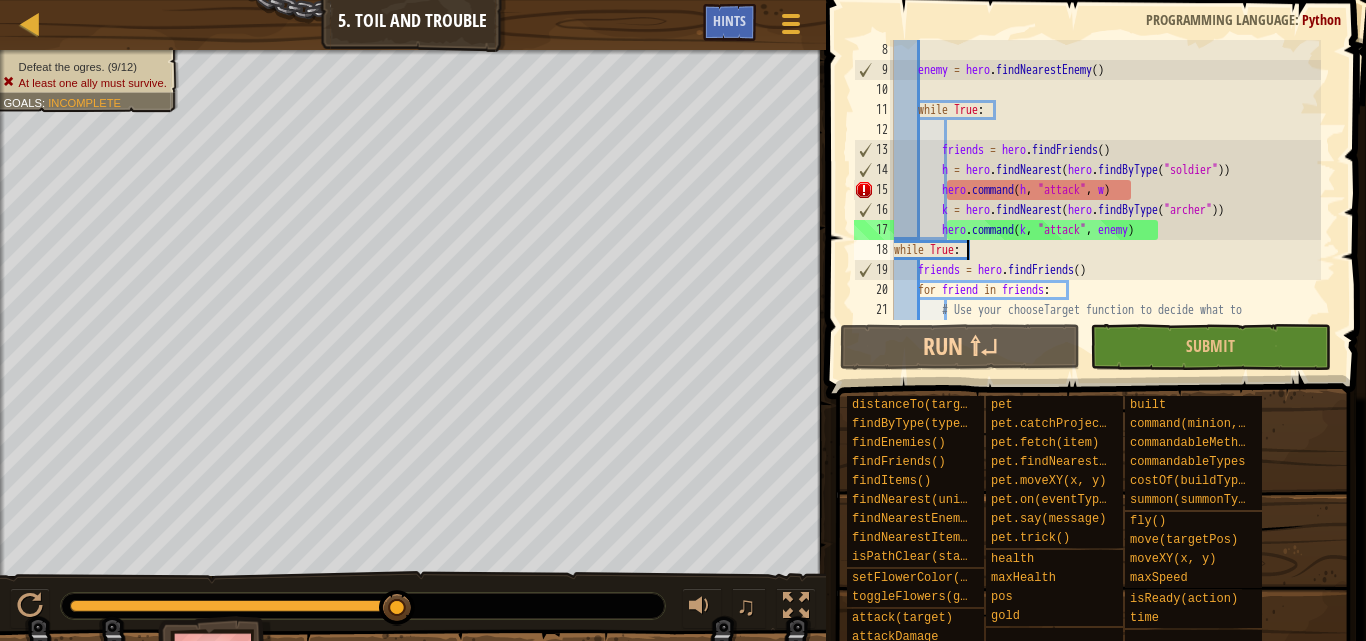 click on "enemy   =   hero . findNearestEnemy ( )           while   True :                   friends   =   hero . findFriends ( )          h   =   hero . findNearest ( hero . findByType ( "soldier" ))          hero . command ( h ,   "attack" ,   w )          k   =   hero . findNearest ( hero . findByType ( "archer" ))          hero . command ( k ,   "attack" ,   enemy ) while   True :      friends   =   hero . findFriends ( )      for   friend   in   friends :          # Use your chooseTarget function to decide what to               attack." at bounding box center [1105, 210] 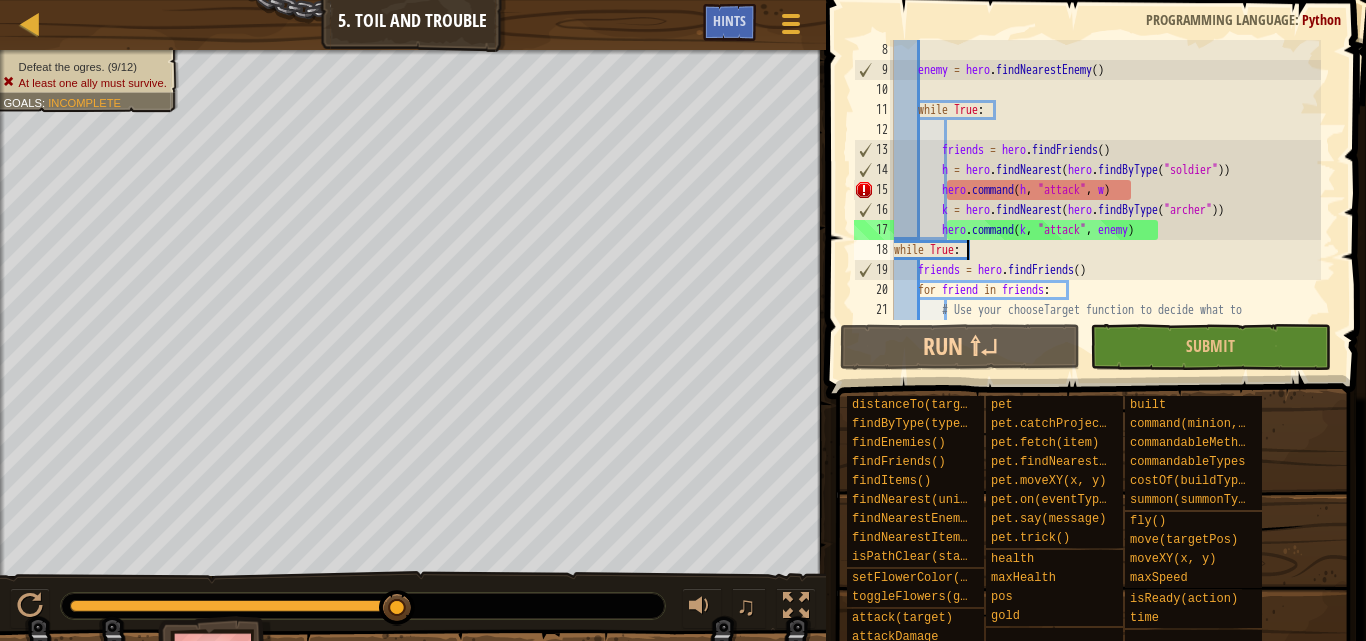 scroll, scrollTop: 9, scrollLeft: 5, axis: both 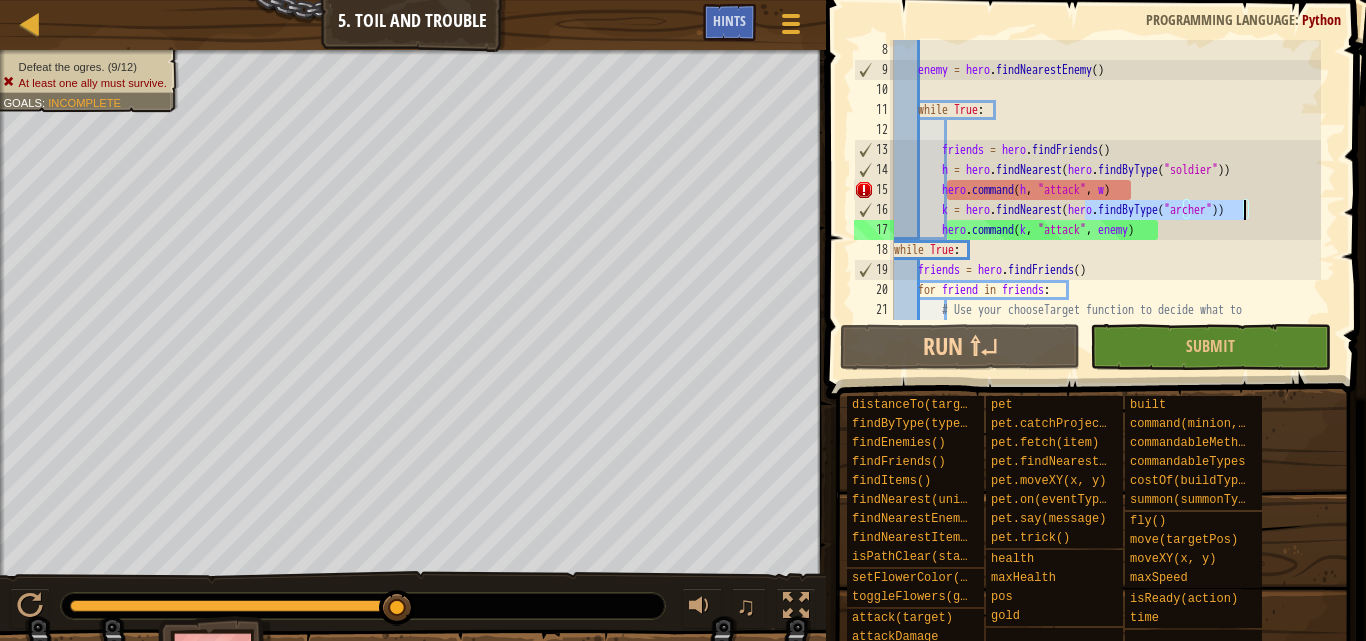 drag, startPoint x: 1087, startPoint y: 210, endPoint x: 1241, endPoint y: 211, distance: 154.00325 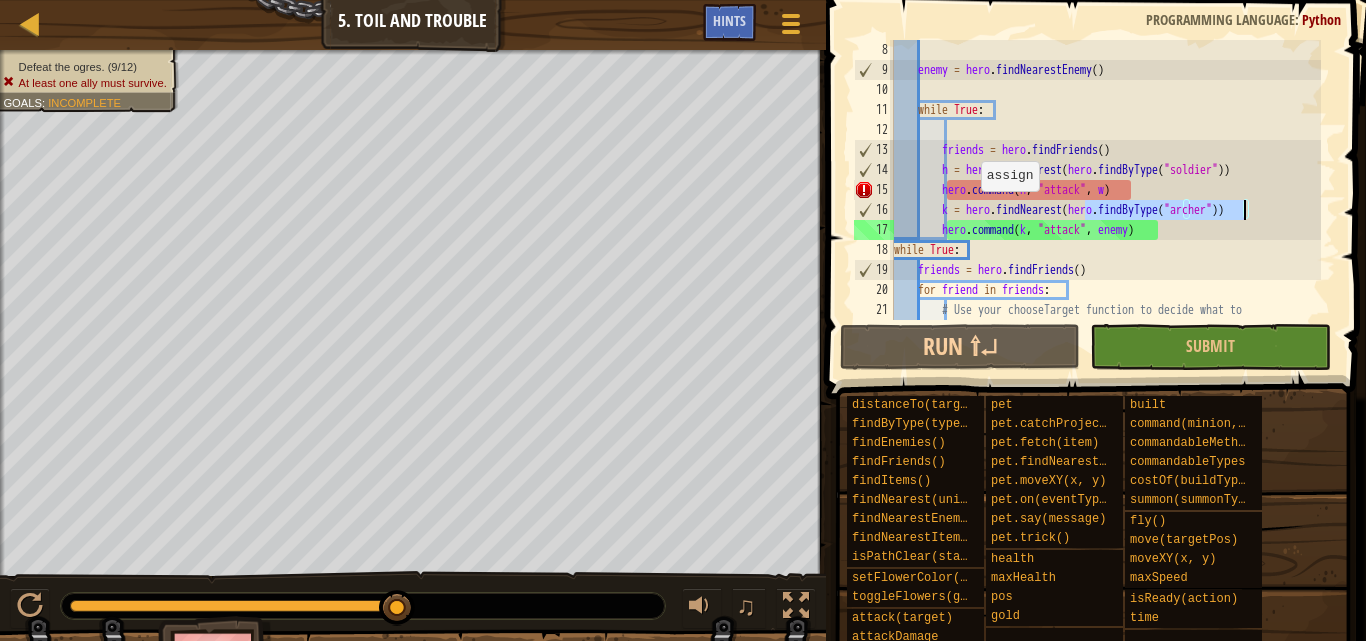 click on "enemy   =   hero . findNearestEnemy ( )           while   True :                   friends   =   hero . findFriends ( )          h   =   hero . findNearest ( hero . findByType ( "soldier" ))          hero . command ( h ,   "attack" ,   w )          k   =   hero . findNearest ( hero . findByType ( "archer" ))          hero . command ( k ,   "attack" ,   enemy ) while   True :      friends   =   hero . findFriends ( )      for   friend   in   friends :          # Use your chooseTarget function to decide what to               attack." at bounding box center [1105, 210] 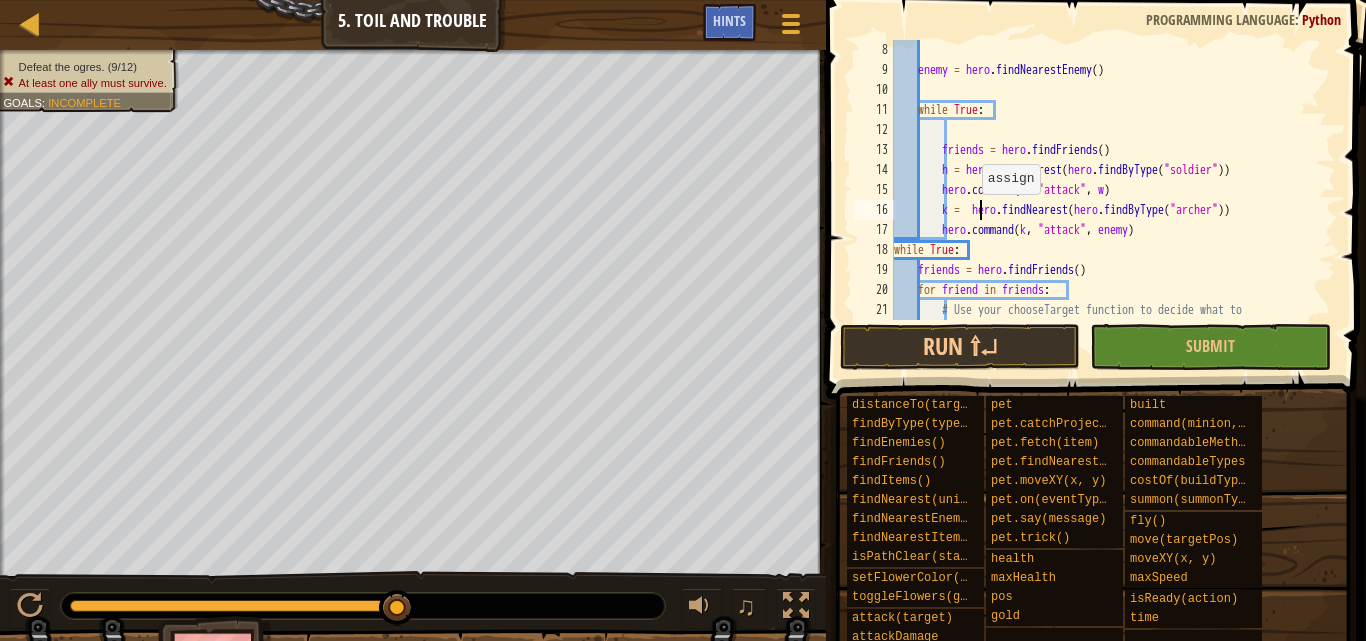 click on "enemy   =   hero . findNearestEnemy ( )           while   True :                   friends   =   hero . findFriends ( )          h   =   hero . findNearest ( hero . findByType ( "soldier" ))          hero . command ( h ,   "attack" ,   w )          k   =    hero . findNearest ( hero . findByType ( "archer" ))          hero . command ( k ,   "attack" ,   enemy ) while   True :      friends   =   hero . findFriends ( )      for   friend   in   friends :          # Use your chooseTarget function to decide what to               attack." at bounding box center (1105, 210) 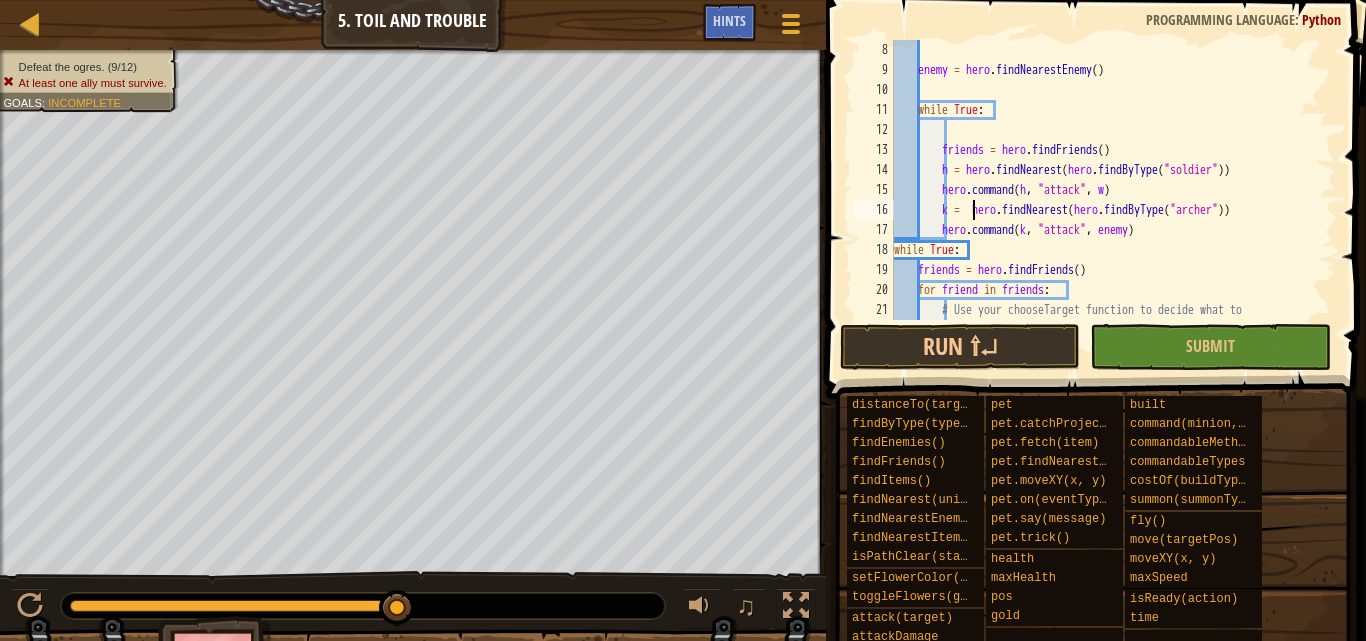 paste on "hero.findByType("archer"" 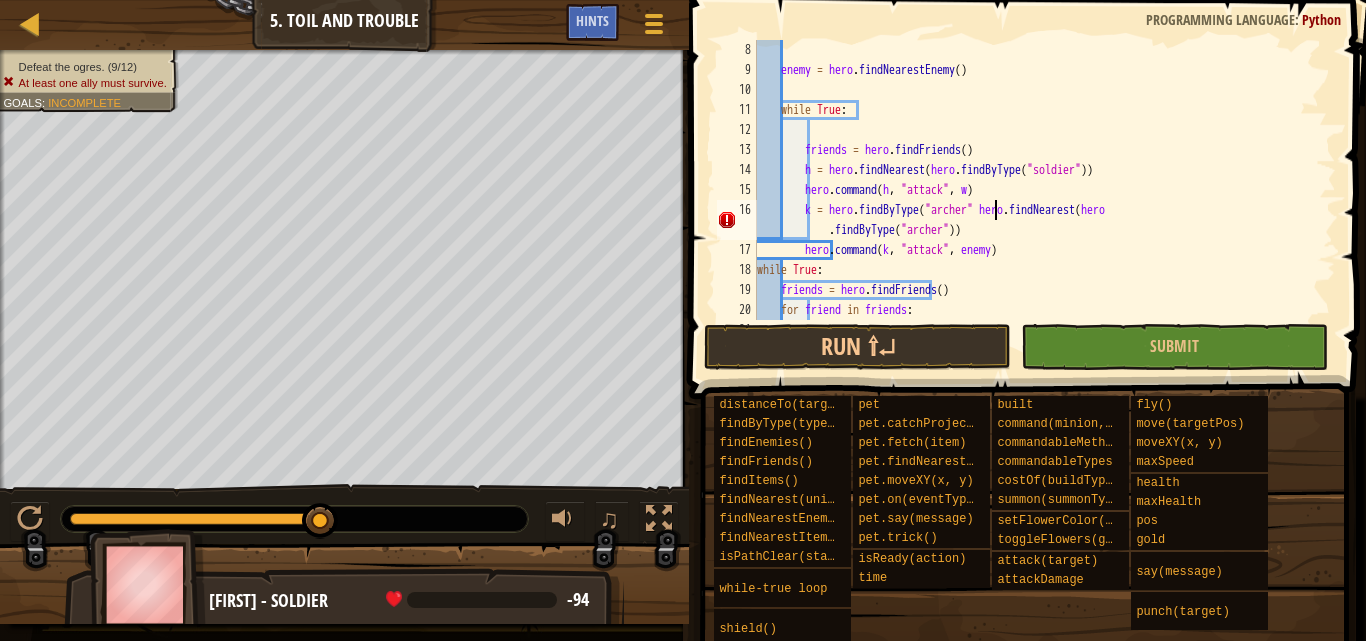 scroll, scrollTop: 140, scrollLeft: 0, axis: vertical 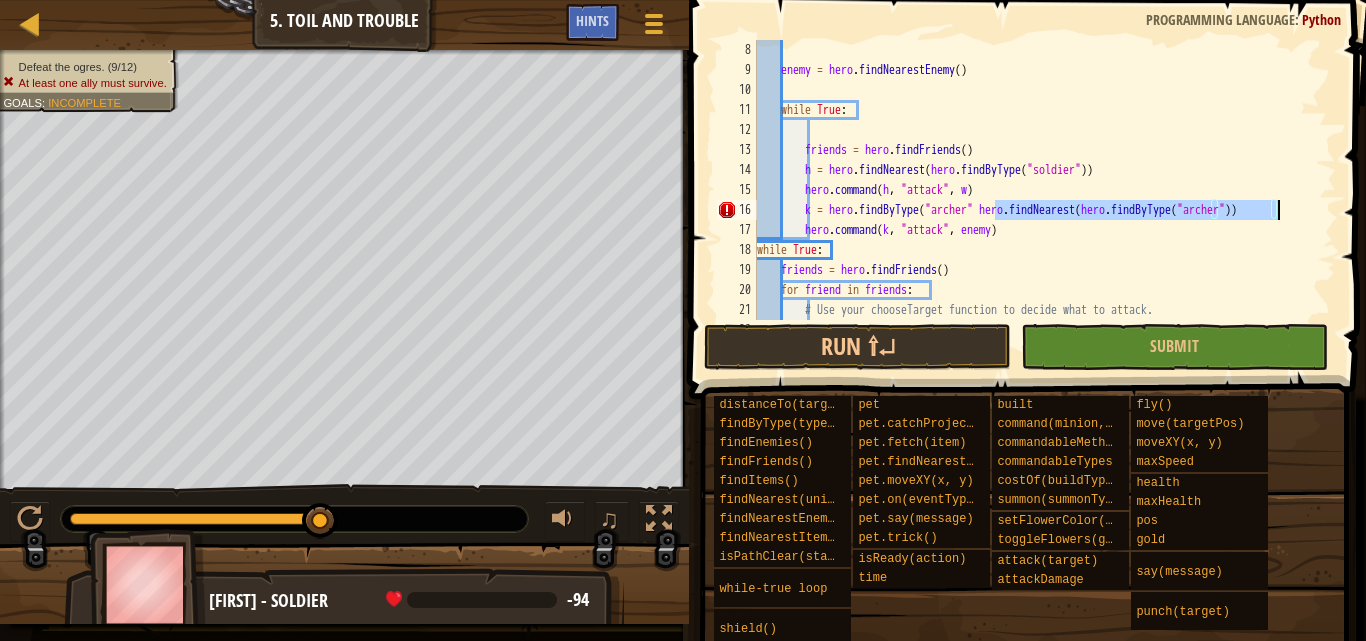 drag, startPoint x: 1000, startPoint y: 208, endPoint x: 1275, endPoint y: 210, distance: 275.00726 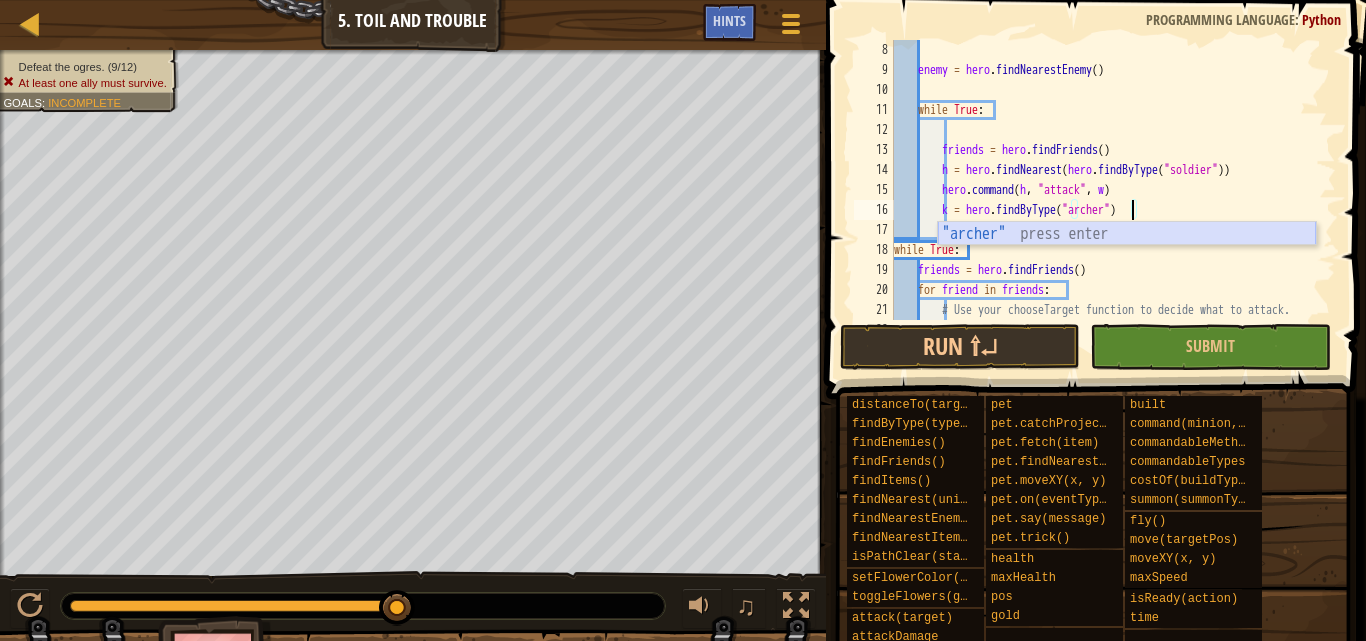 scroll, scrollTop: 180, scrollLeft: 0, axis: vertical 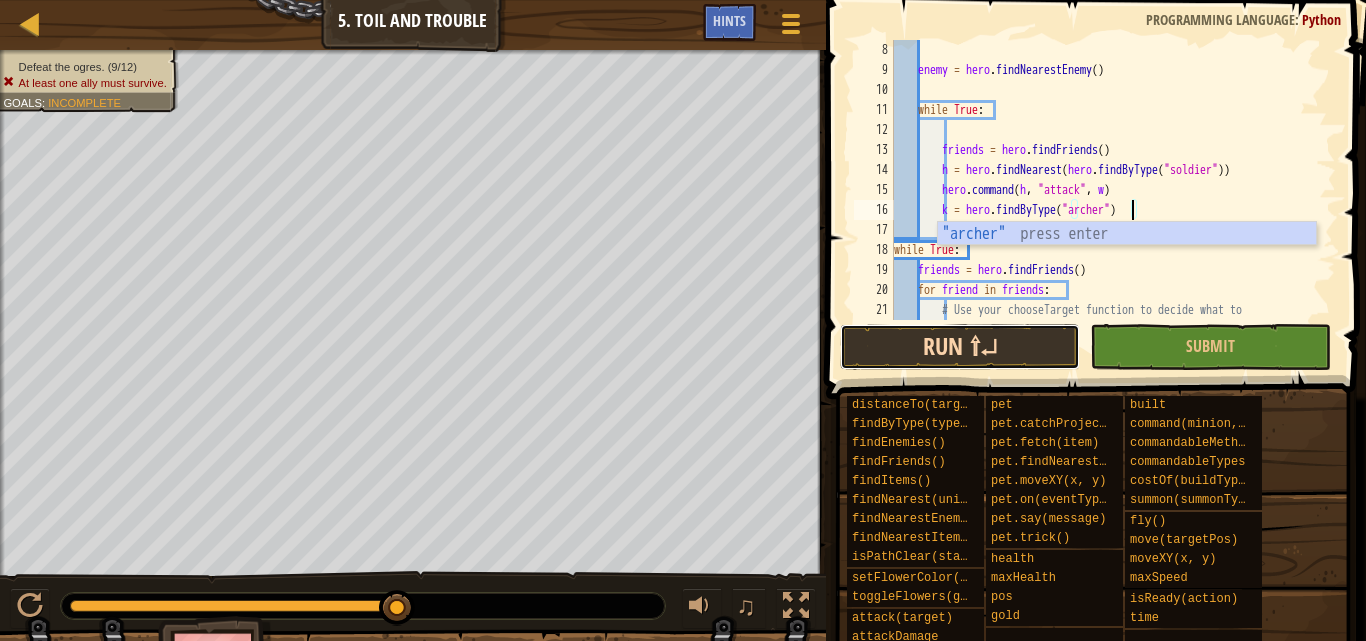 click on "Run ⇧↵" at bounding box center [960, 347] 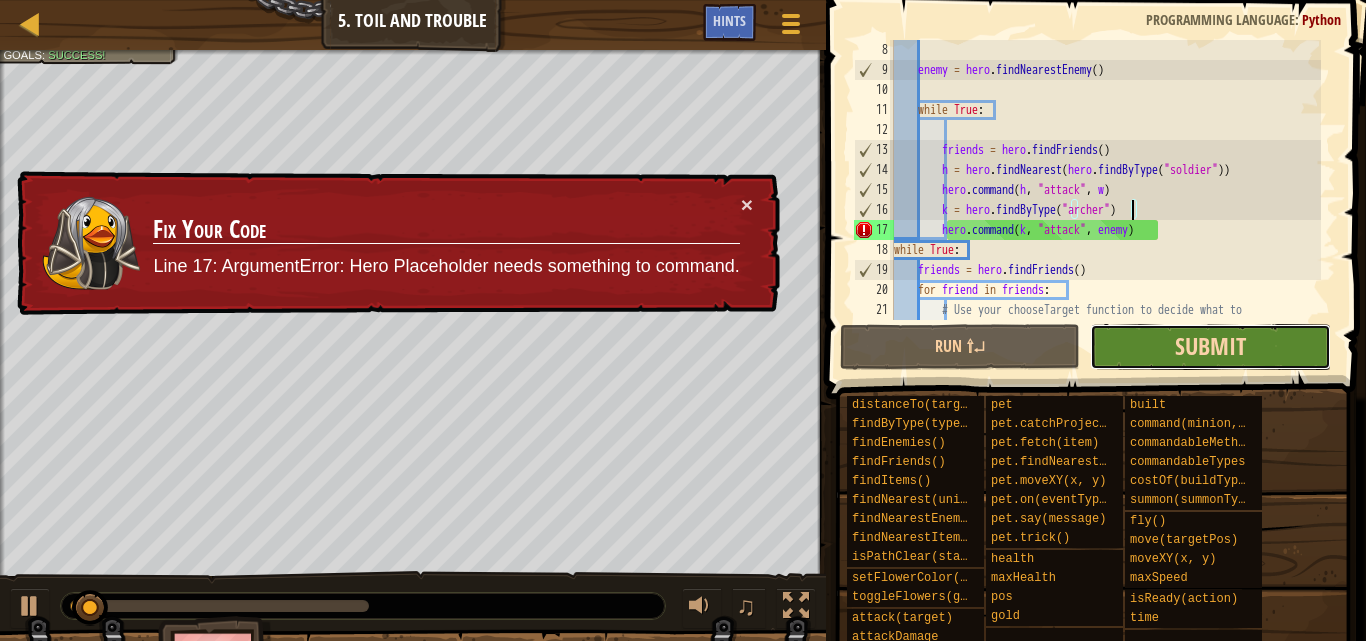 click on "Submit" at bounding box center (1210, 346) 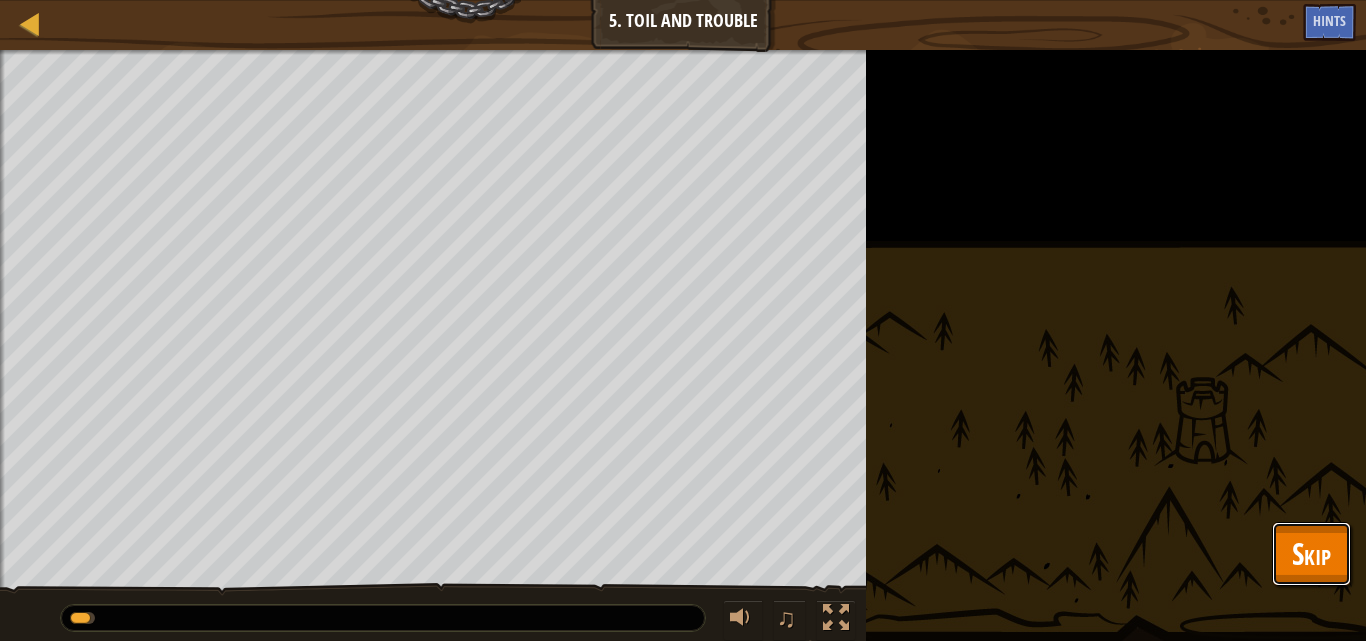 click on "Skip" at bounding box center (1311, 554) 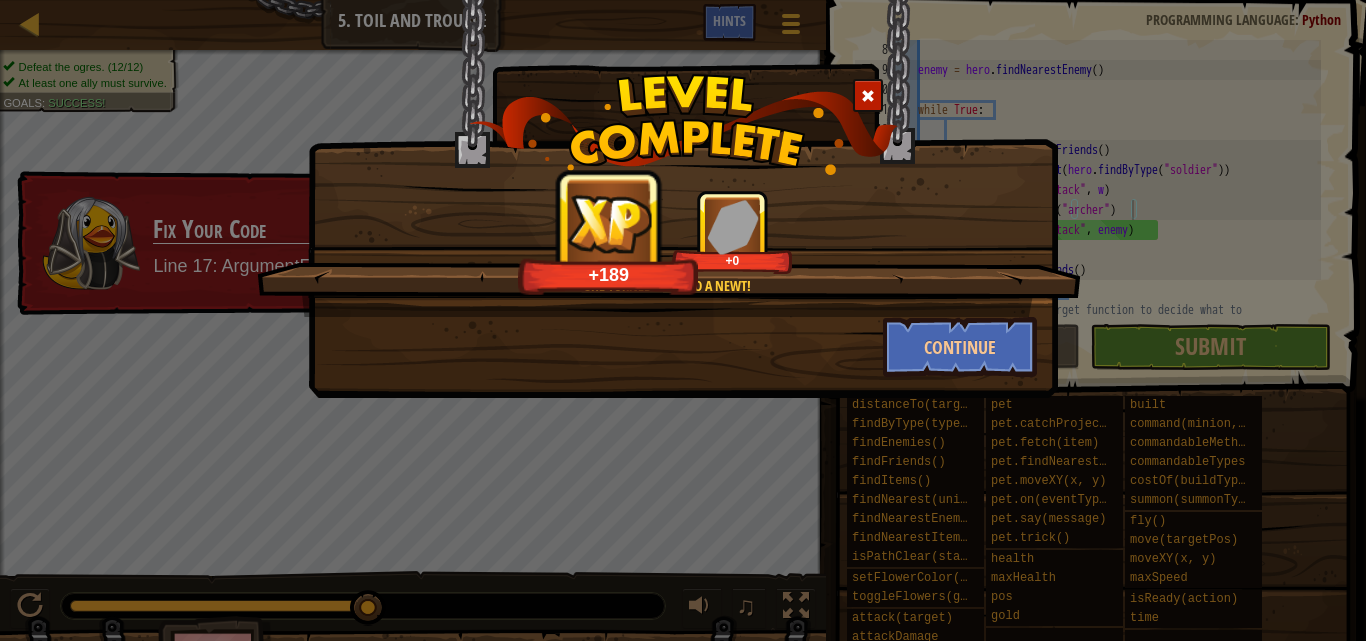 click at bounding box center [868, 96] 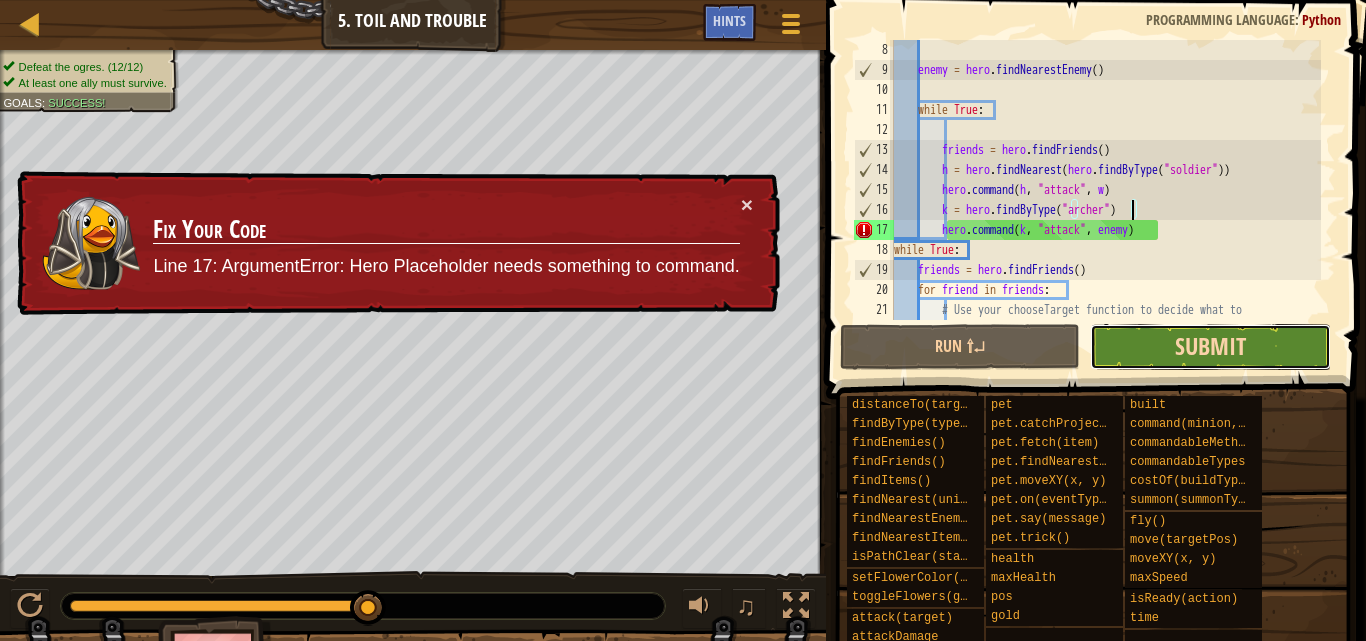 click on "Submit" at bounding box center (1210, 346) 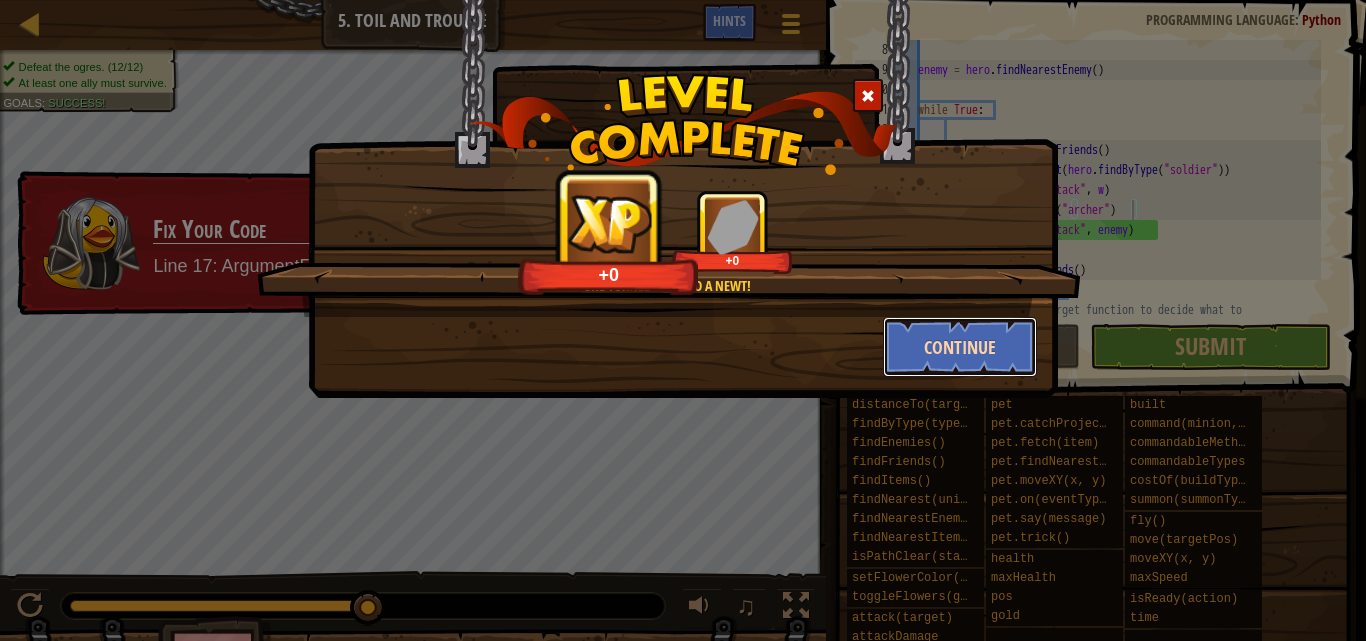 click on "Continue" at bounding box center [960, 347] 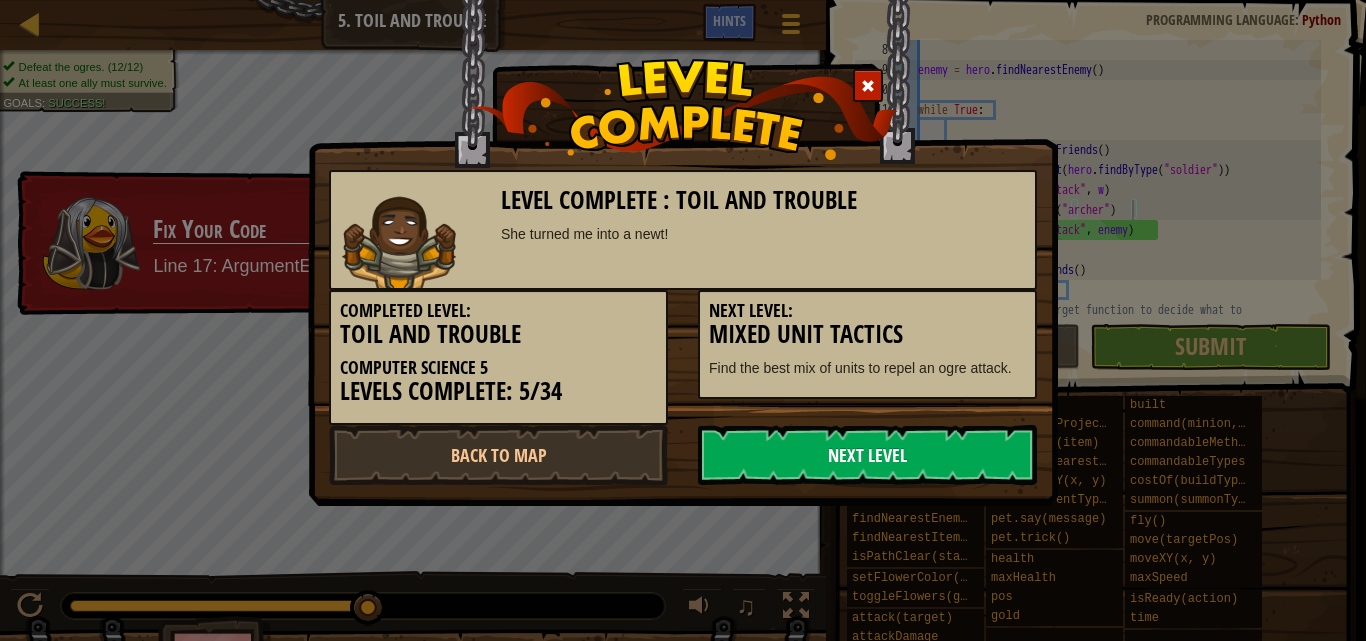click on "Next Level" at bounding box center [867, 455] 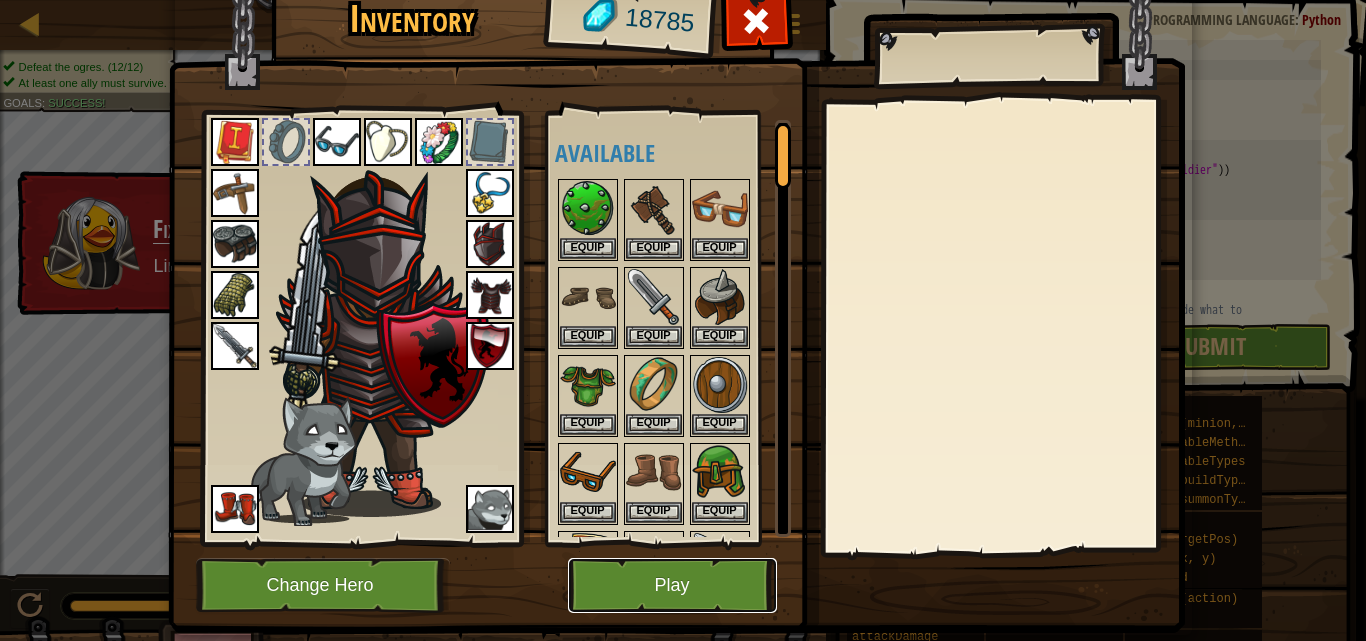 click on "Play" at bounding box center (672, 585) 